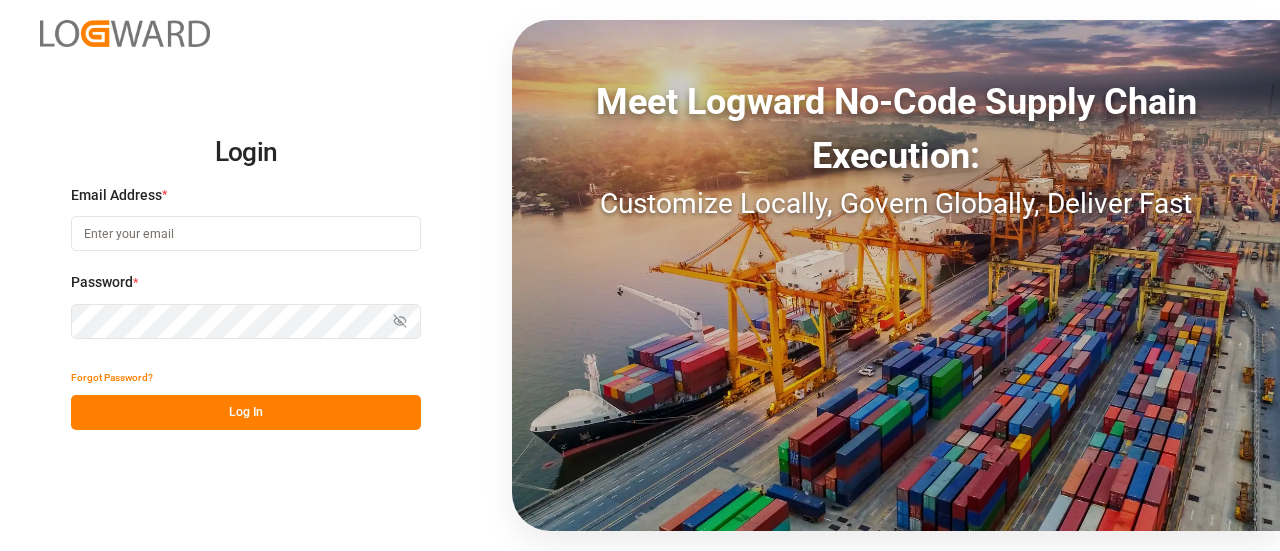 scroll, scrollTop: 0, scrollLeft: 0, axis: both 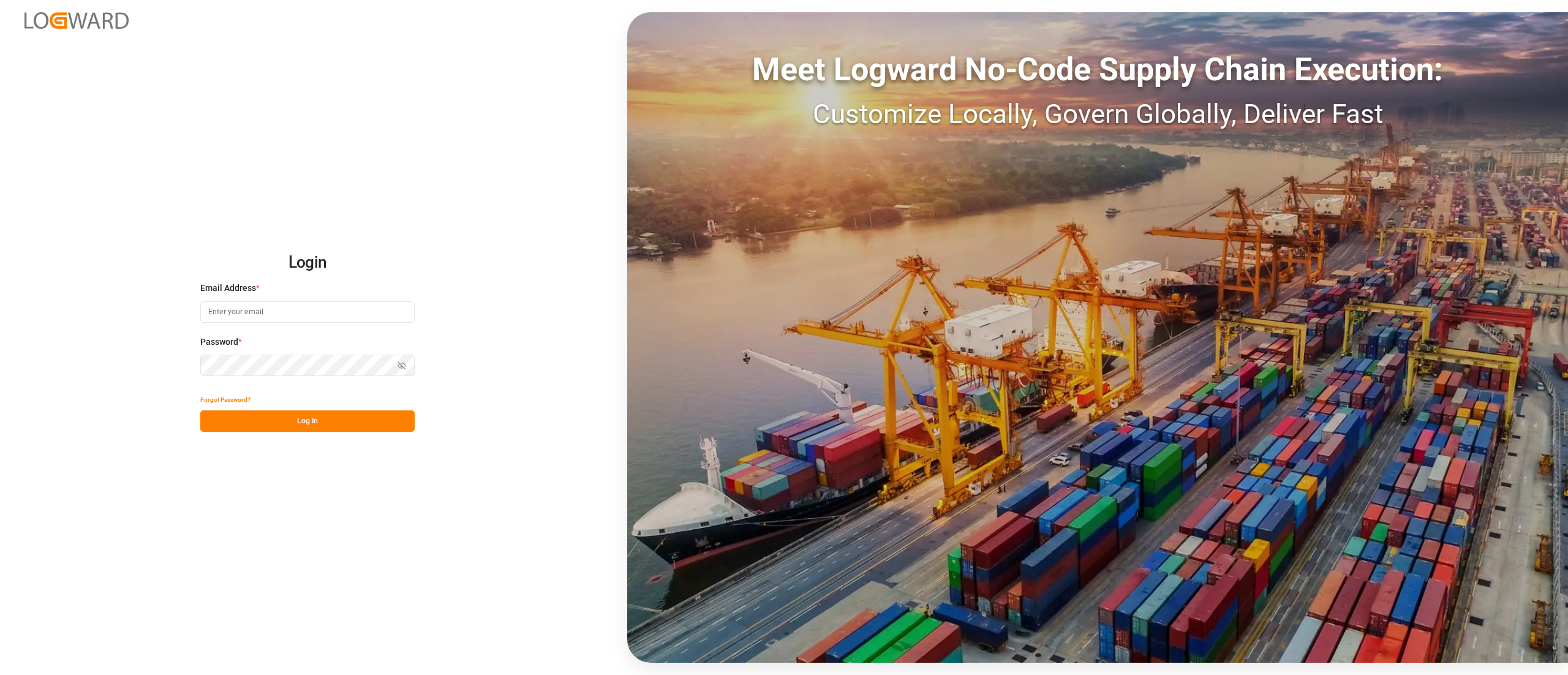 click at bounding box center [307, 312] 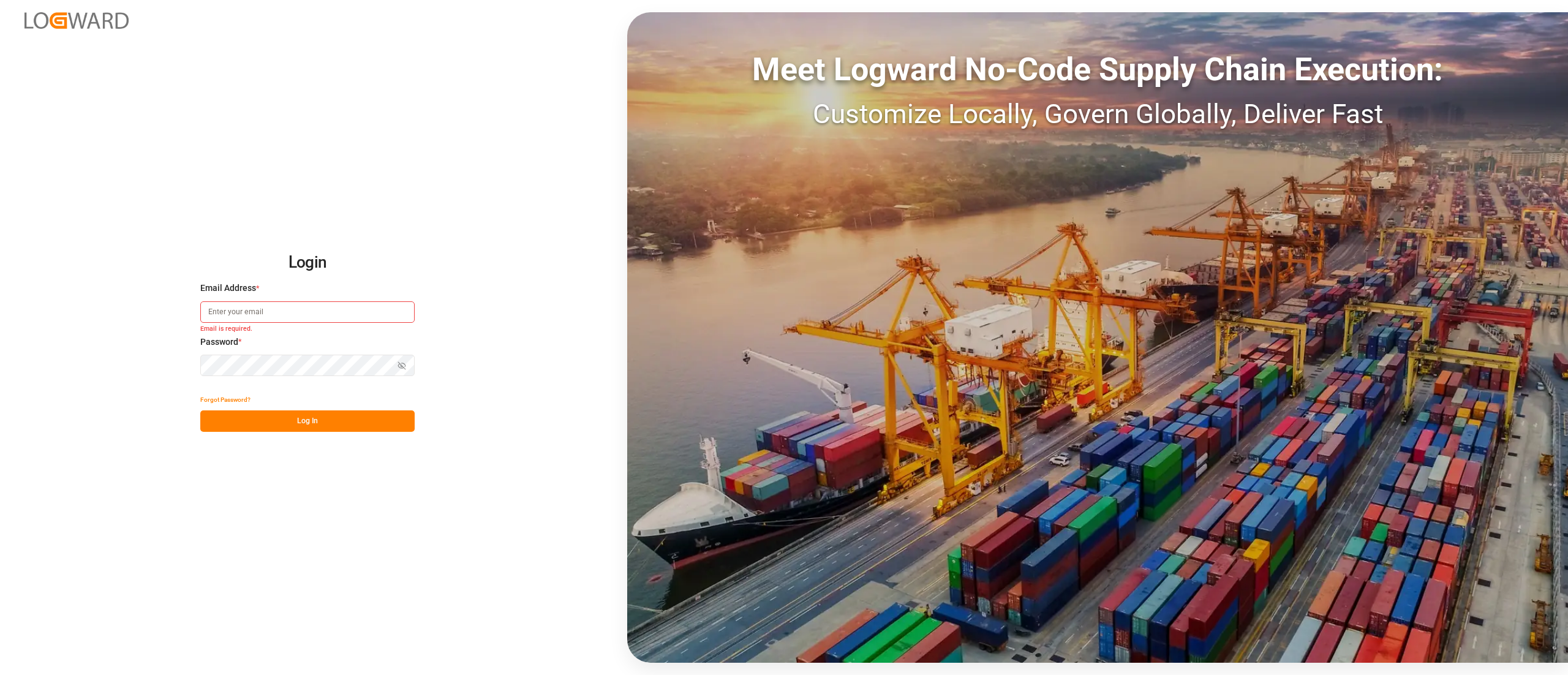 type on "[EMAIL]" 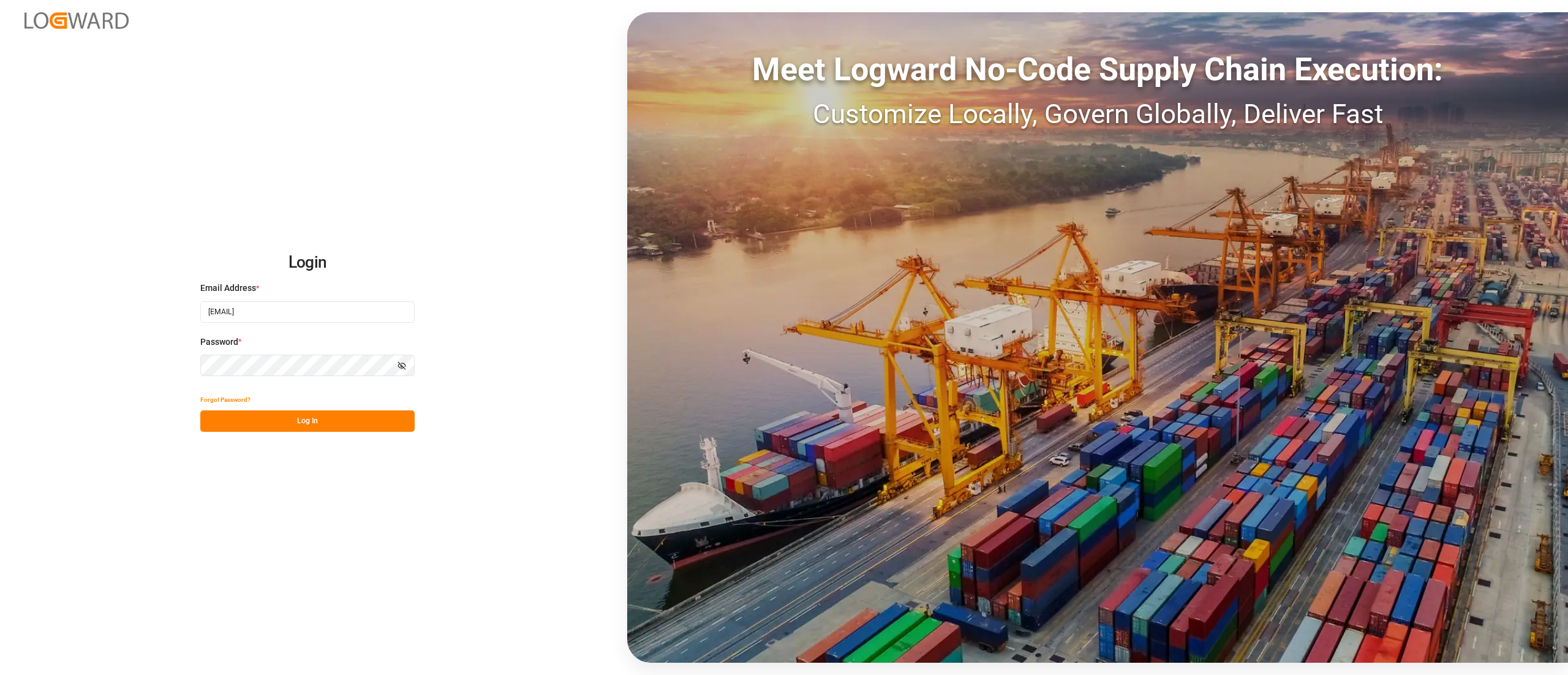 click on "Log In" at bounding box center [307, 421] 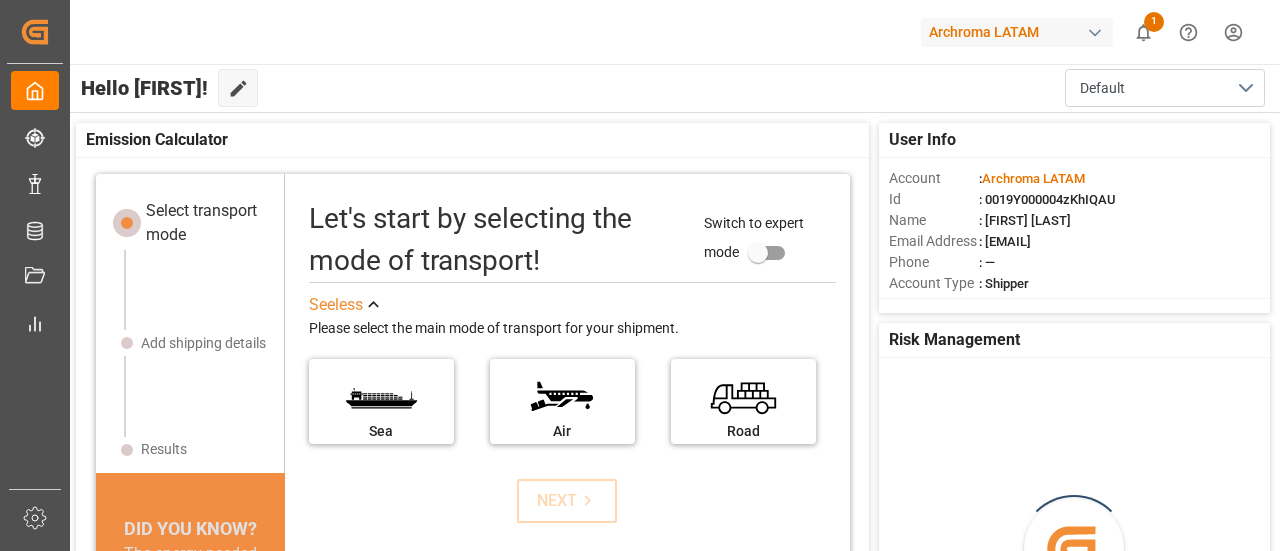 drag, startPoint x: 1610, startPoint y: 6, endPoint x: 608, endPoint y: 113, distance: 1007.6969 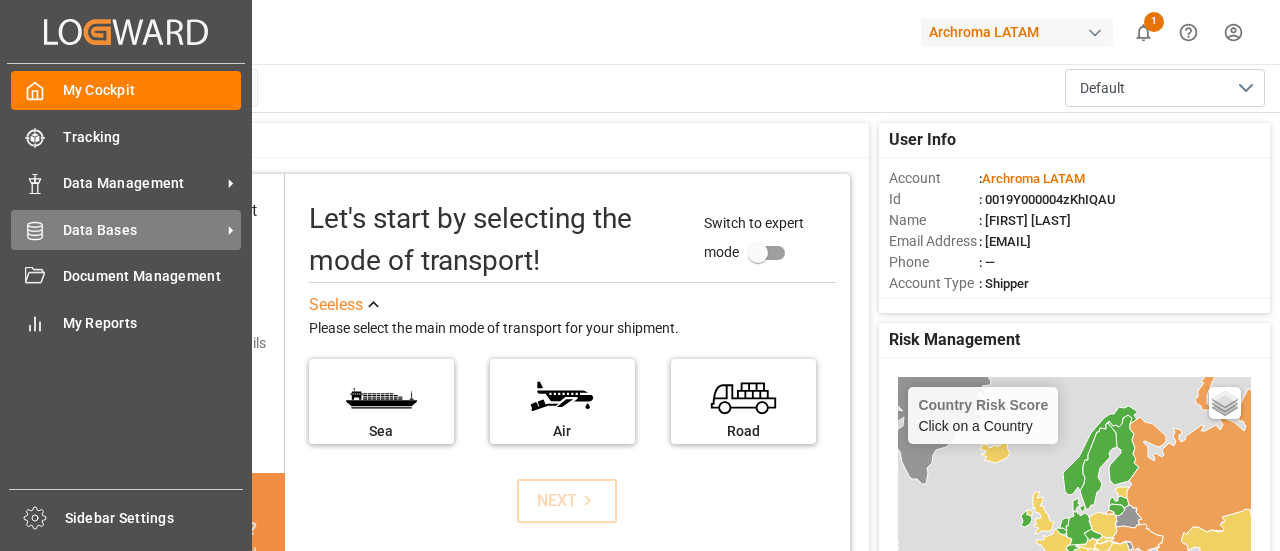 click on "Data Bases Data Bases" at bounding box center [126, 229] 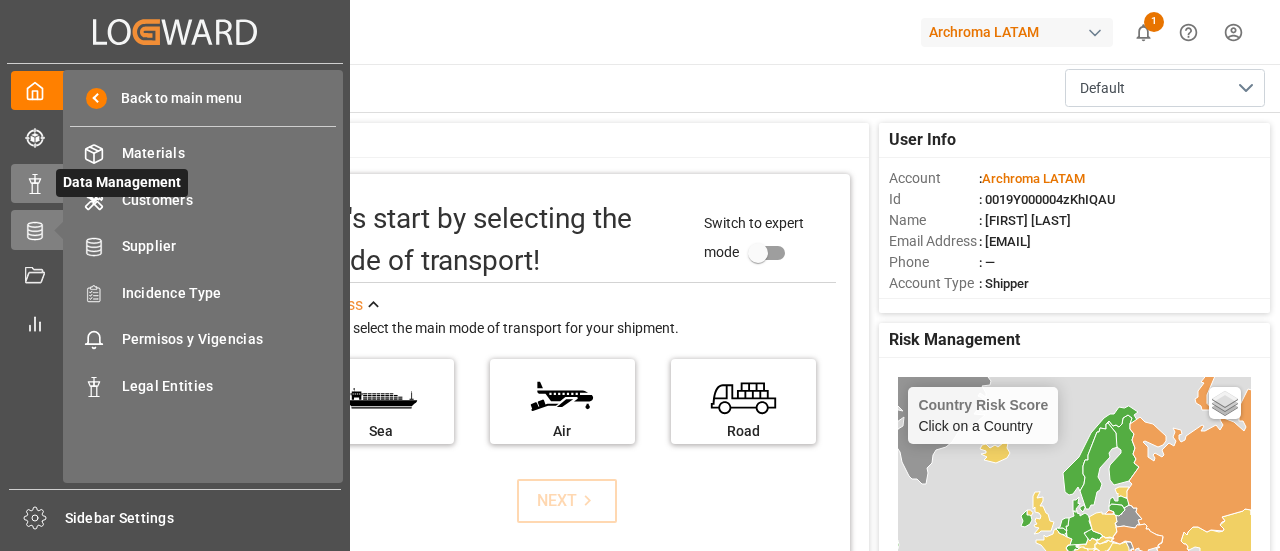 click 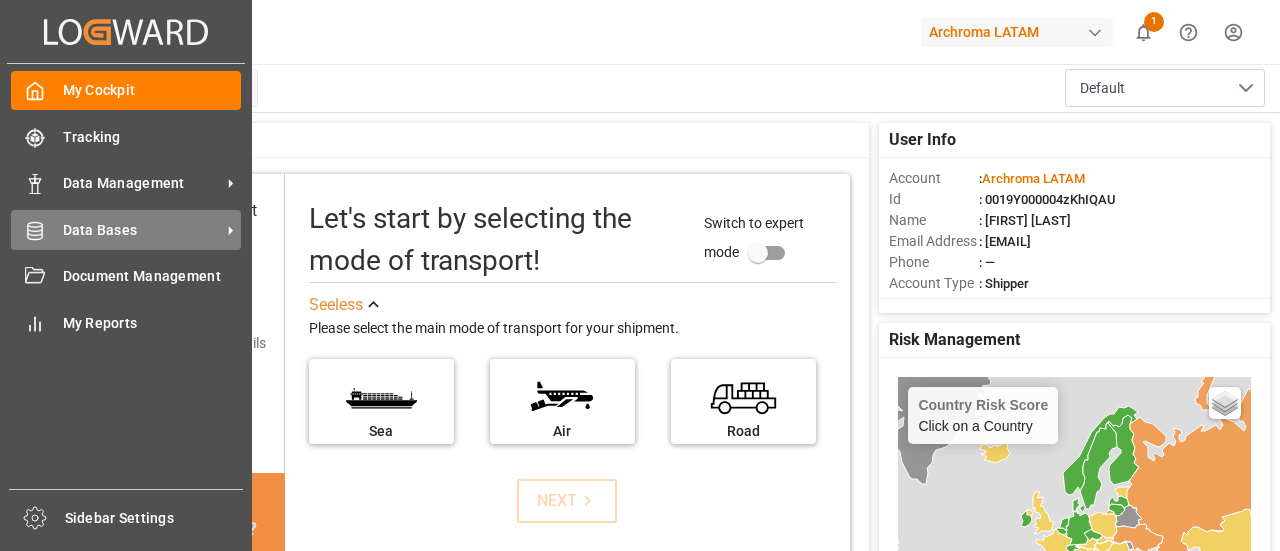 click on "Data Bases Data Bases" at bounding box center (126, 229) 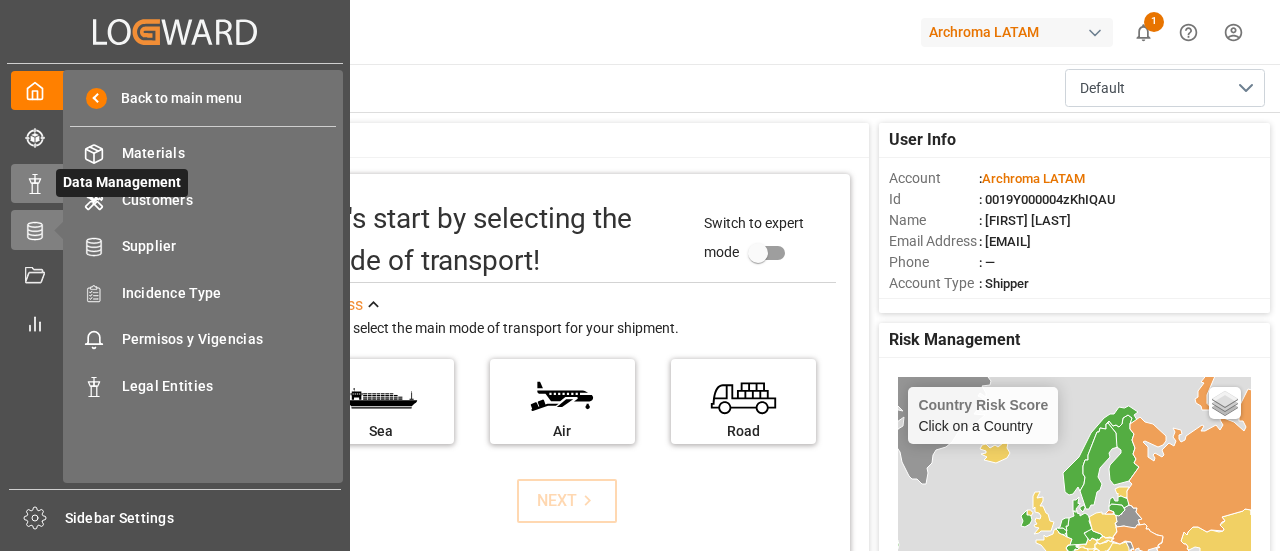 click on "Data Management Data Management" at bounding box center (175, 183) 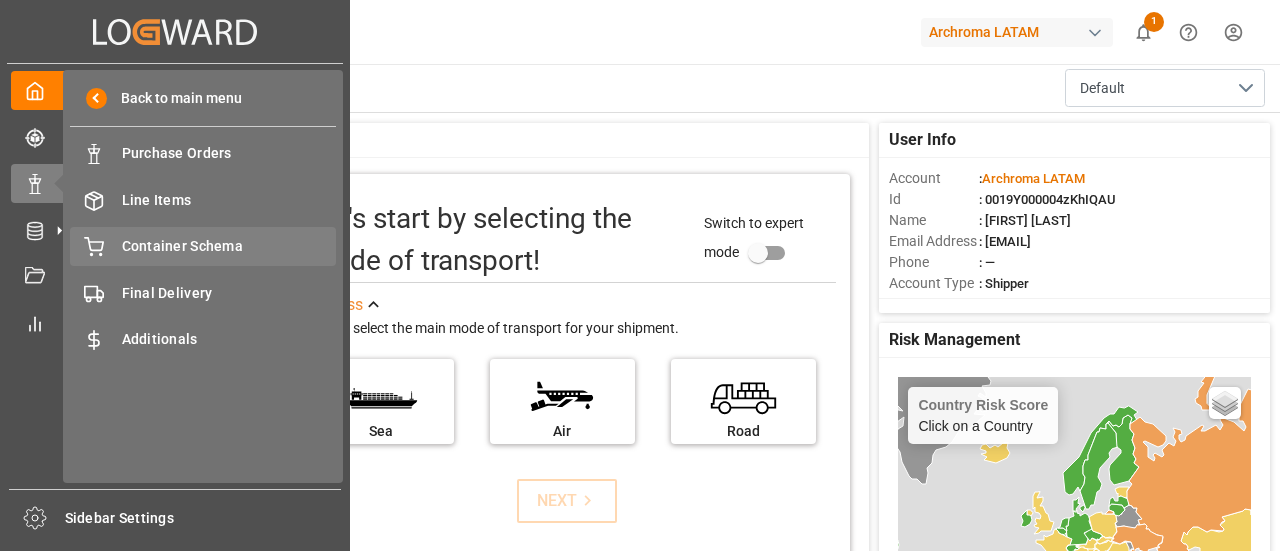 click on "Container Schema Container Schema" at bounding box center (203, 246) 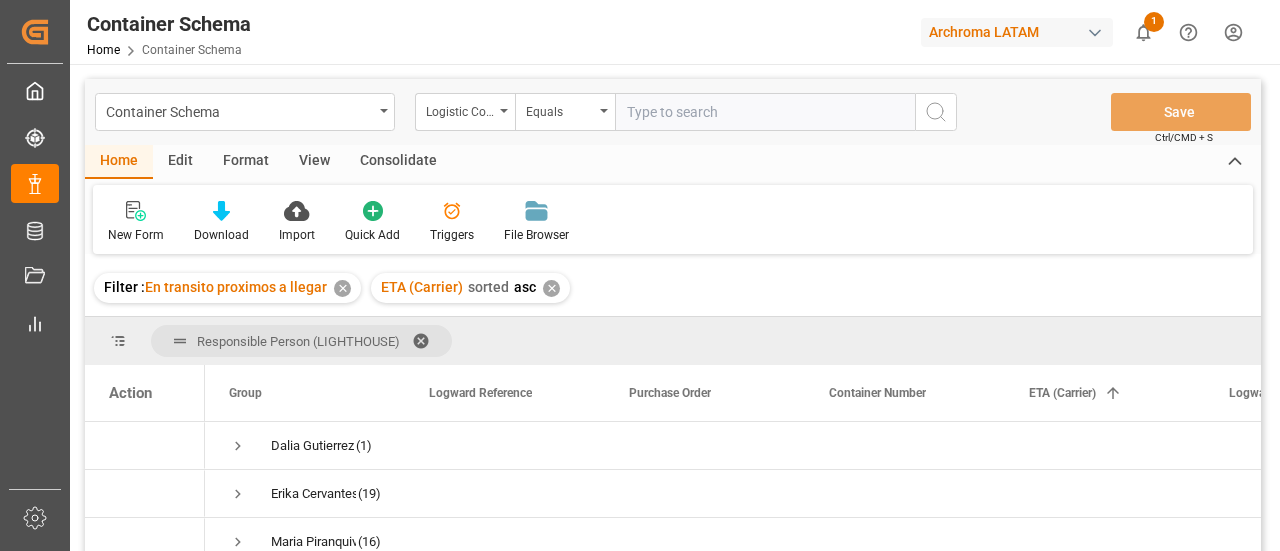 click on "ETA (Carrier) sorted asc ✕" at bounding box center (470, 288) 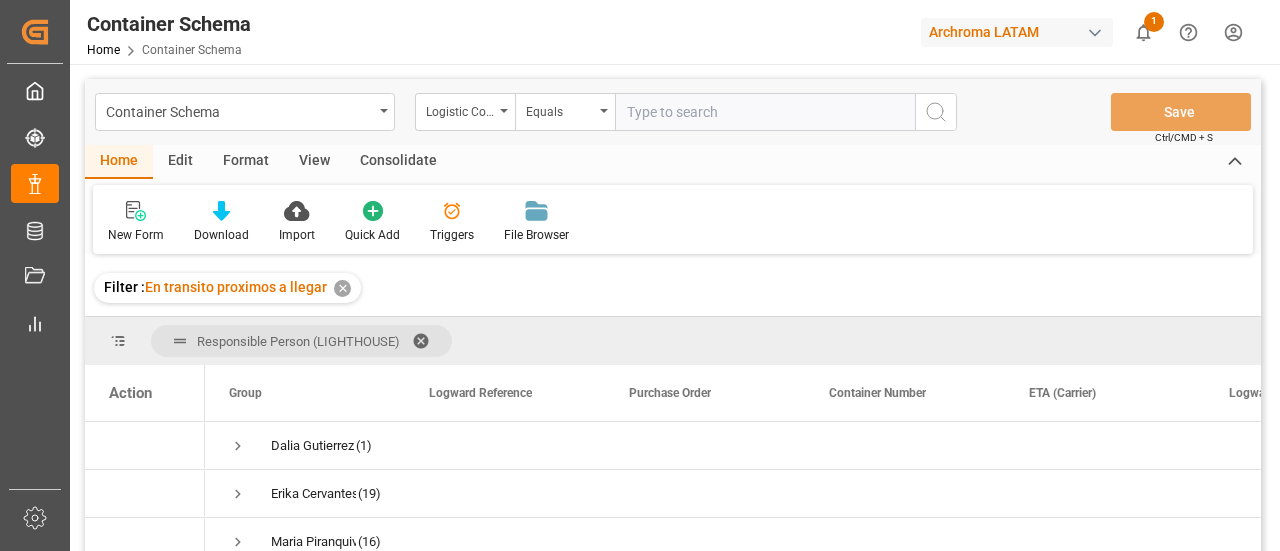 click on "✕" at bounding box center (342, 288) 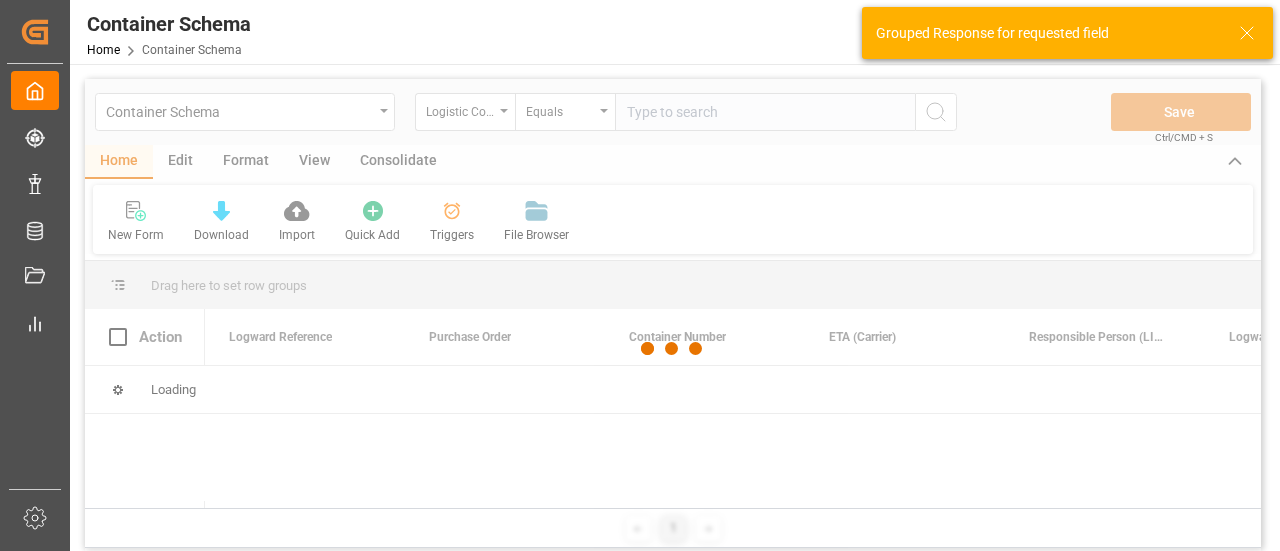 click at bounding box center (673, 348) 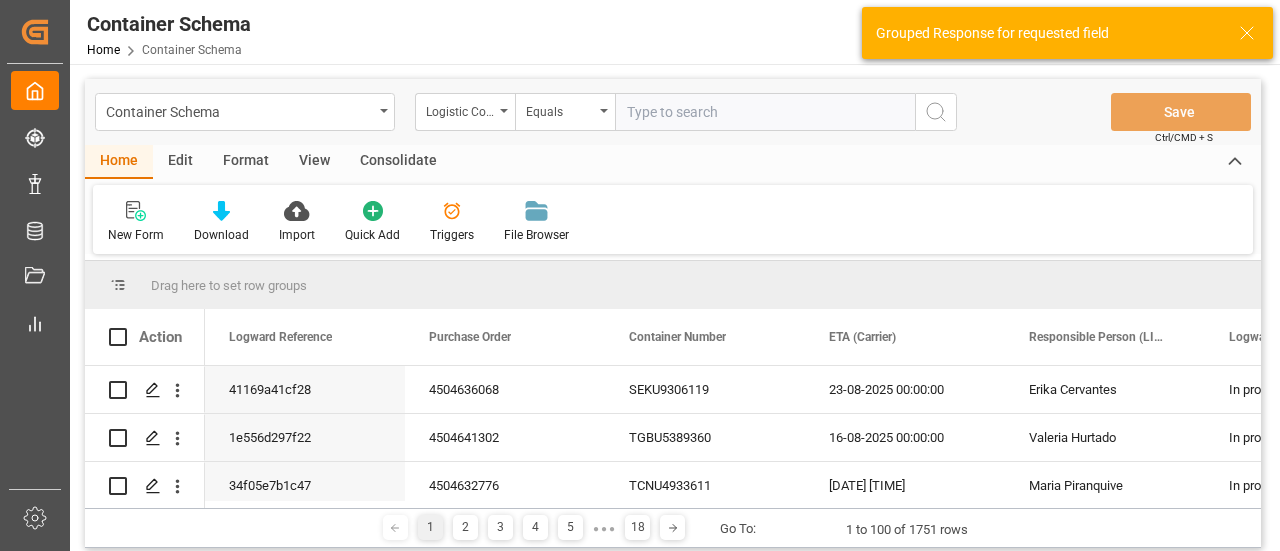 click on "Grouped Response for requested field" at bounding box center (1067, 33) 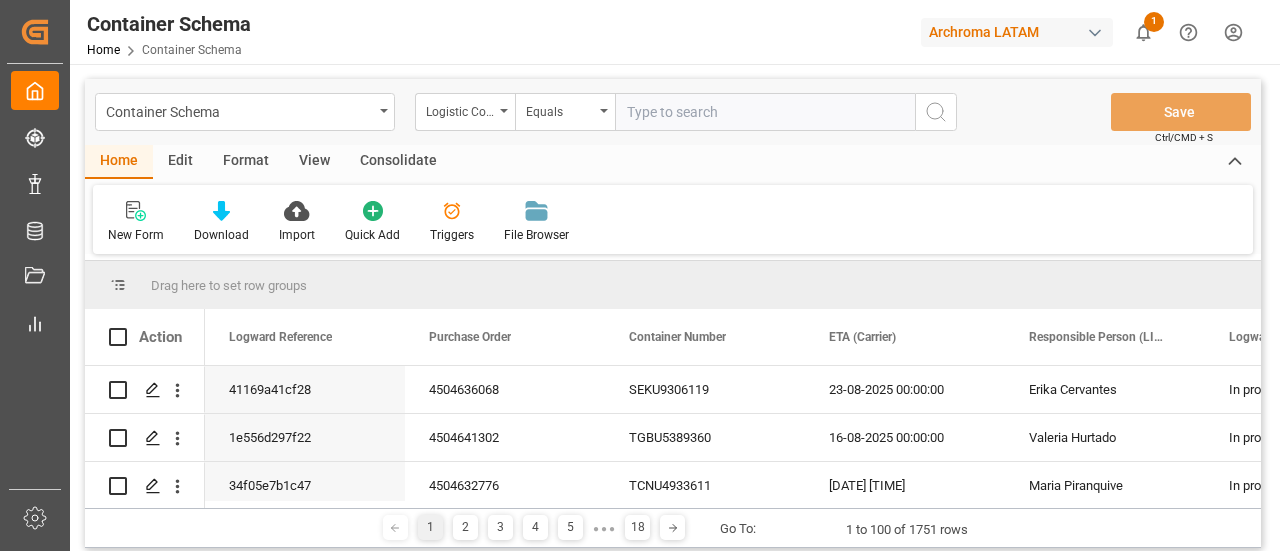 scroll, scrollTop: 100, scrollLeft: 0, axis: vertical 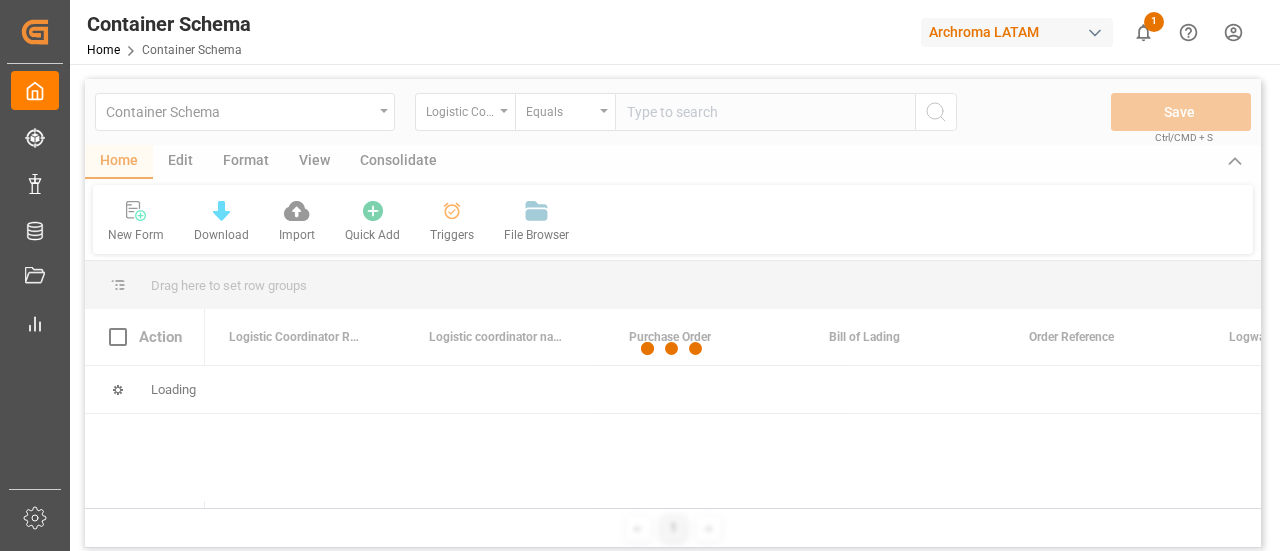 click on "1" at bounding box center (1143, 32) 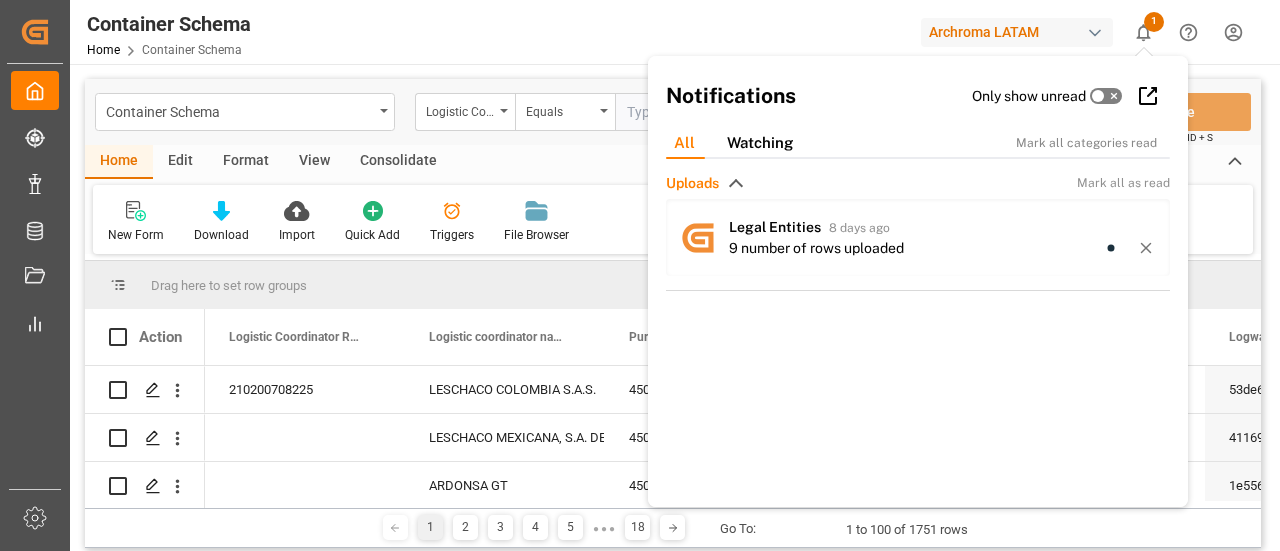 click at bounding box center (823, 32) 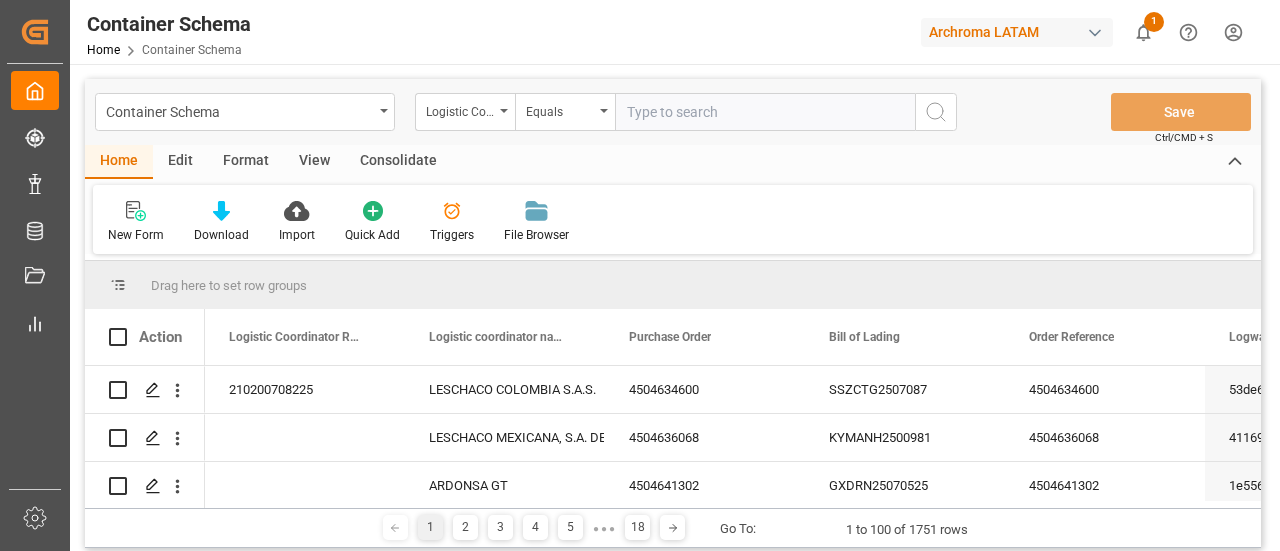 click at bounding box center (823, 32) 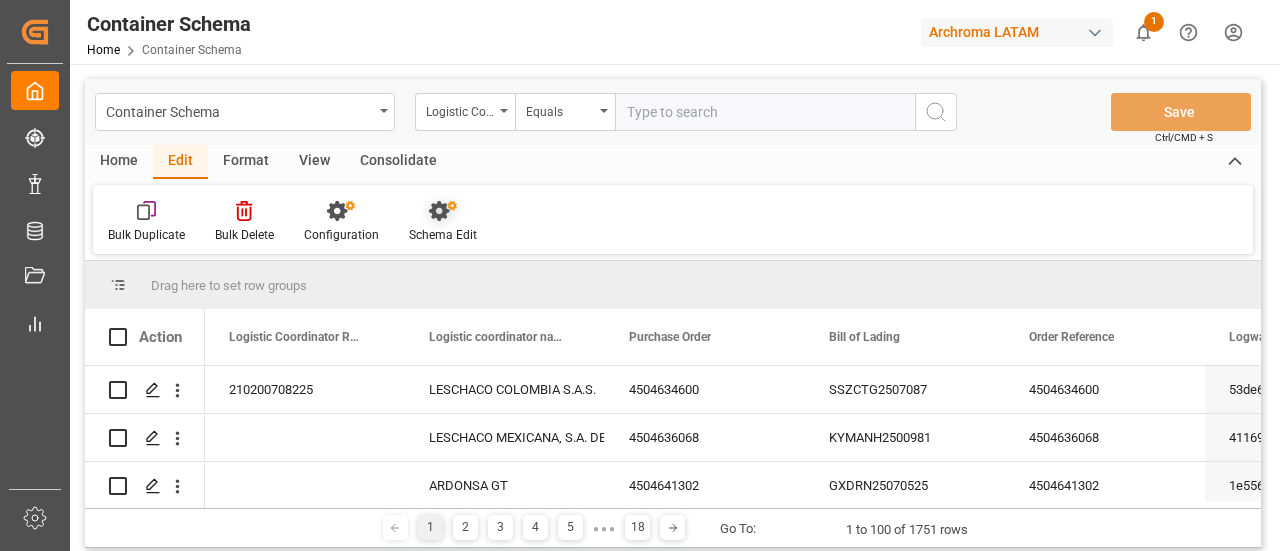 click 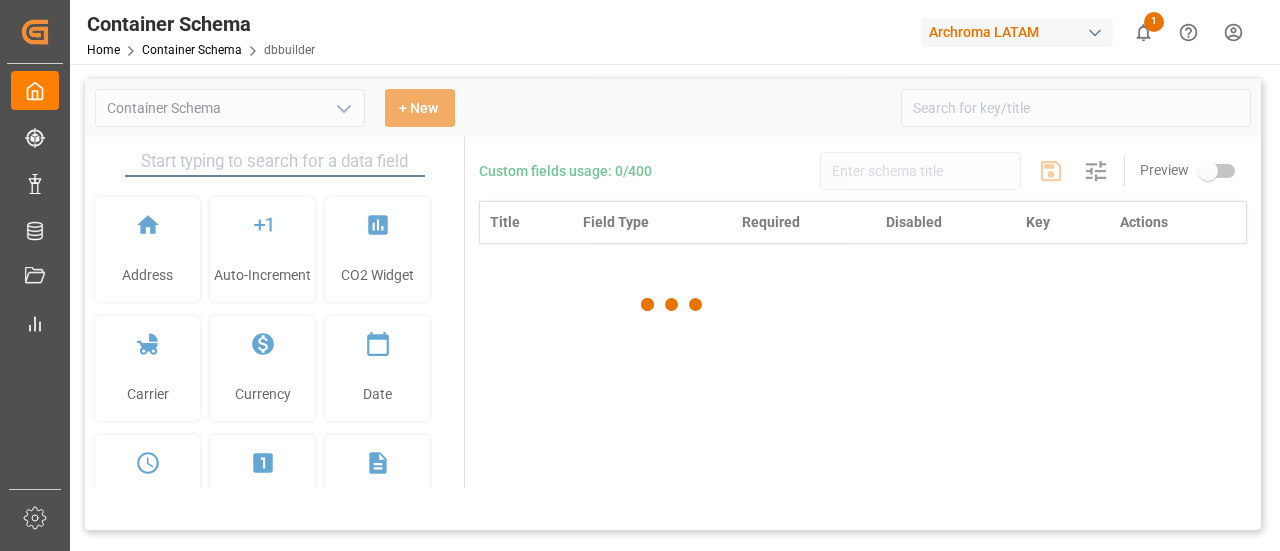 type on "Container Schema" 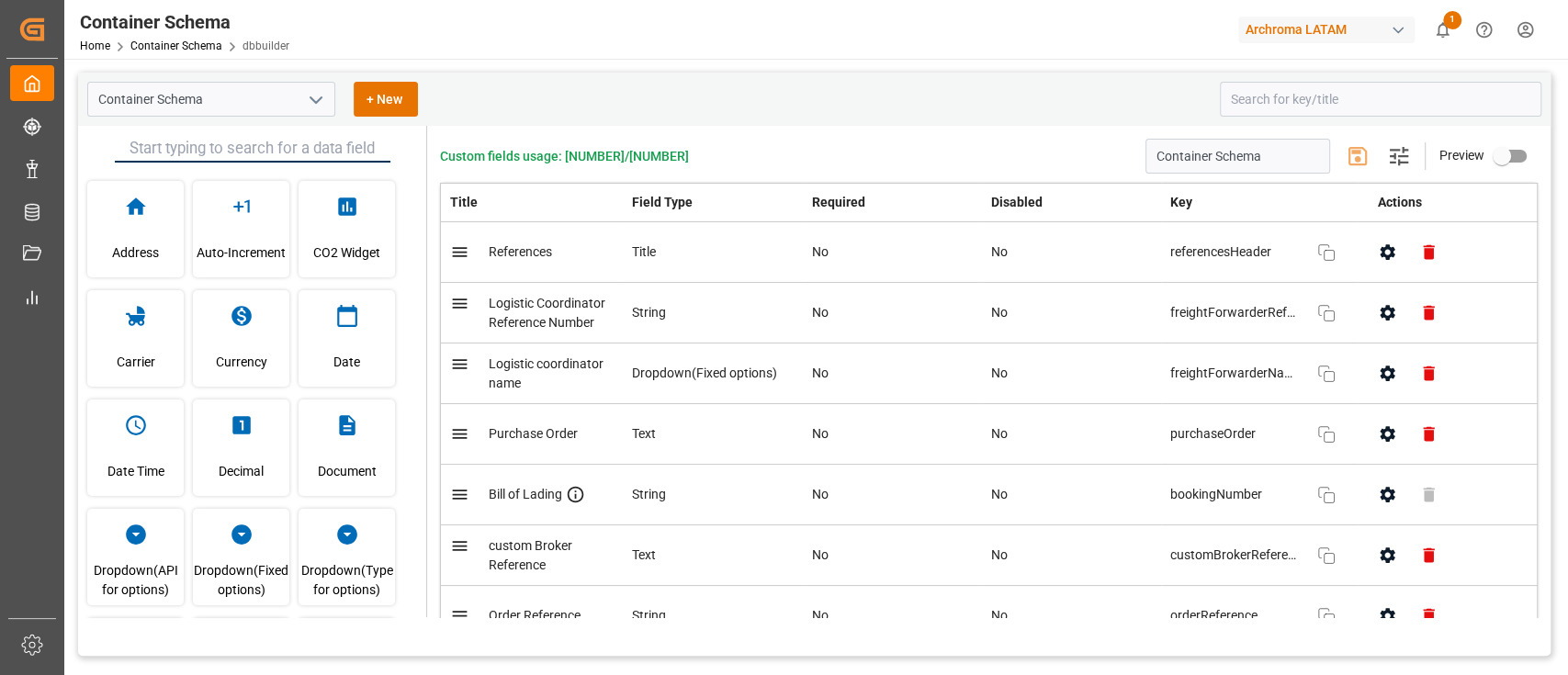 drag, startPoint x: 996, startPoint y: 2, endPoint x: 902, endPoint y: 65, distance: 113.15918 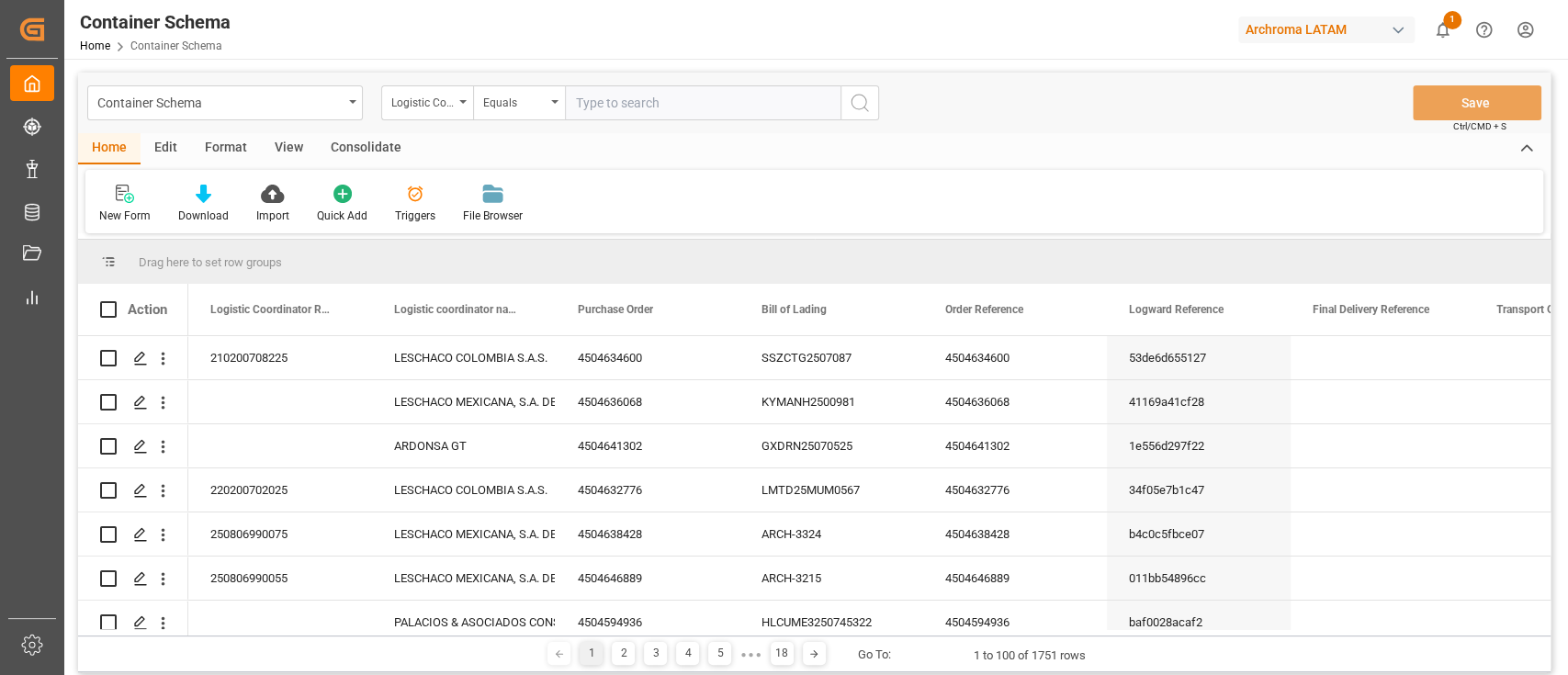 click on "Archroma LATAM" at bounding box center (1330, 29) 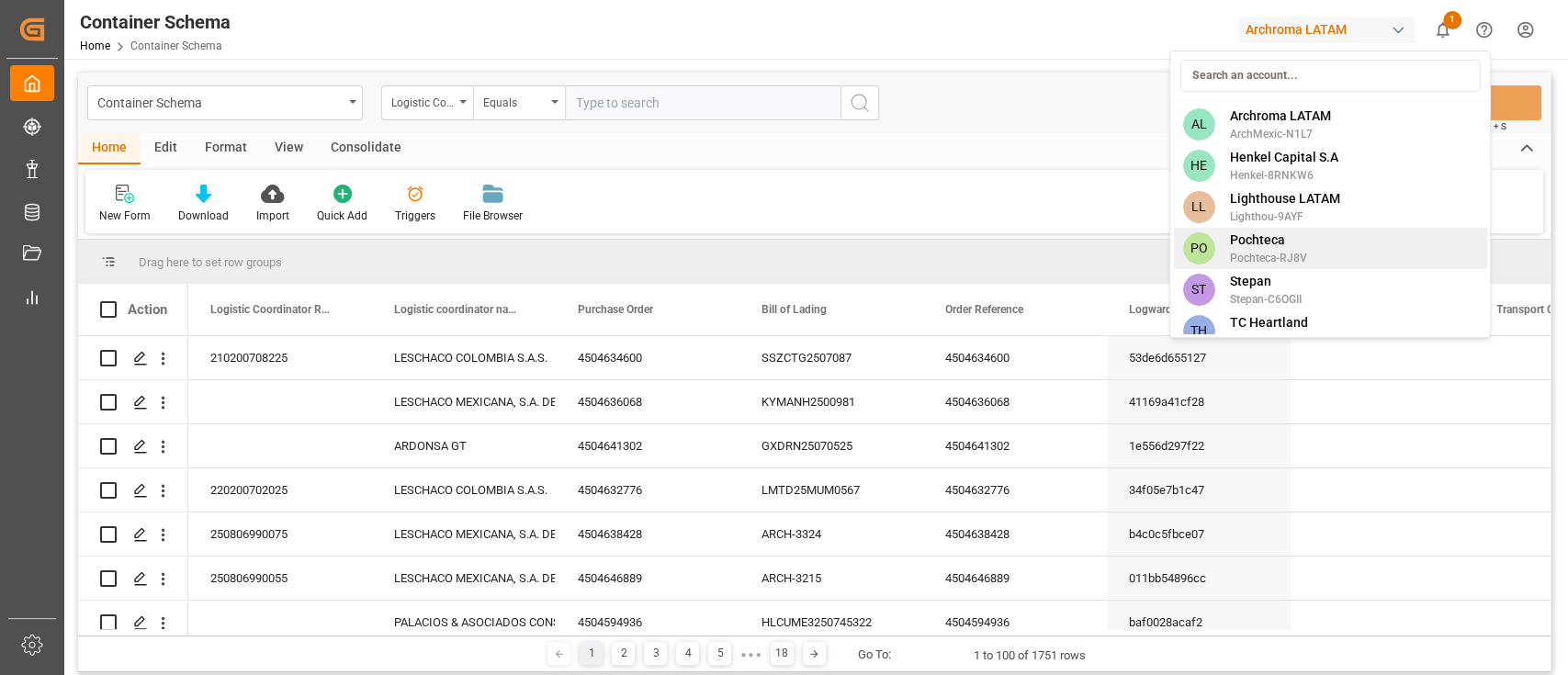 click on "PO Pochteca   Pochteca-RJ8V" at bounding box center (1329, 248) 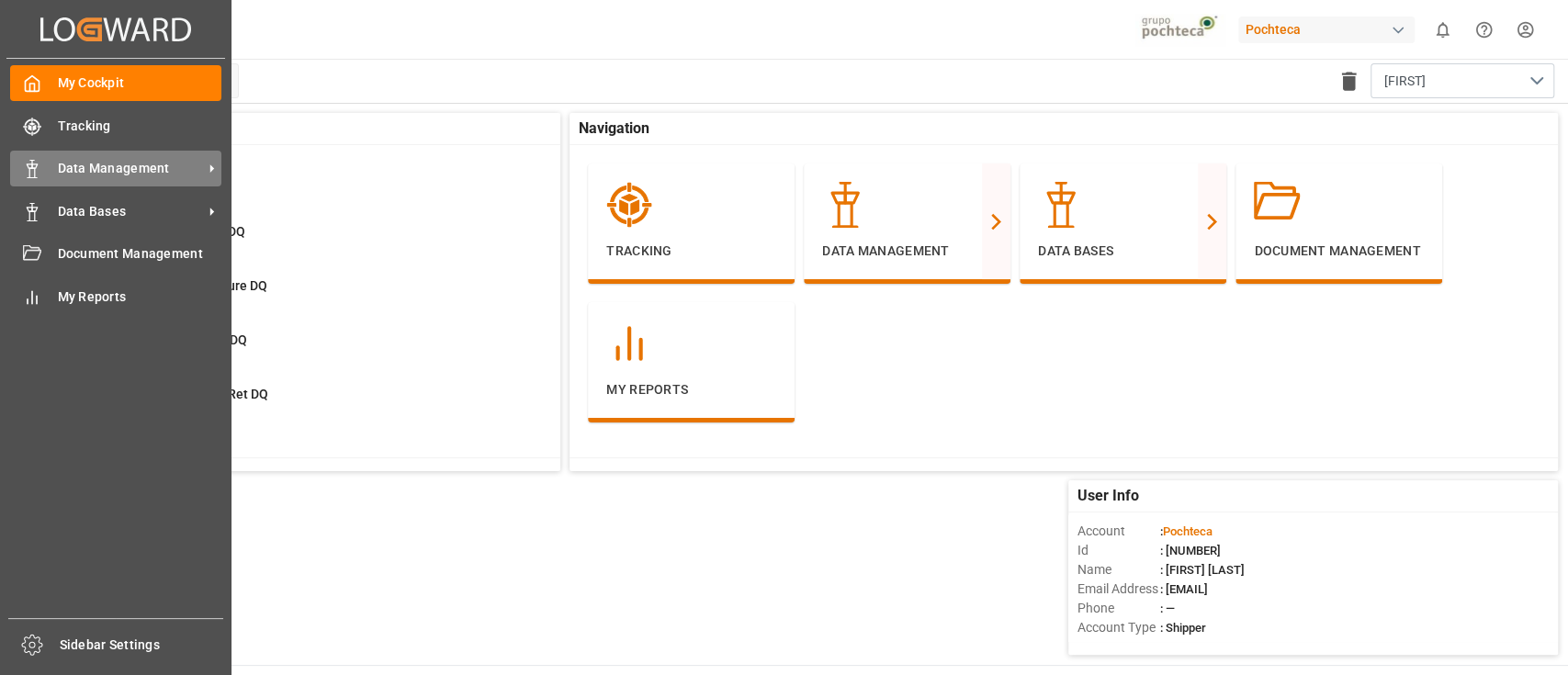 click on "Data Management" at bounding box center (130, 168) 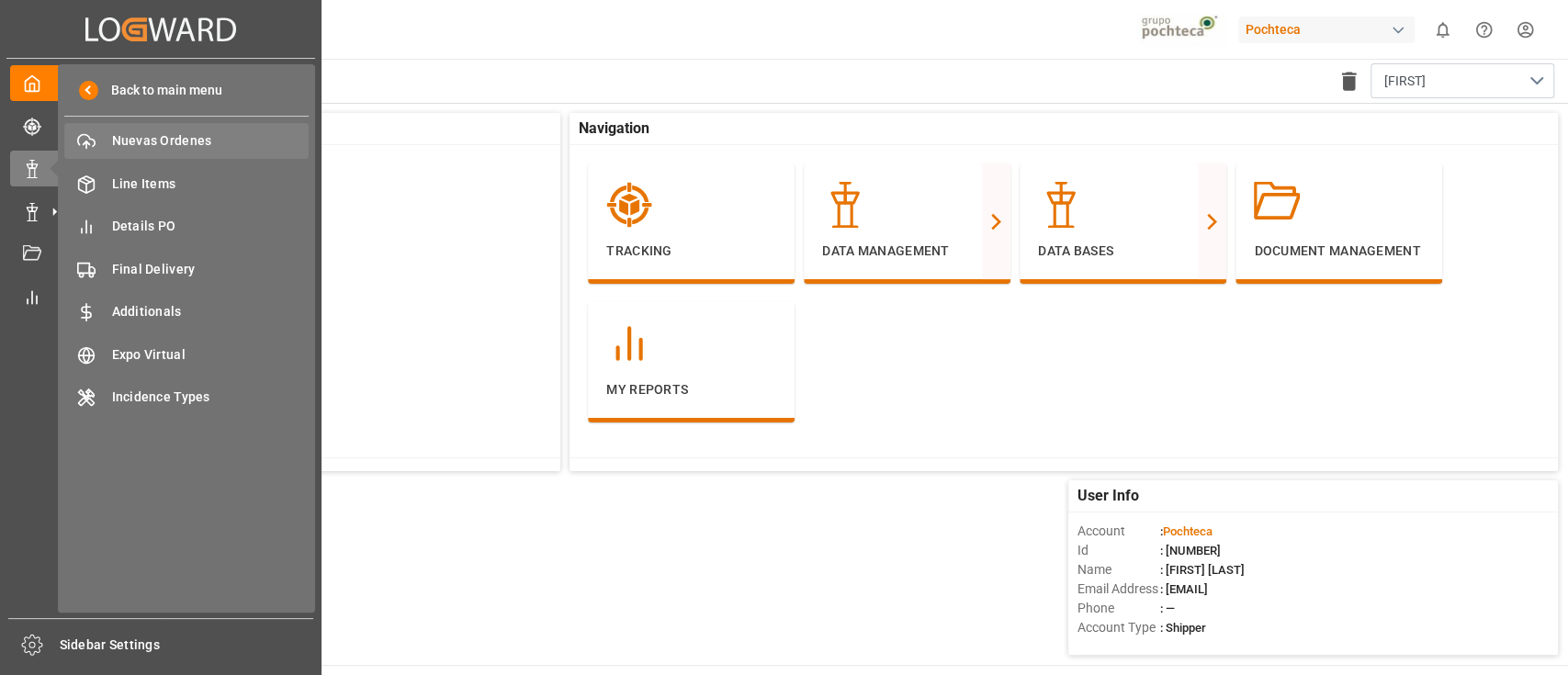 click on "Nuevas Ordenes Nuevas Ordenes" at bounding box center (186, 141) 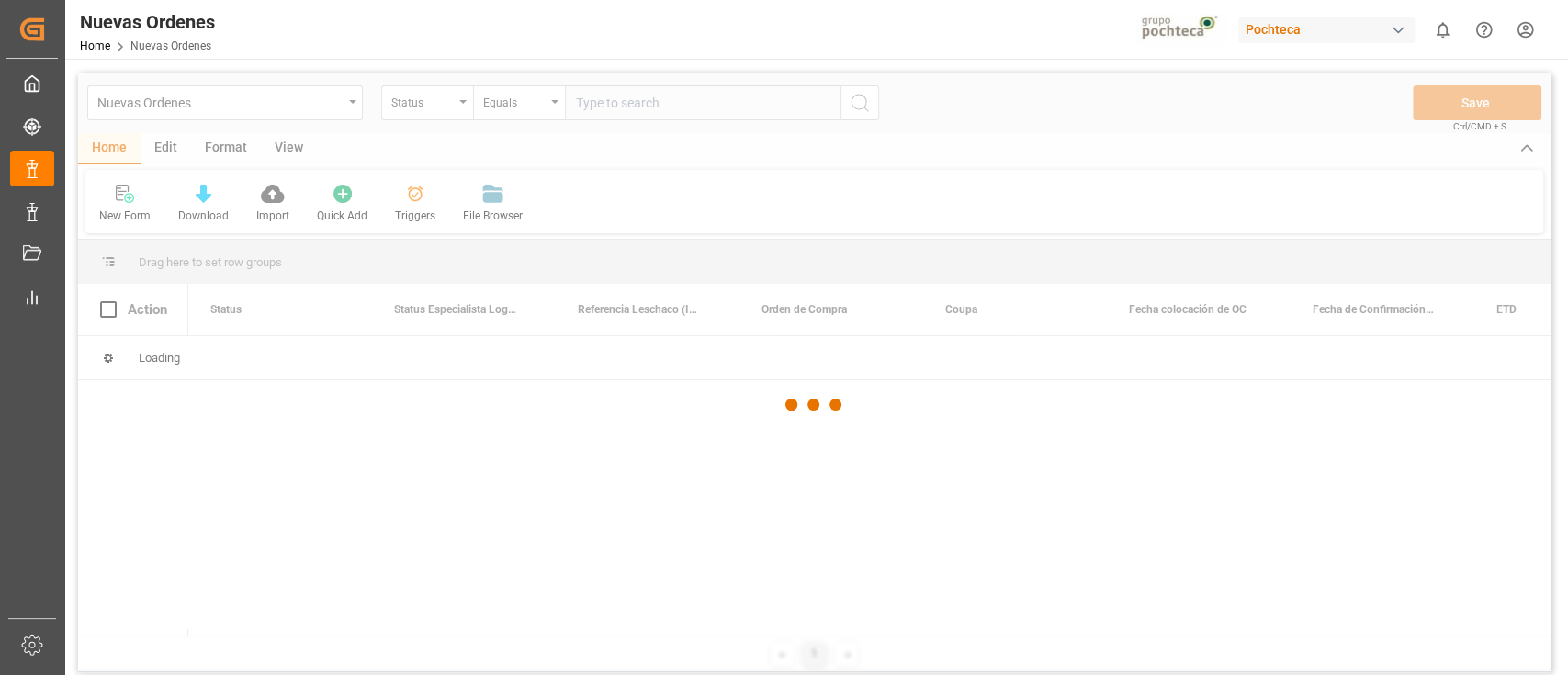 click at bounding box center [814, 404] 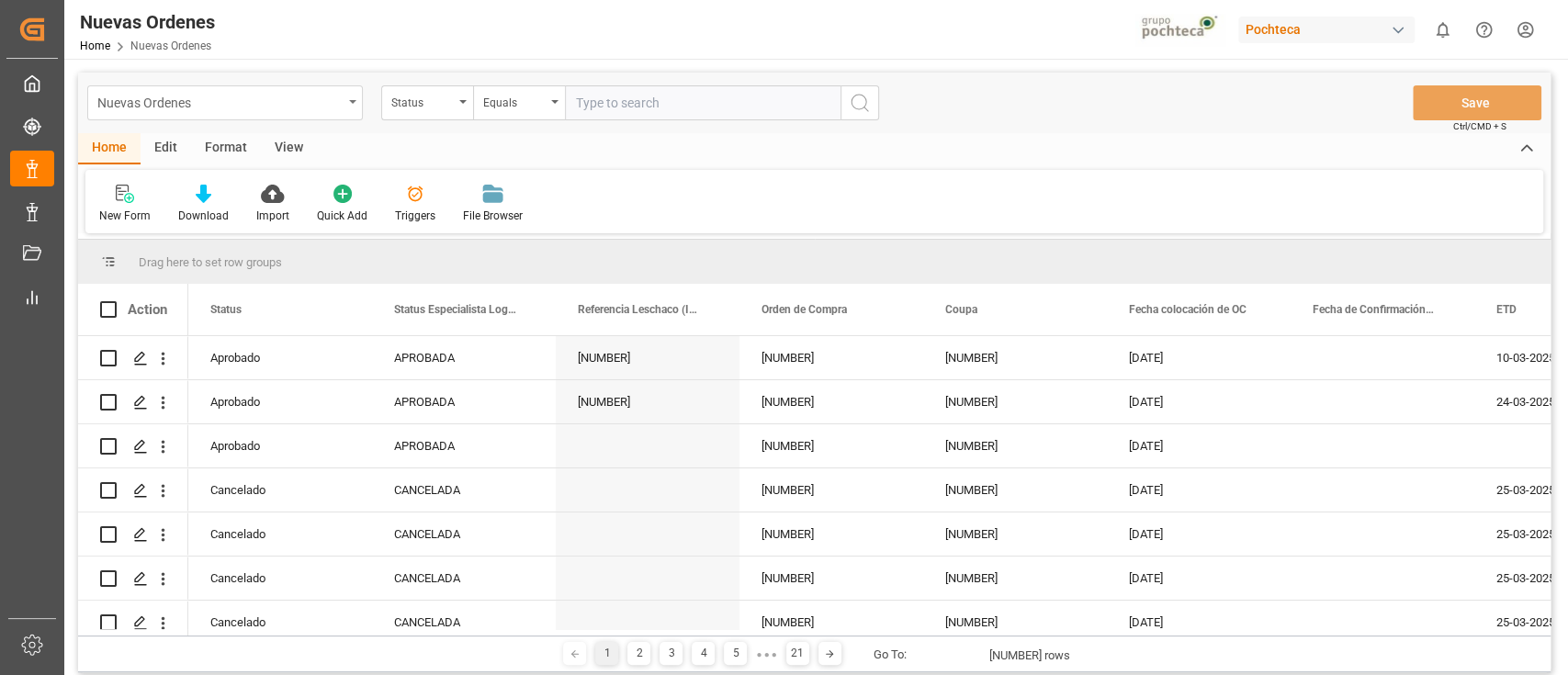 click on "Nuevas Ordenes" at bounding box center (225, 103) 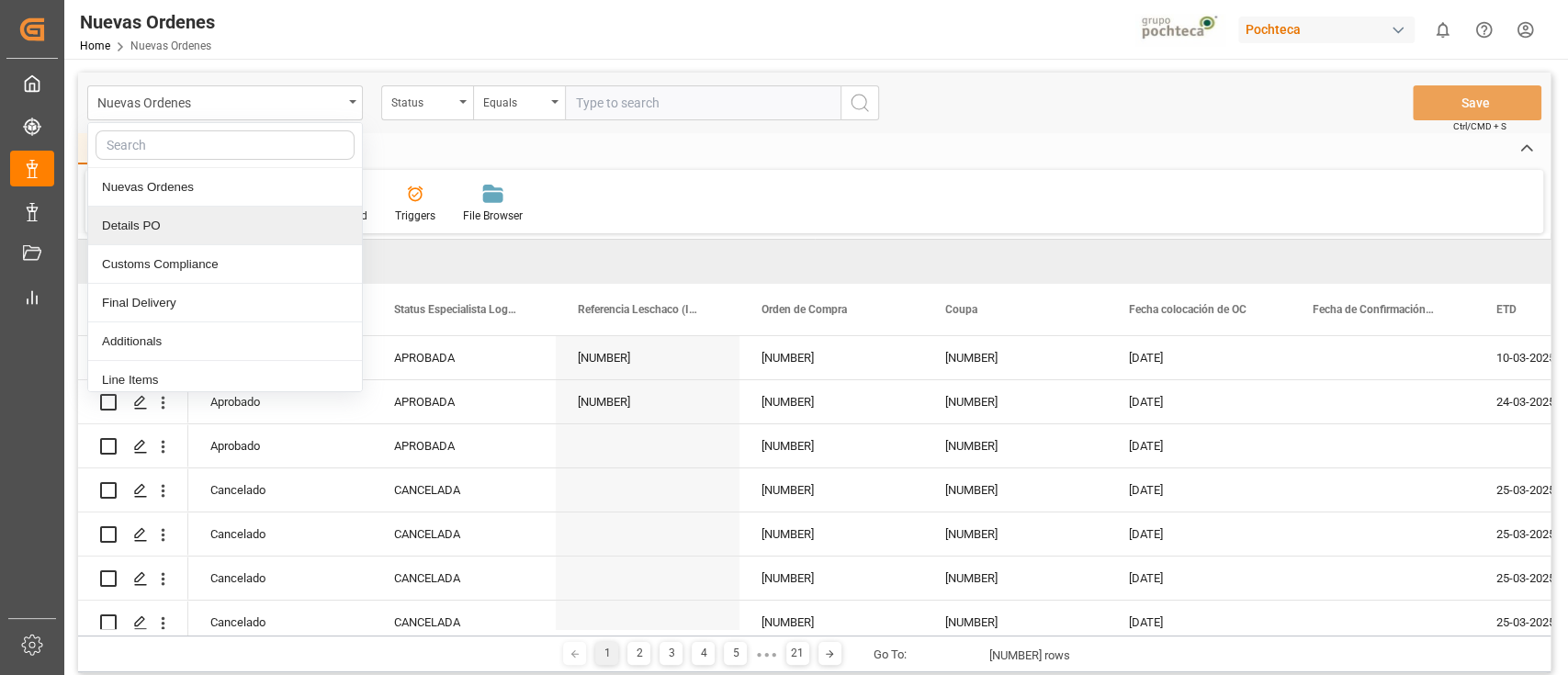 click on "Details PO" at bounding box center [225, 226] 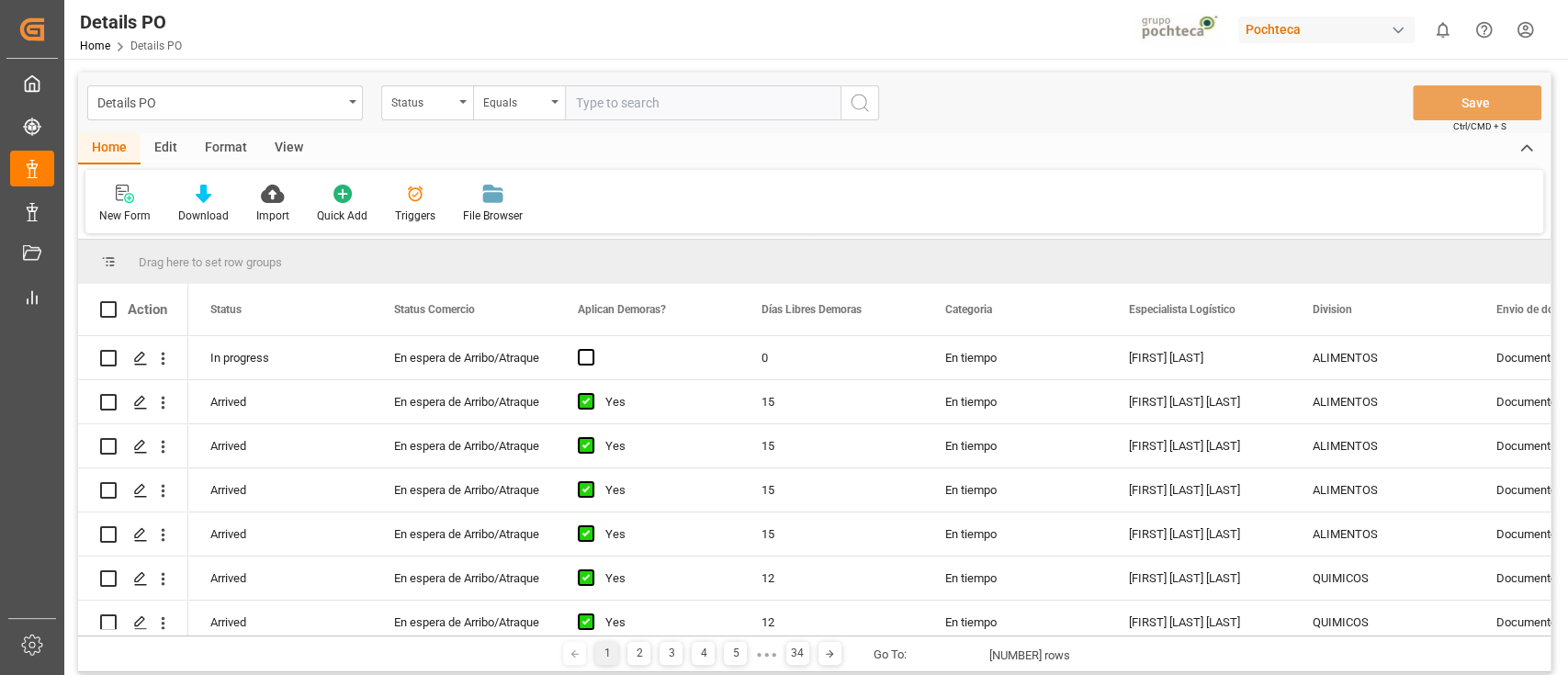 click on "New Form Download Import Quick Add Triggers File Browser" at bounding box center (814, 201) 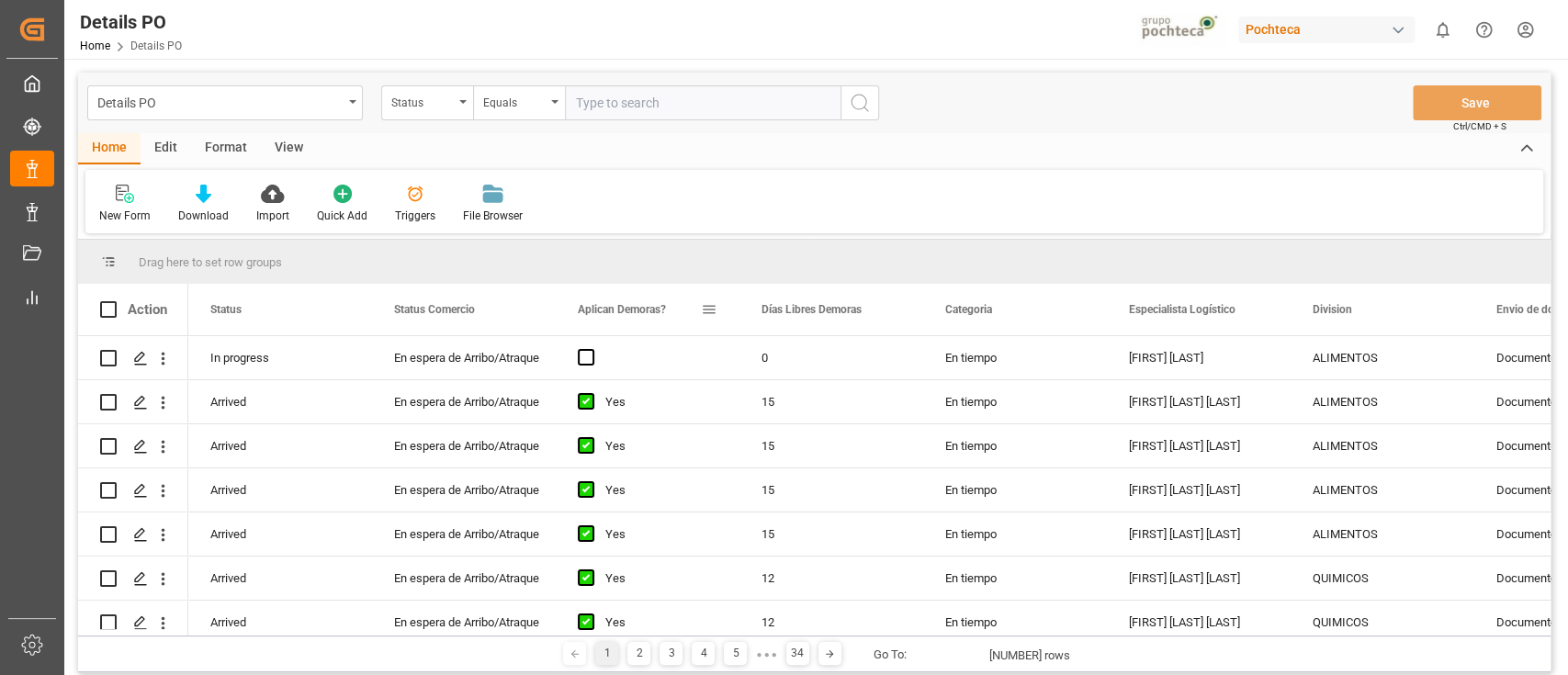 click at bounding box center [709, 309] 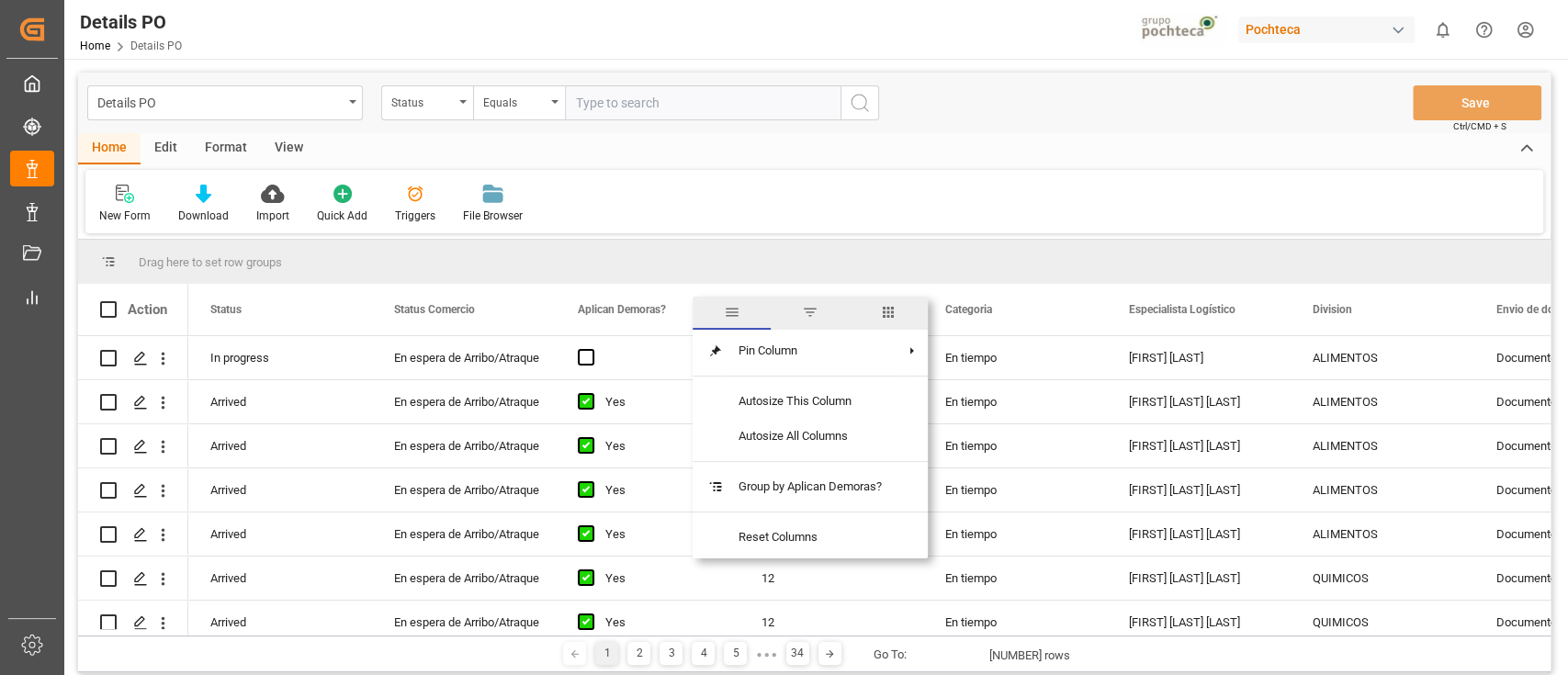 click at bounding box center (888, 312) 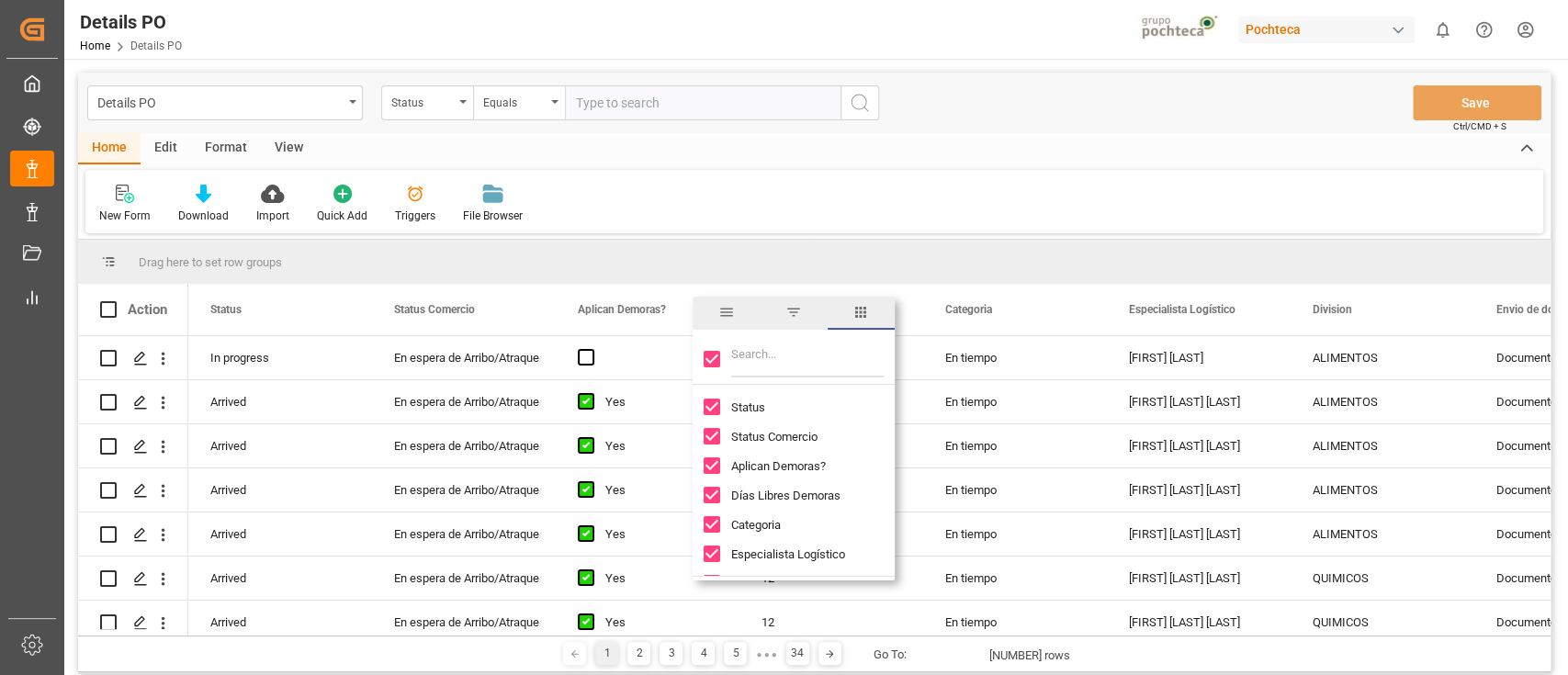 click at bounding box center [807, 359] 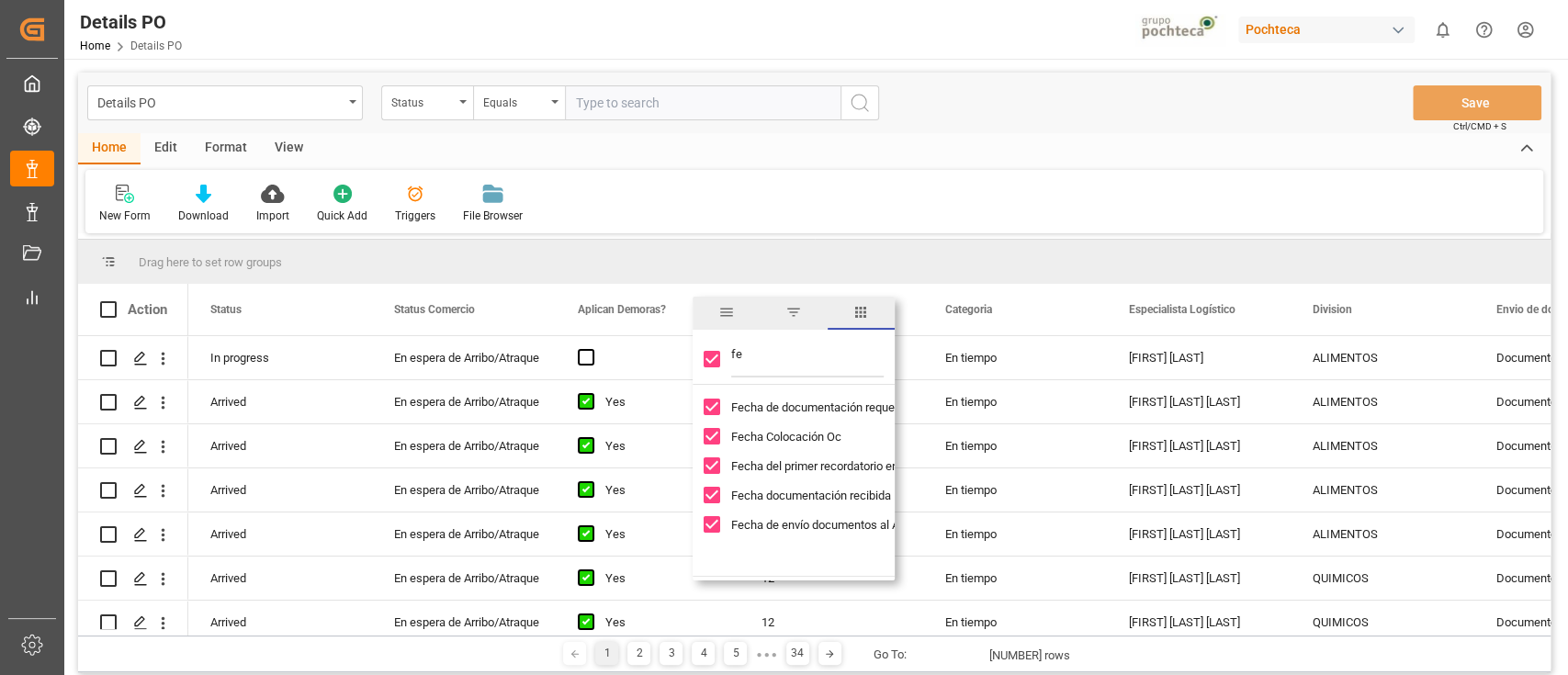 type on "f" 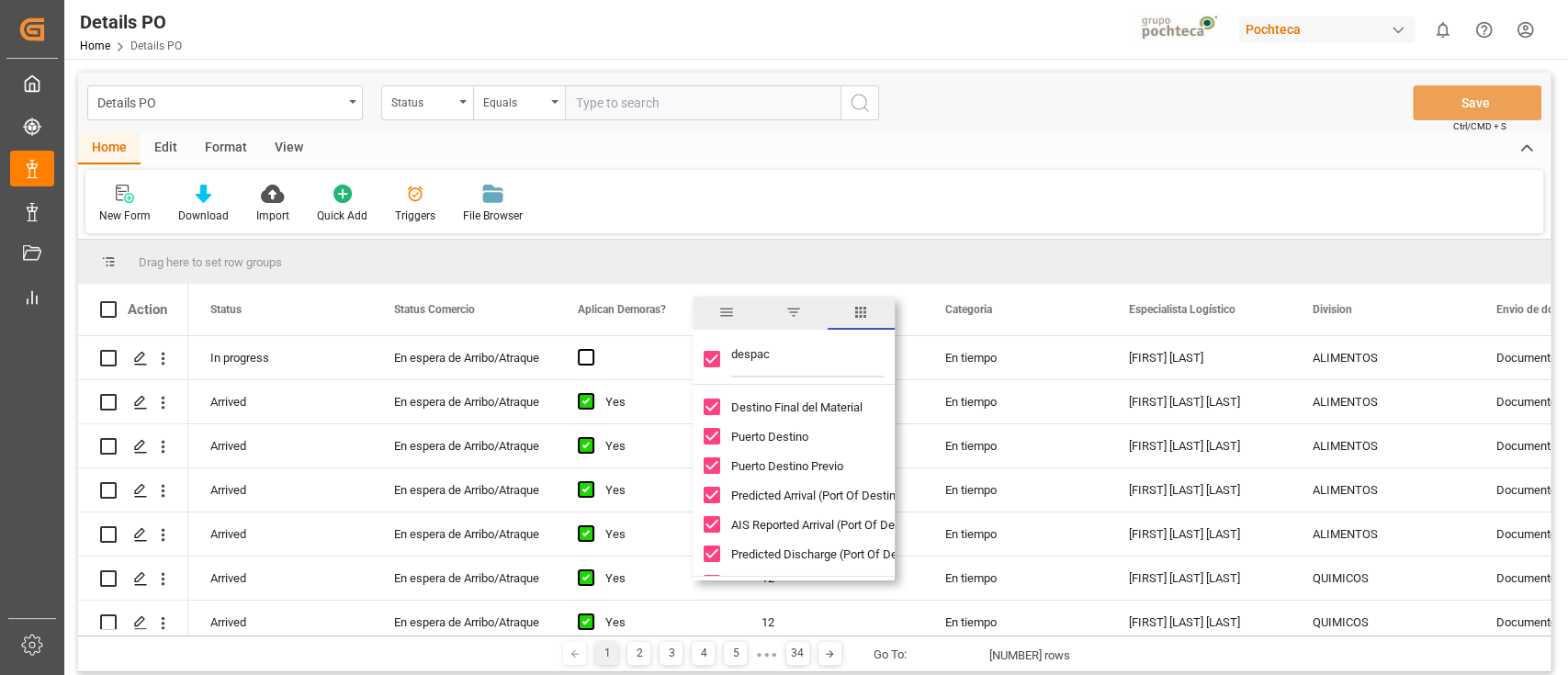 type on "despach" 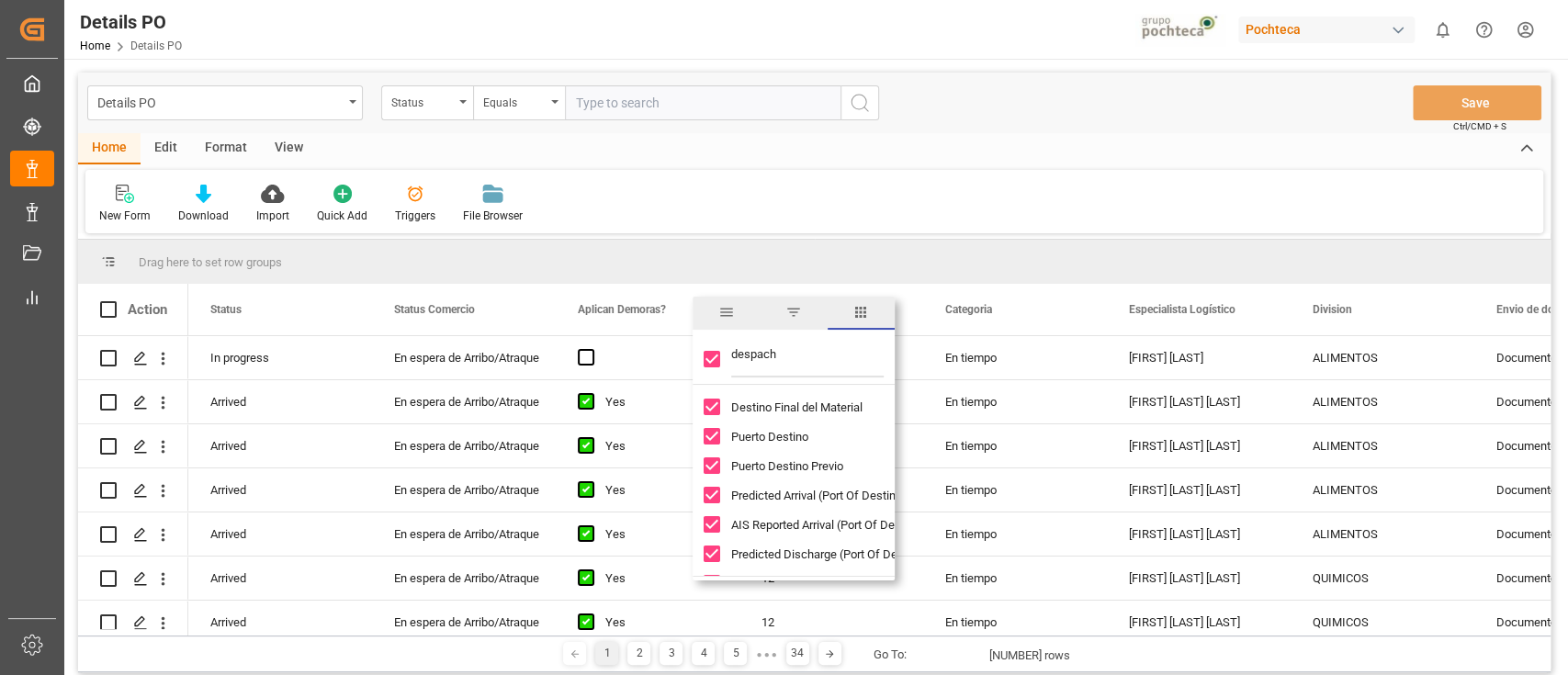 checkbox on "false" 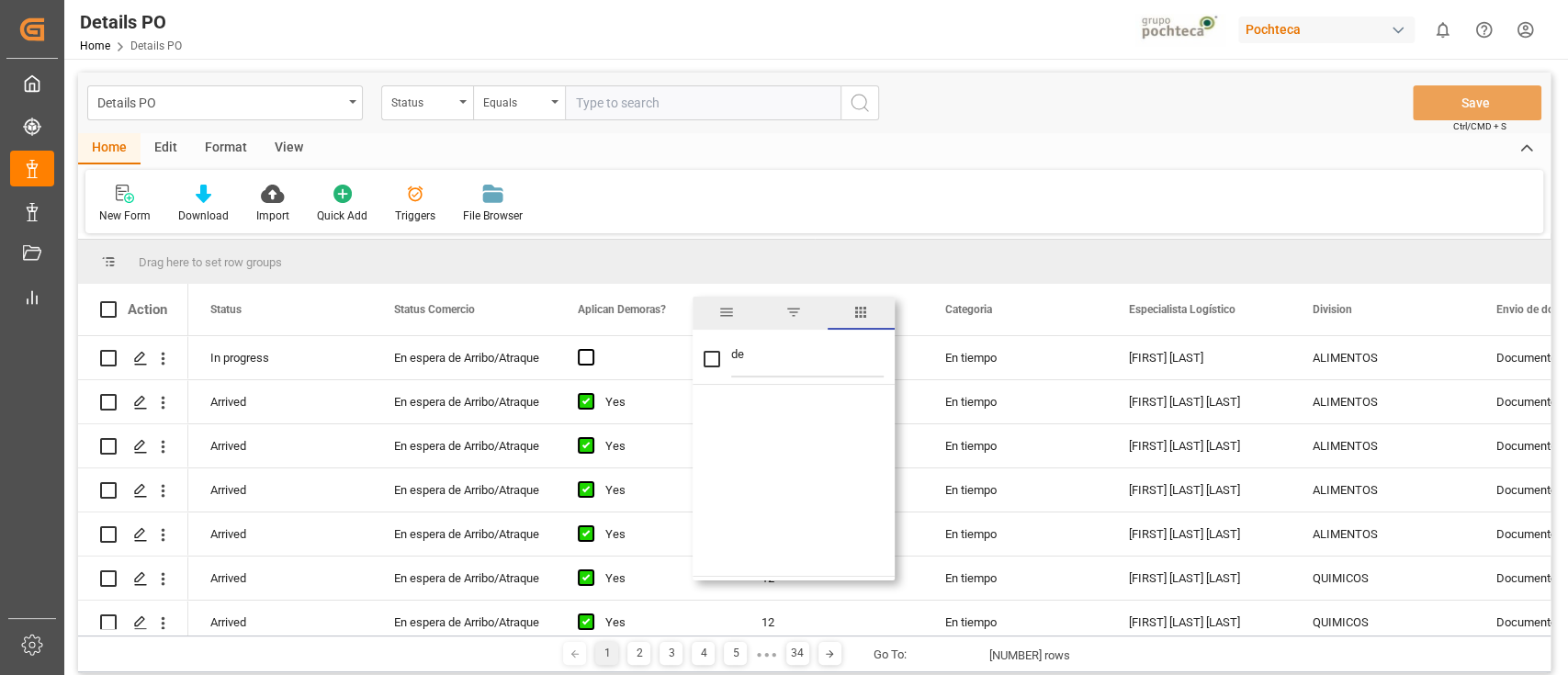 type on "d" 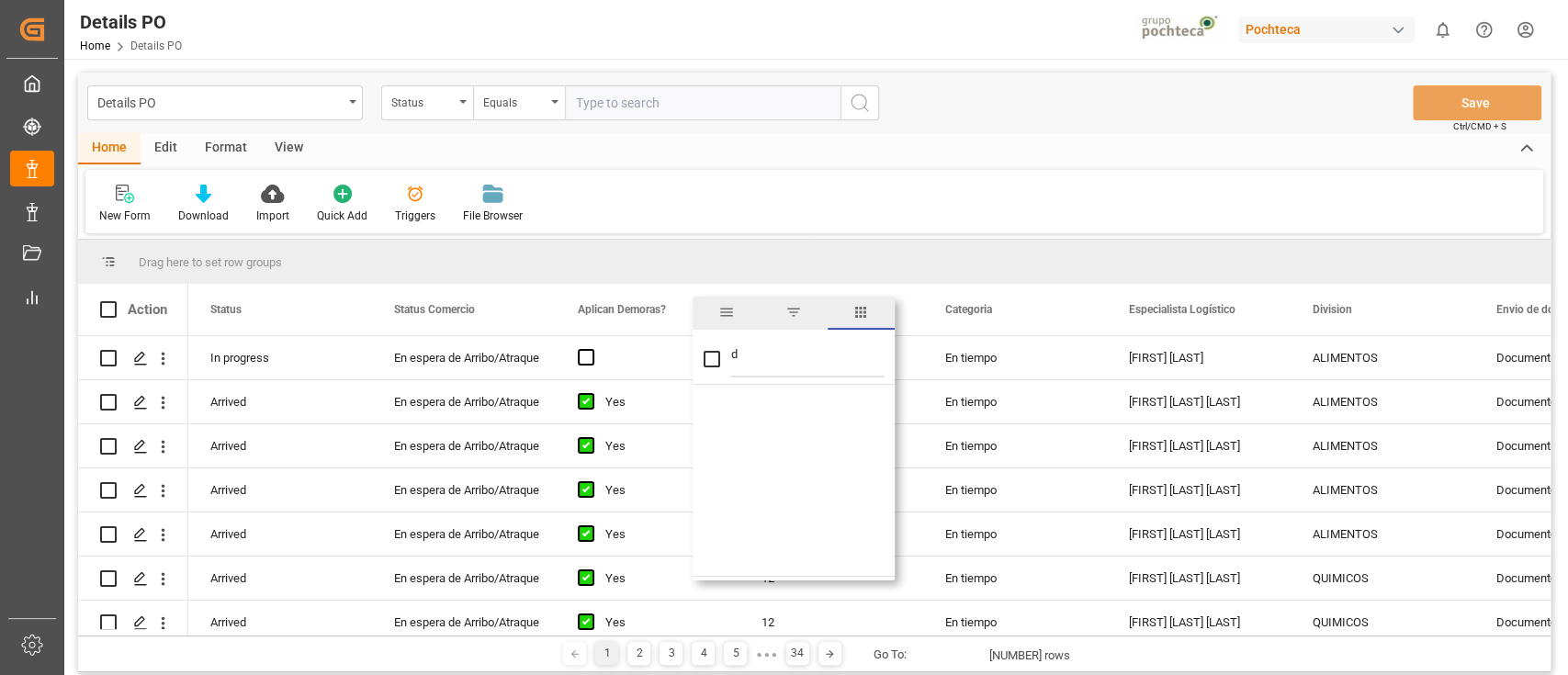 type 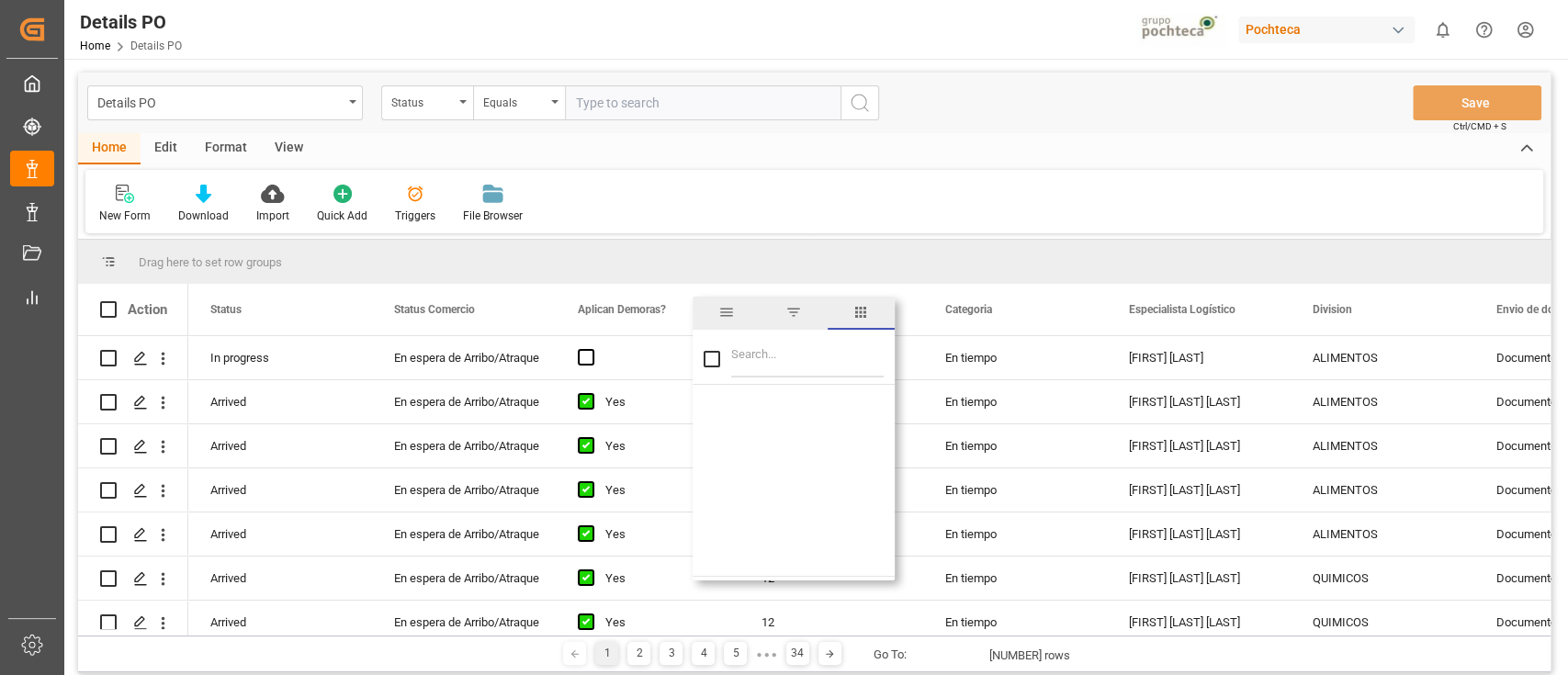 checkbox on "true" 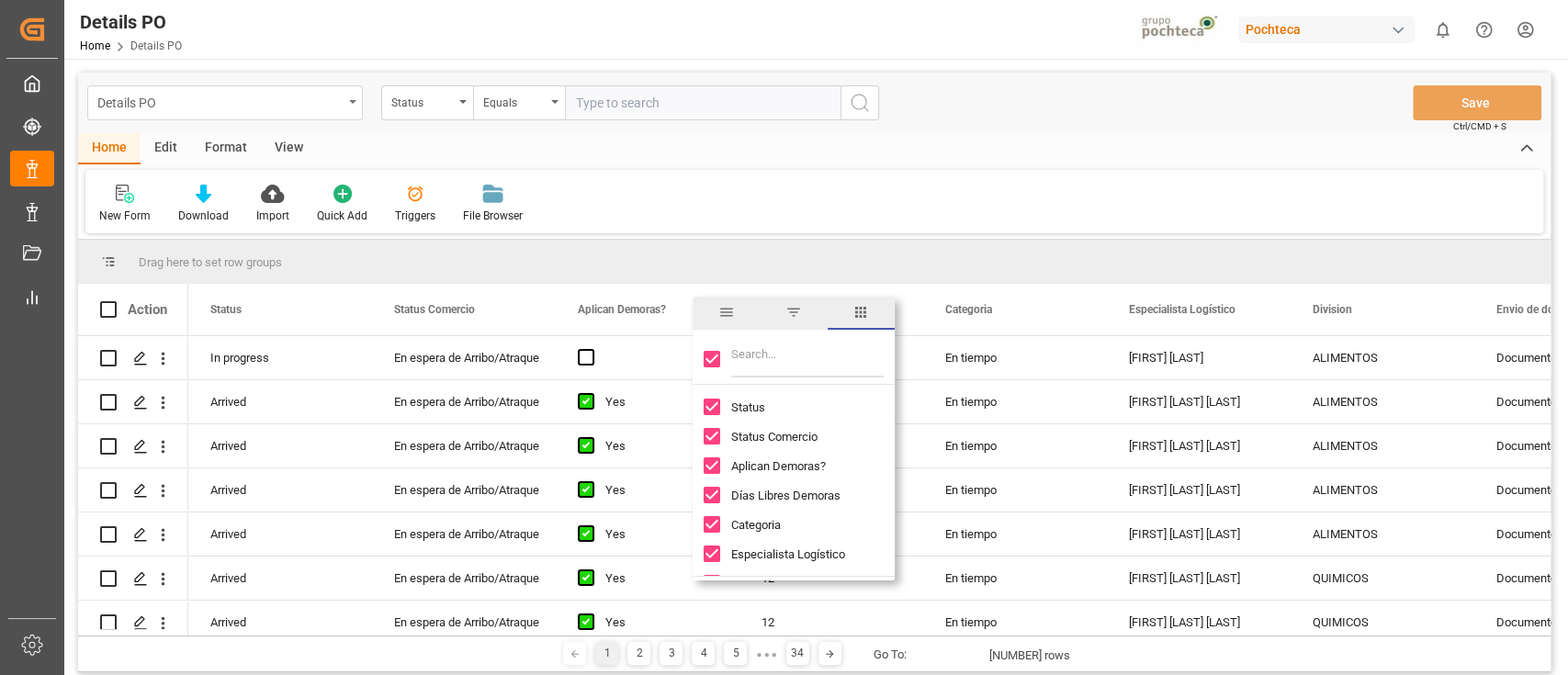 click on "Details PO" at bounding box center (225, 103) 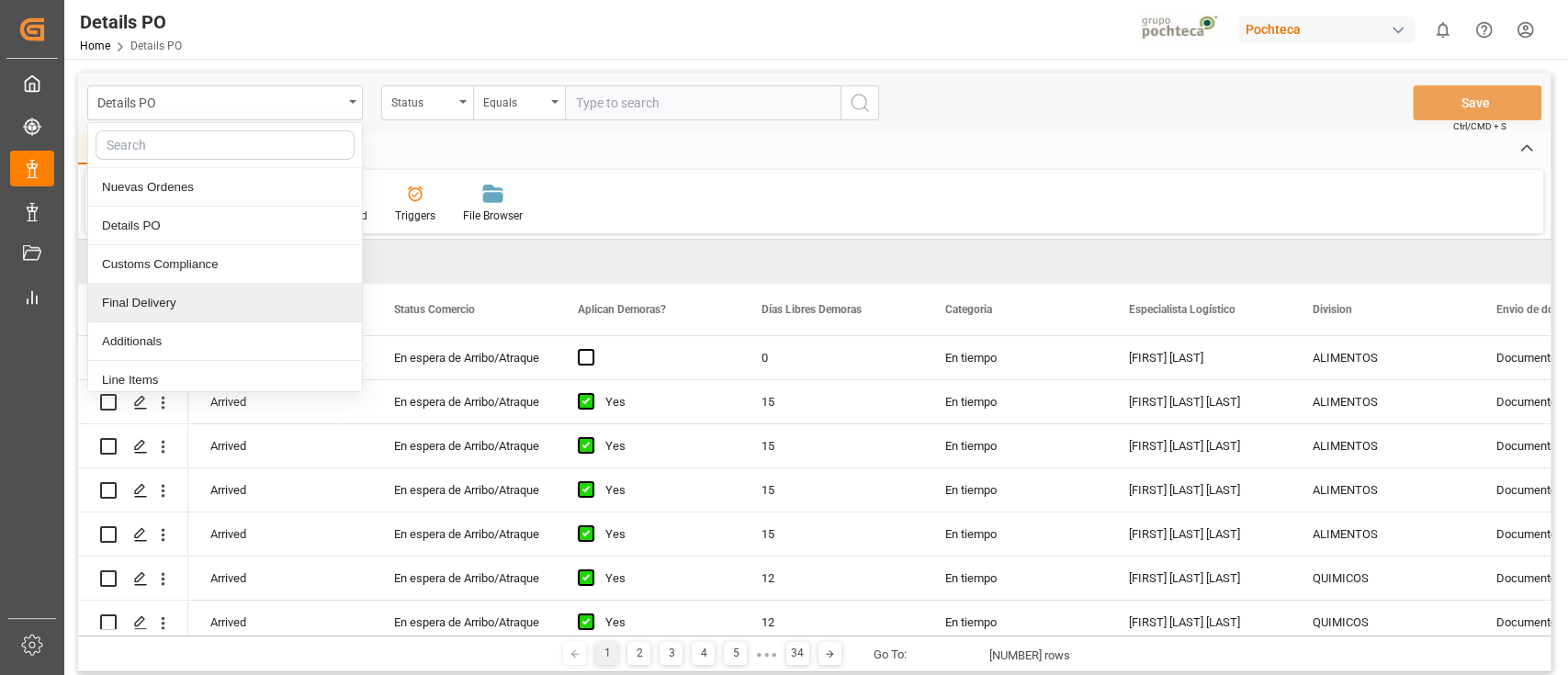 click on "Final Delivery" at bounding box center [225, 303] 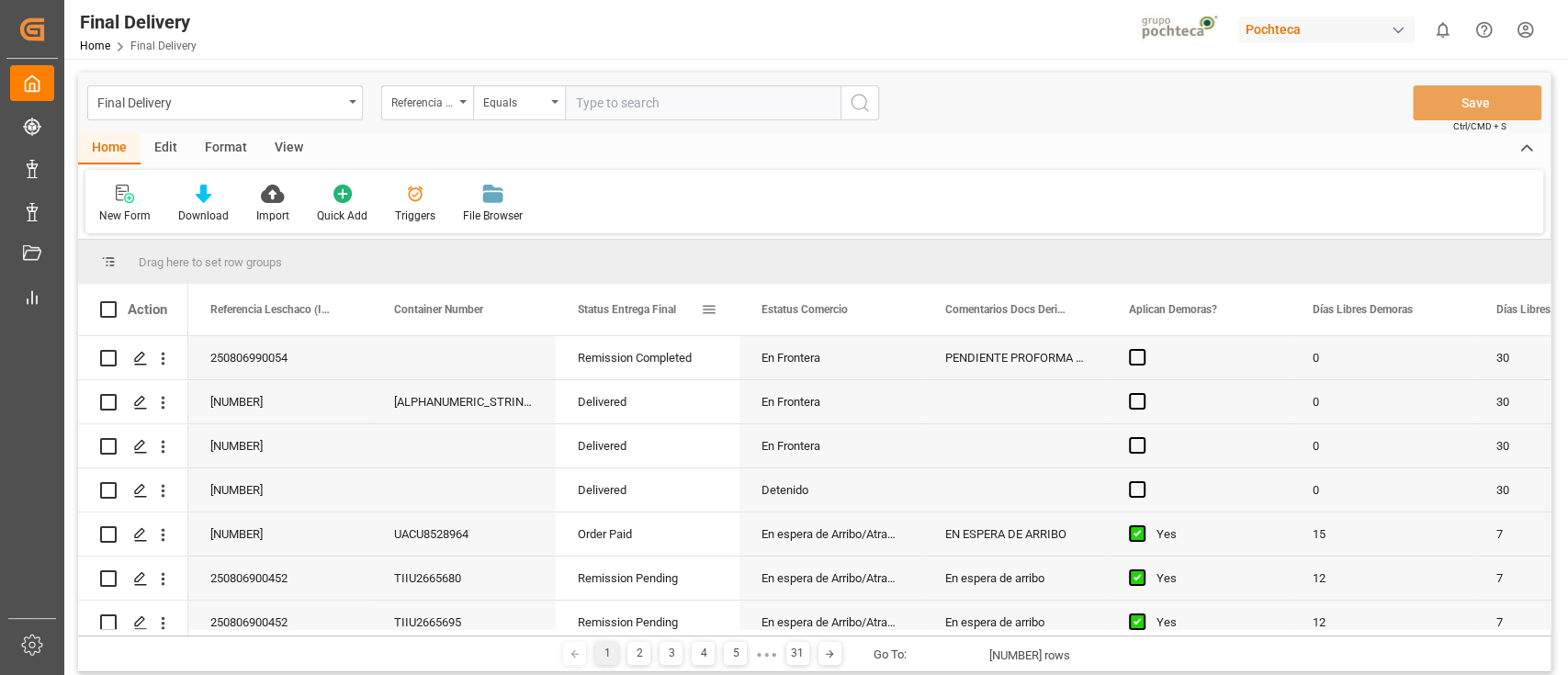 click at bounding box center [709, 309] 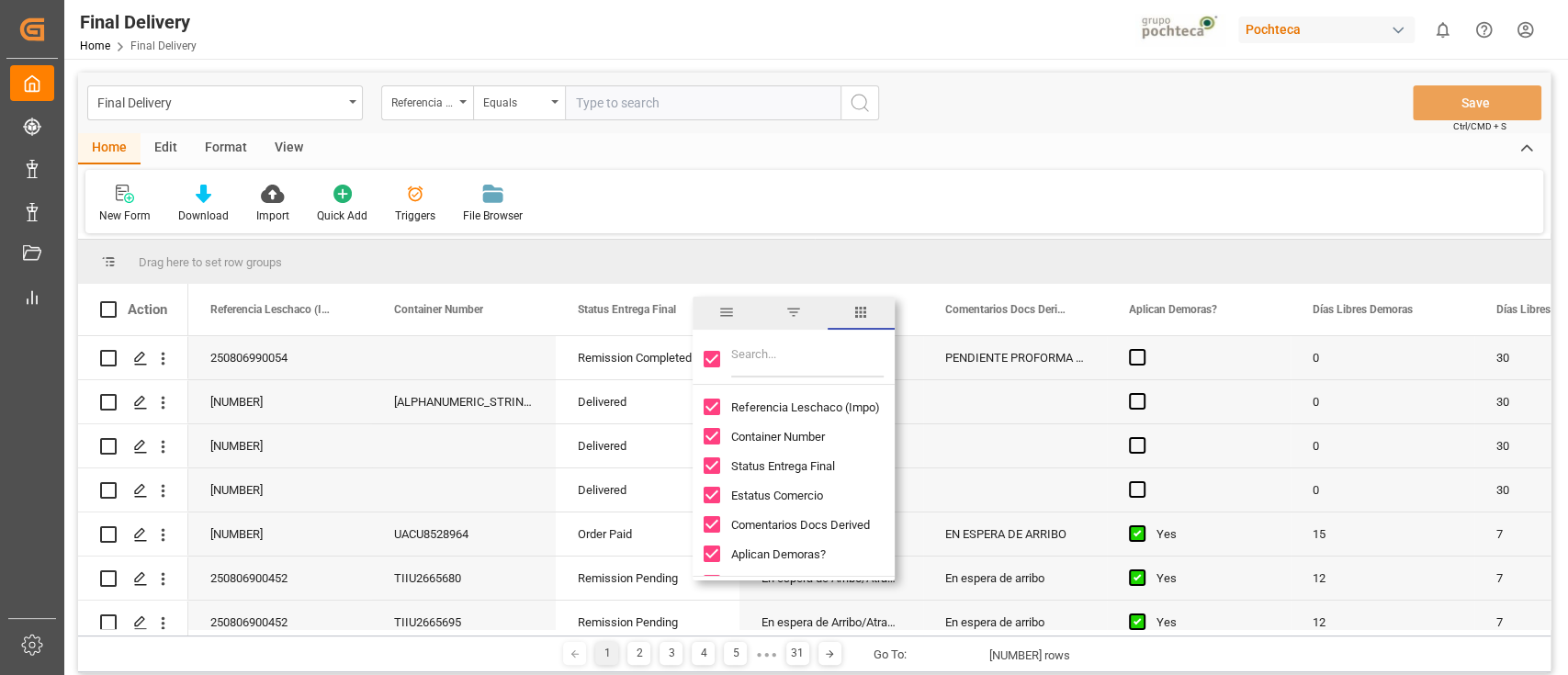 click at bounding box center (807, 359) 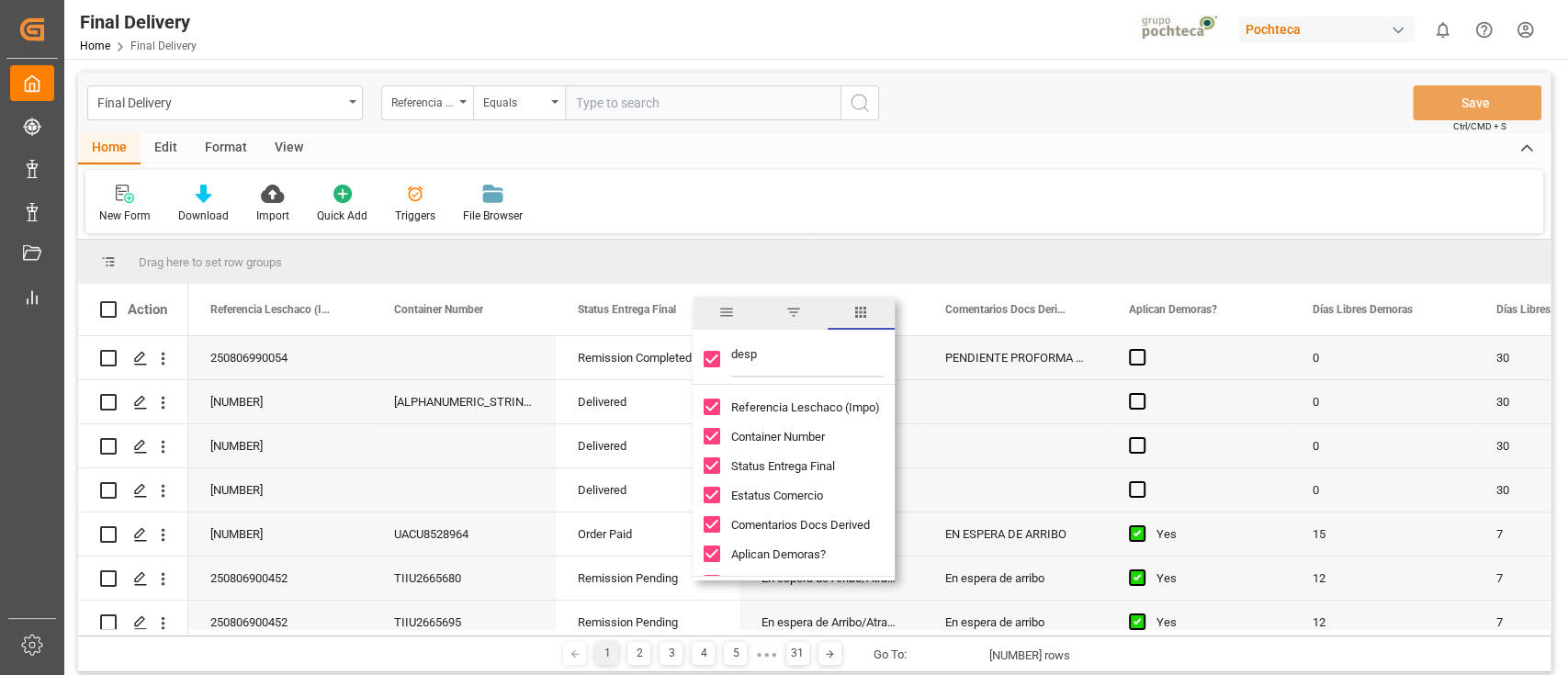 type on "despc" 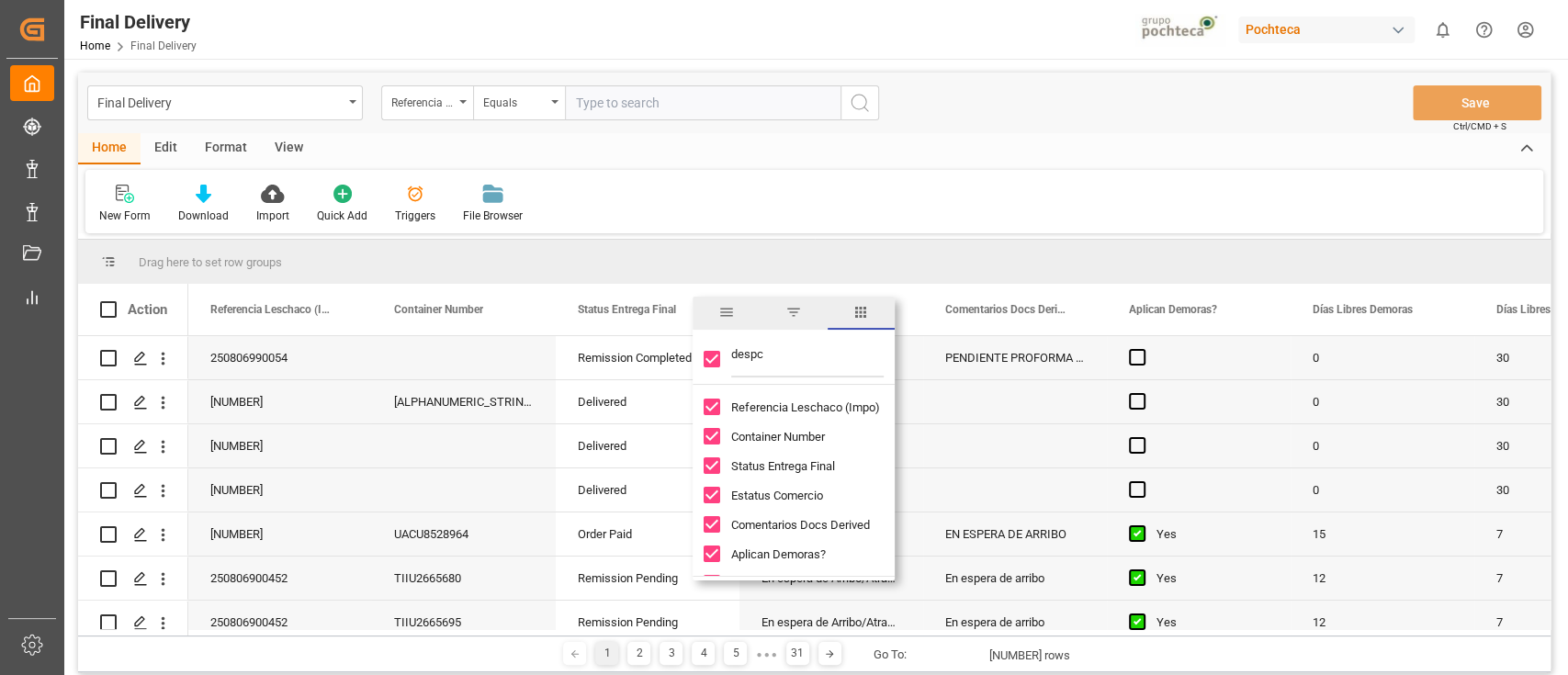 checkbox on "false" 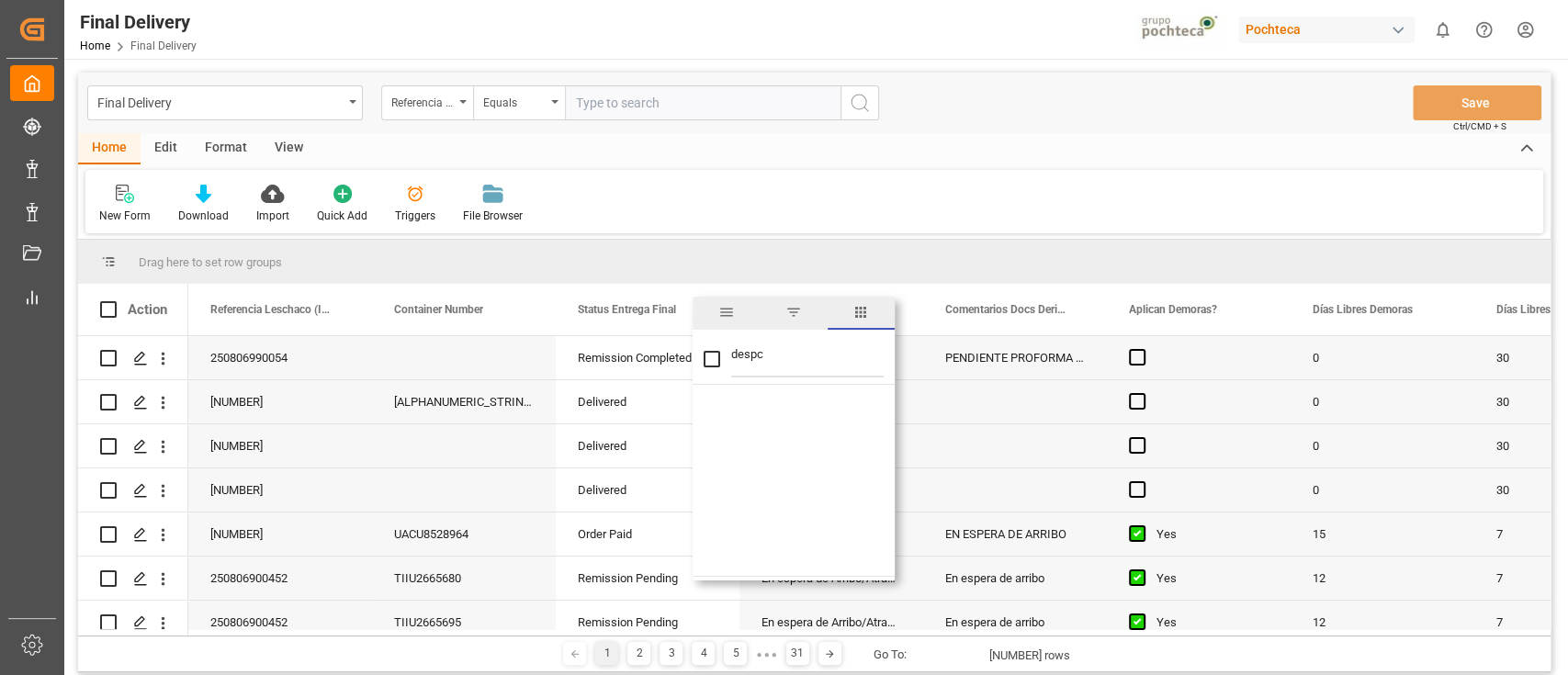 type on "desp" 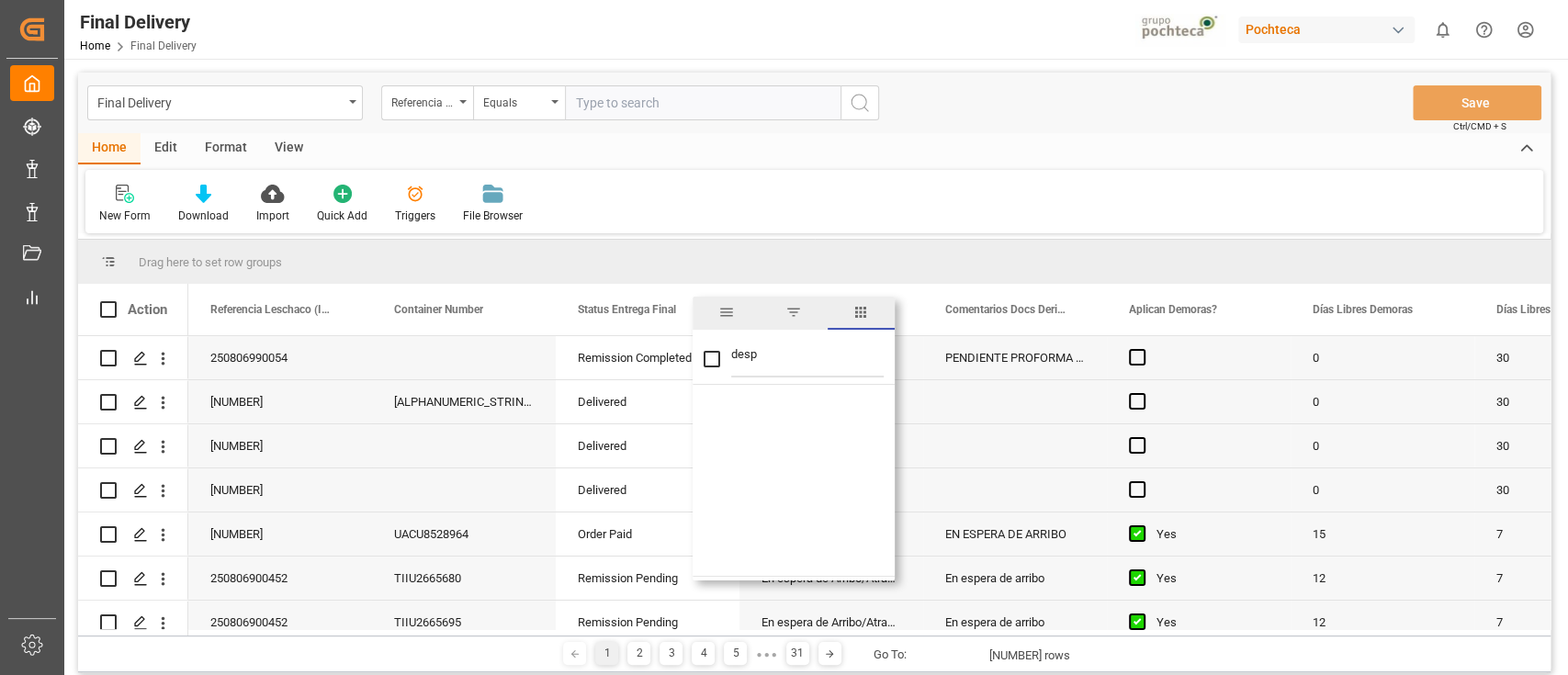 checkbox on "true" 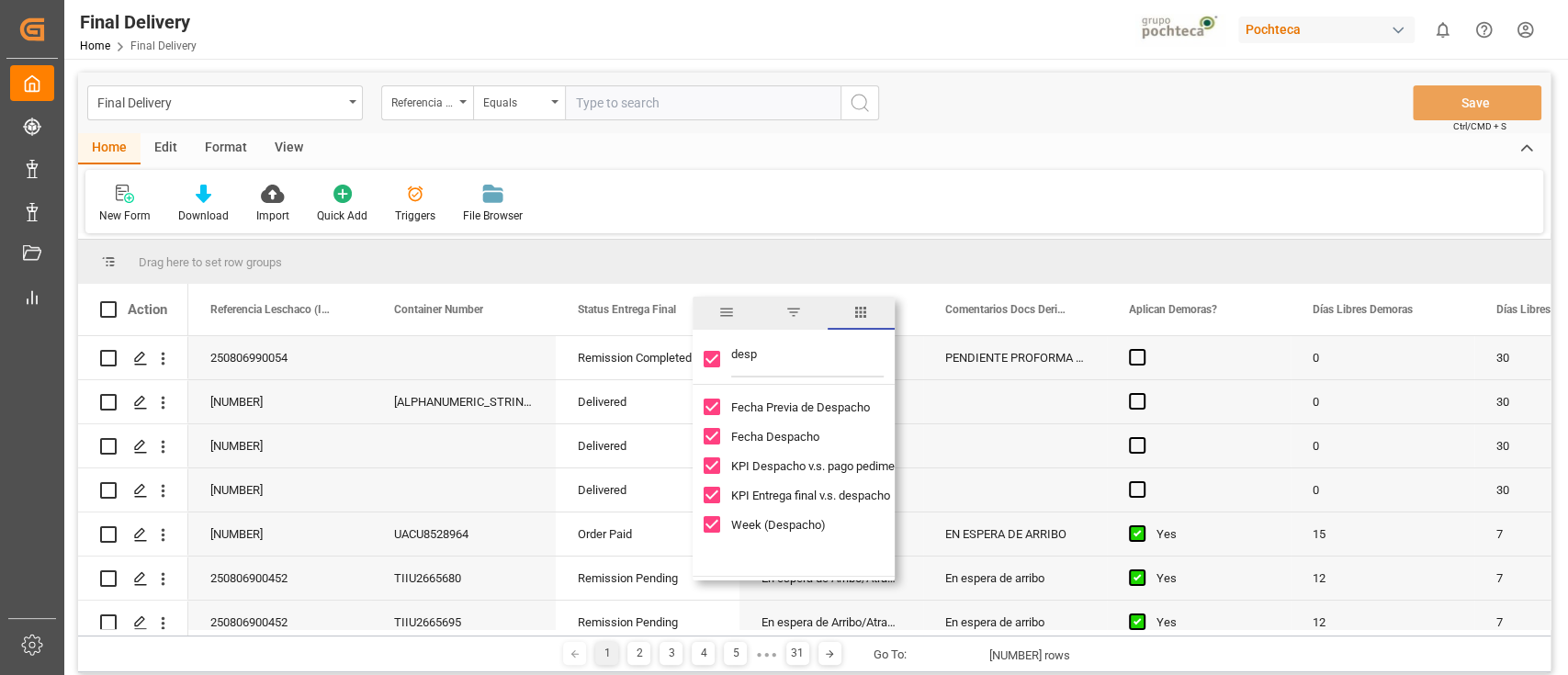 click on "Home Edit Format View" at bounding box center [814, 149] 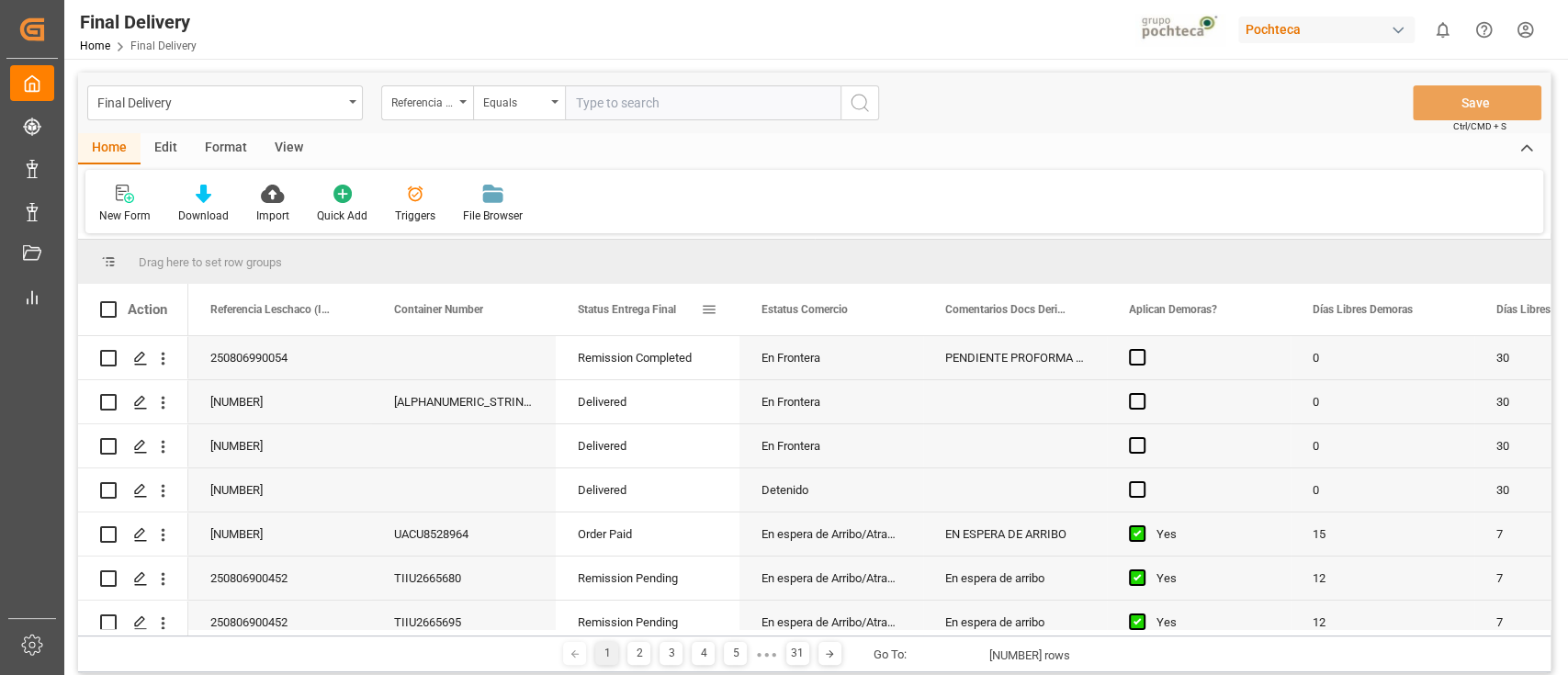 click at bounding box center (709, 309) 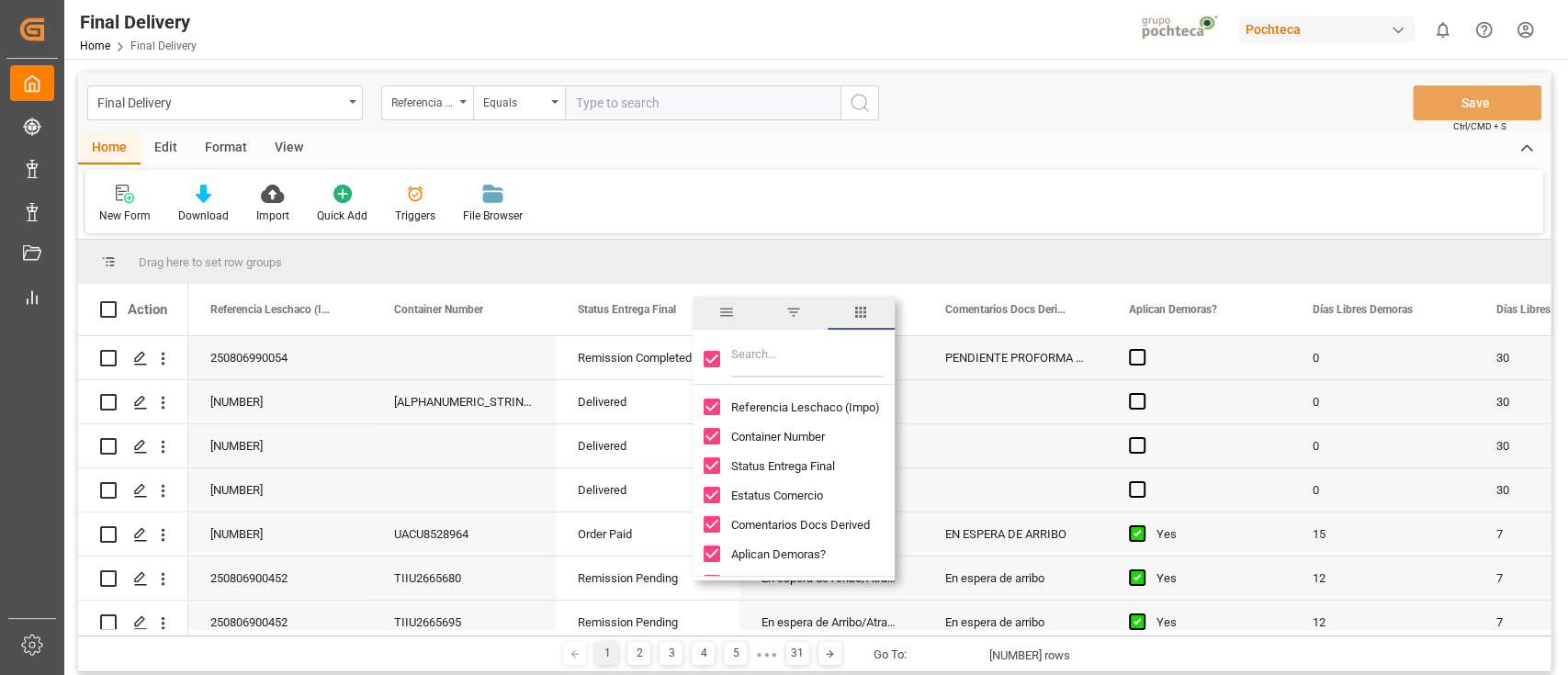 click at bounding box center (861, 313) 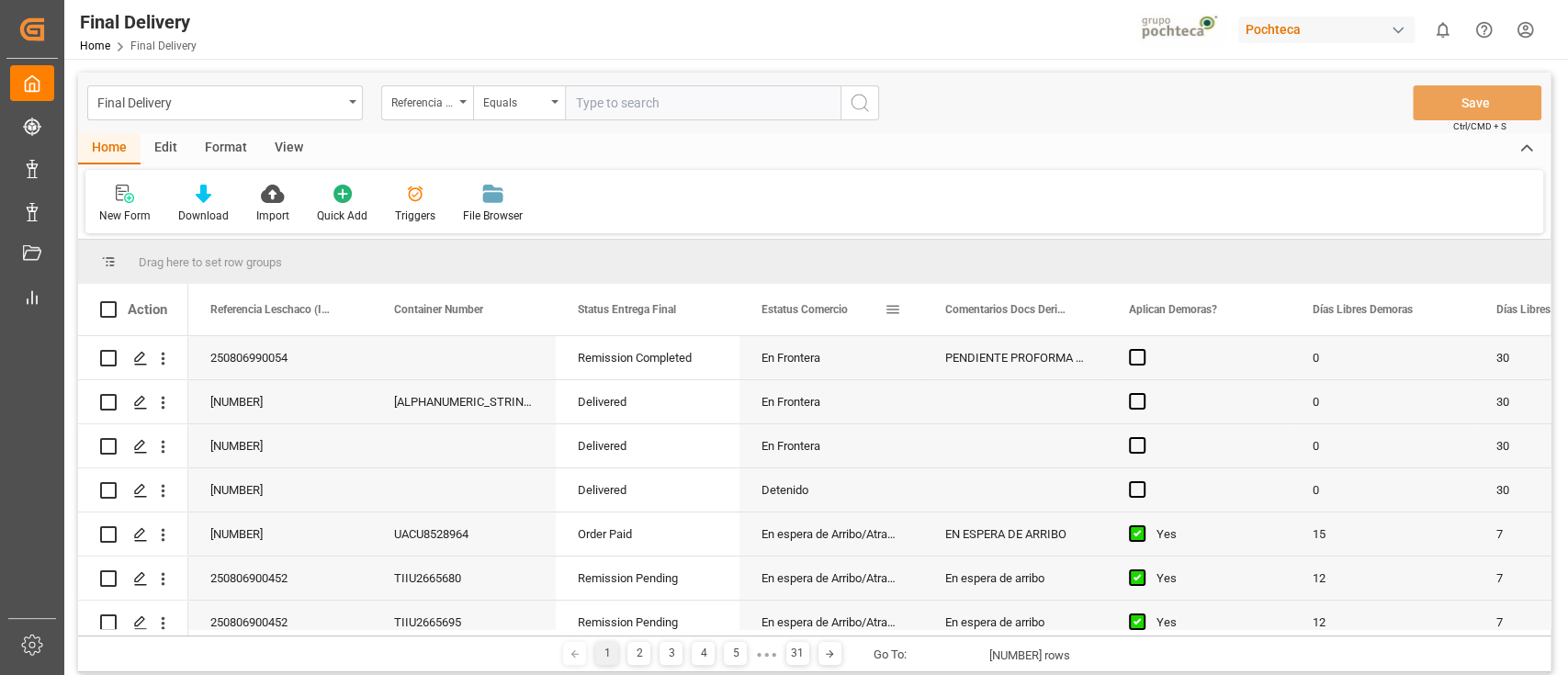 click on "Estatus Comercio" at bounding box center [823, 309] 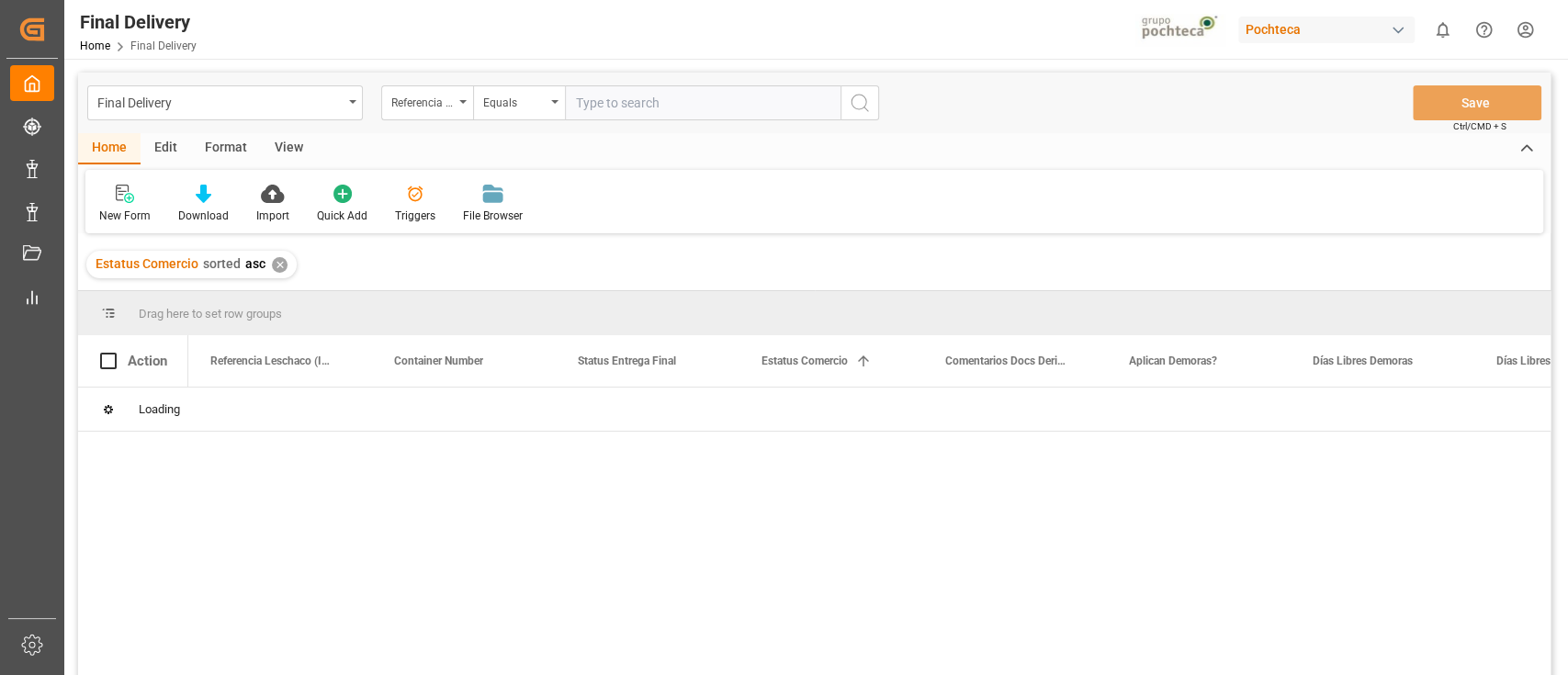click on "Estatus Comercio sorted asc ✕" at bounding box center [191, 264] 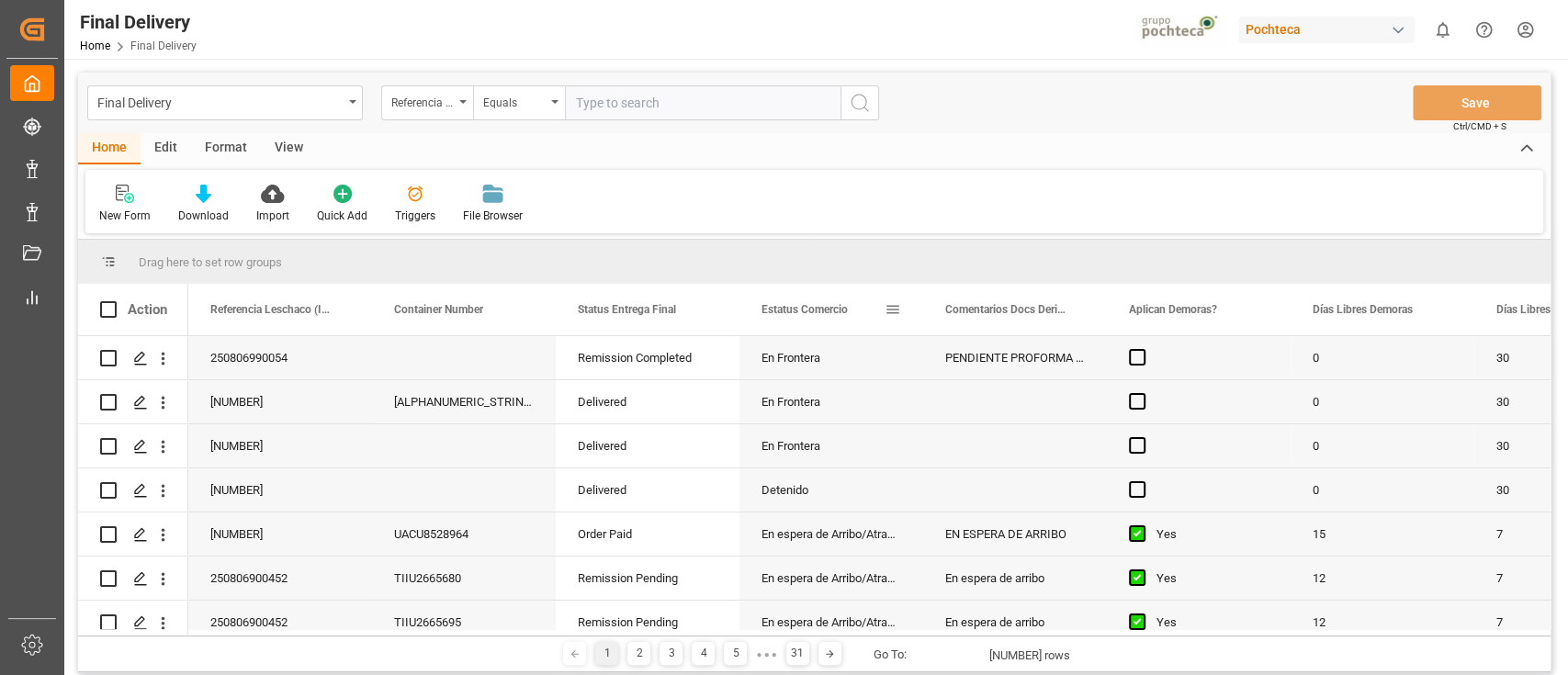click at bounding box center (893, 309) 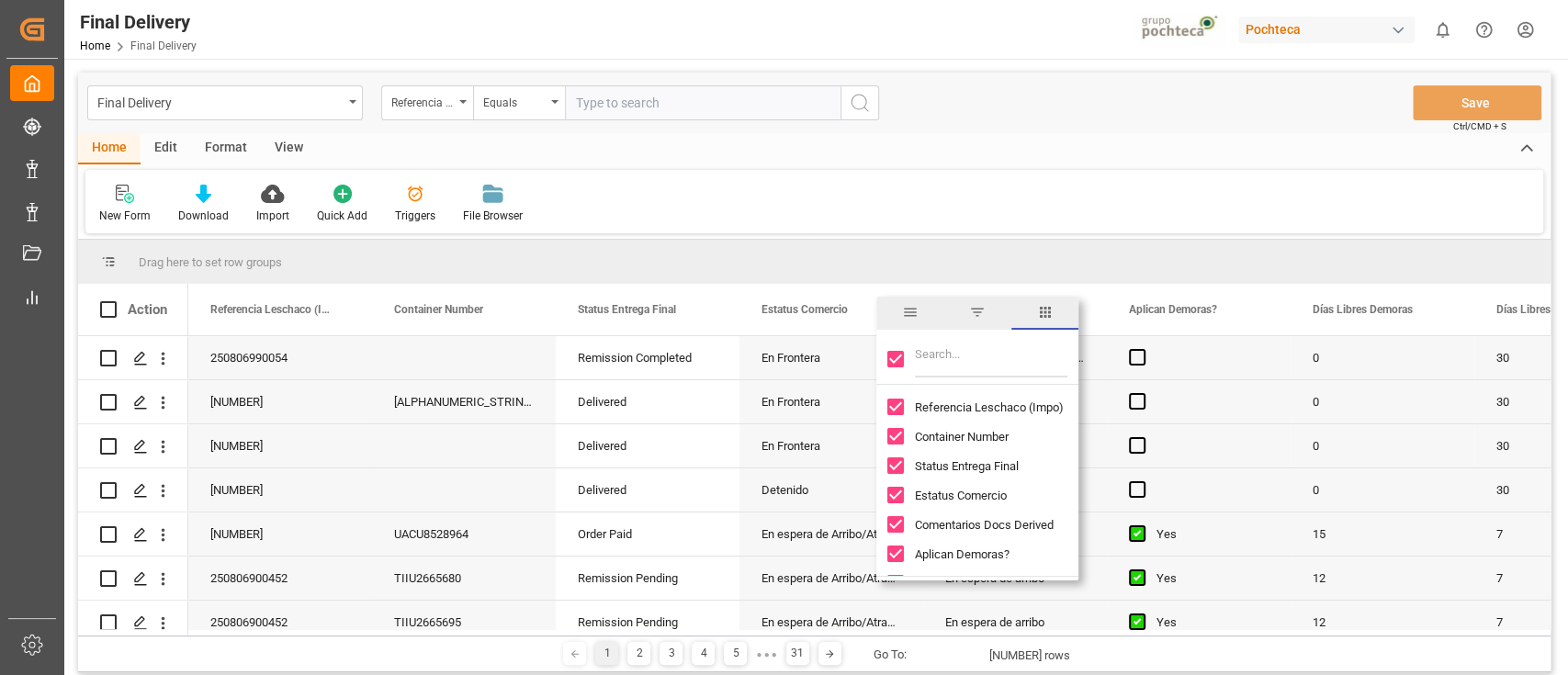 click at bounding box center [991, 359] 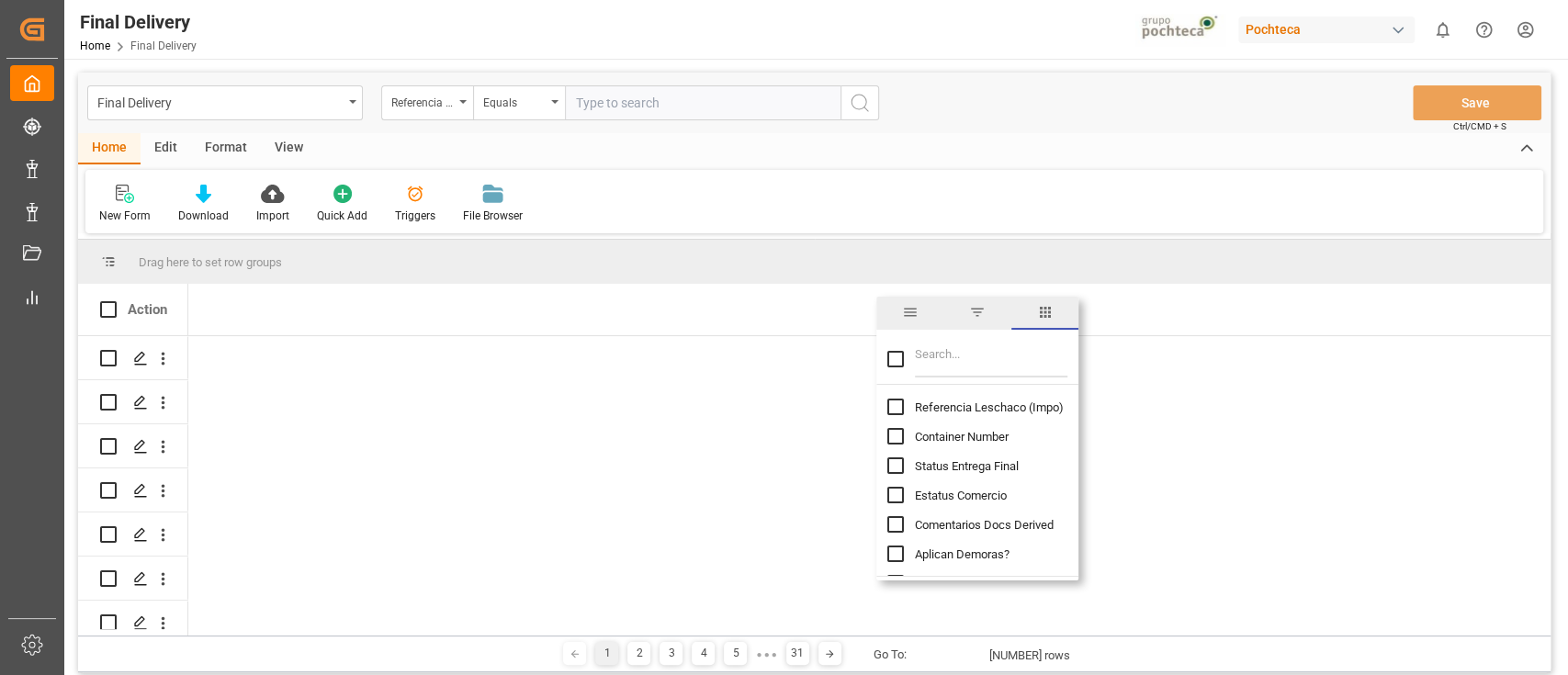 click at bounding box center (991, 359) 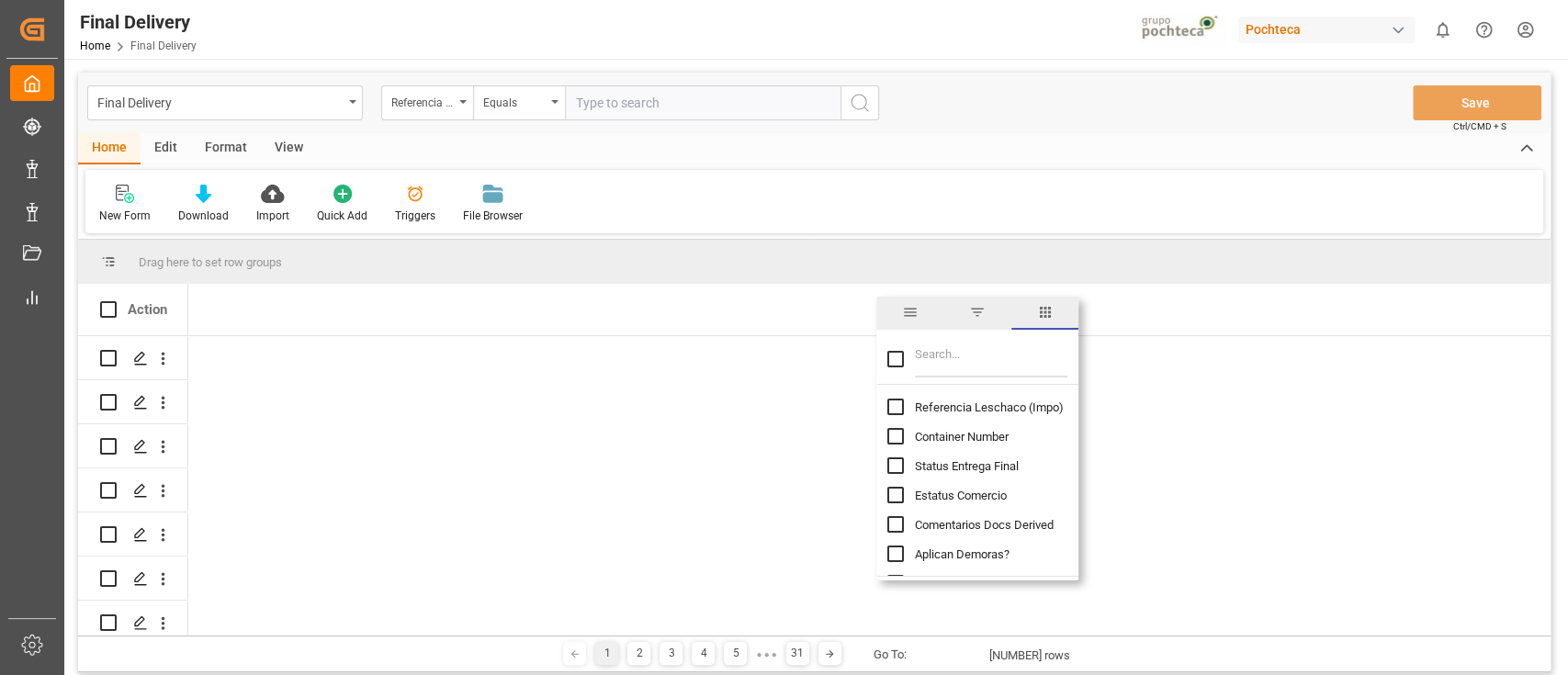 click at bounding box center [896, 407] 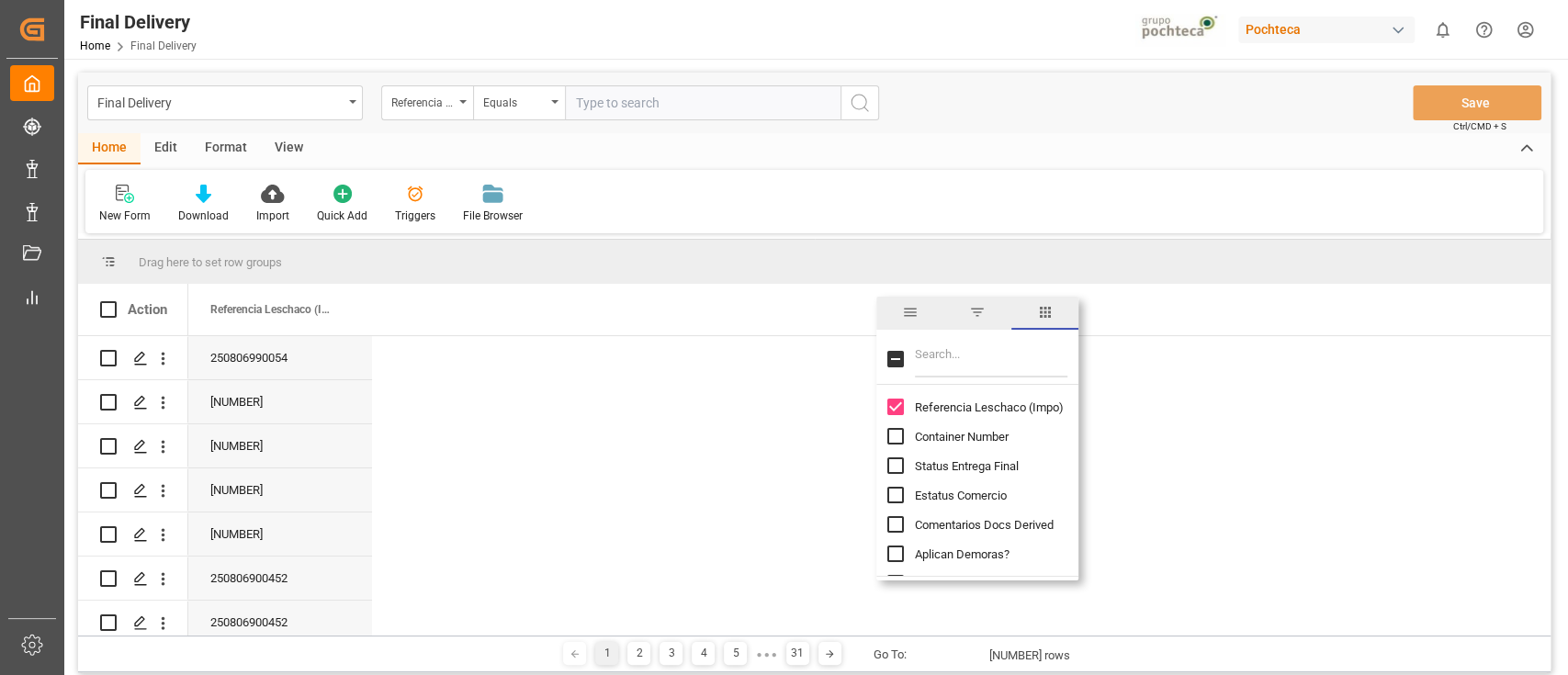 click on "Container Number" at bounding box center [988, 436] 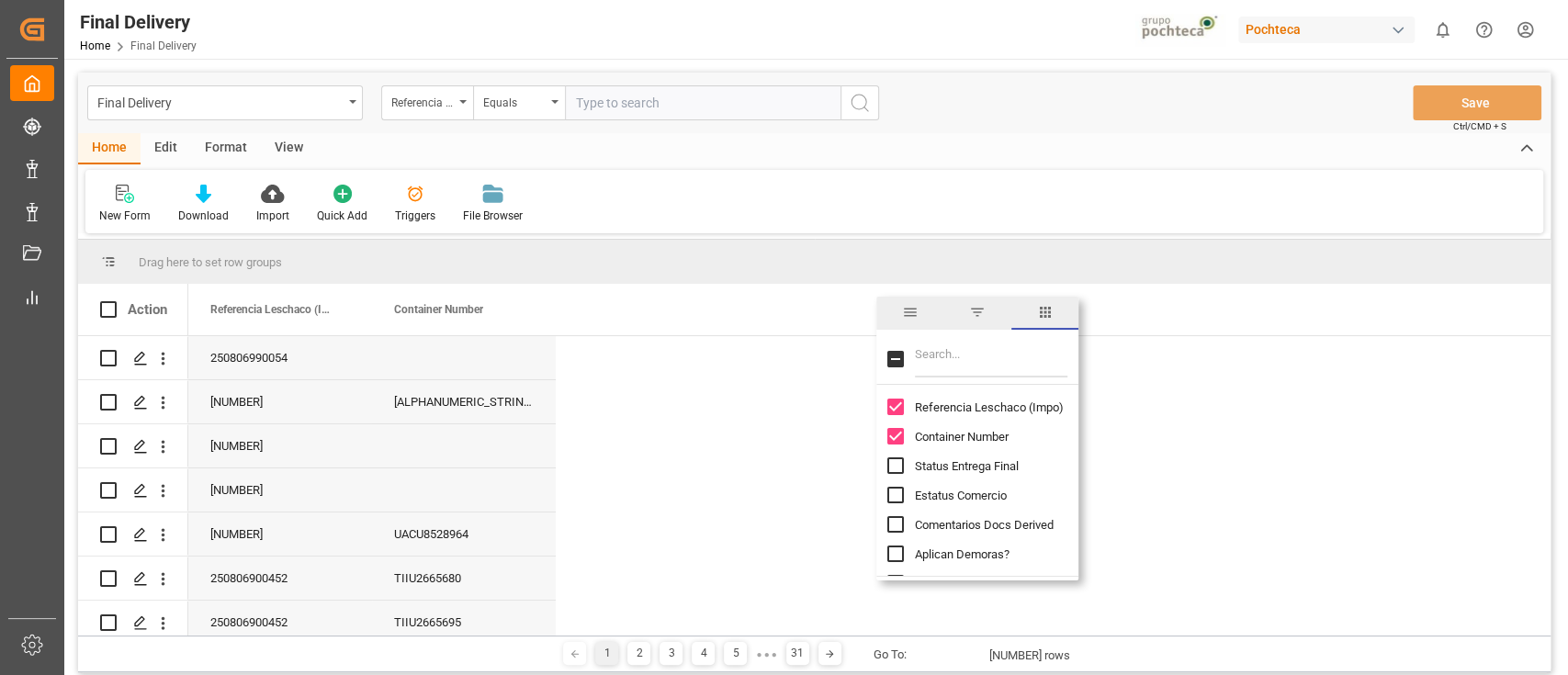 click at bounding box center (896, 466) 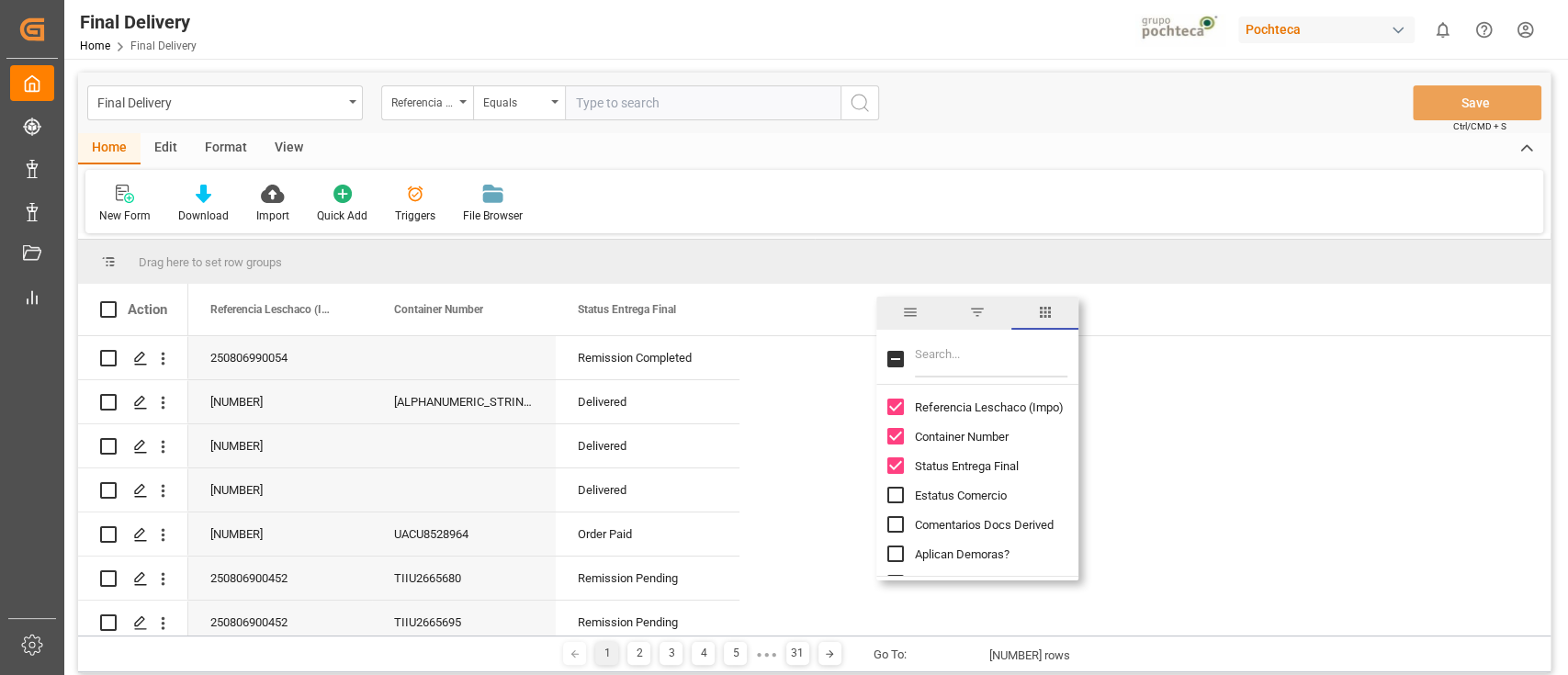 click at bounding box center (896, 495) 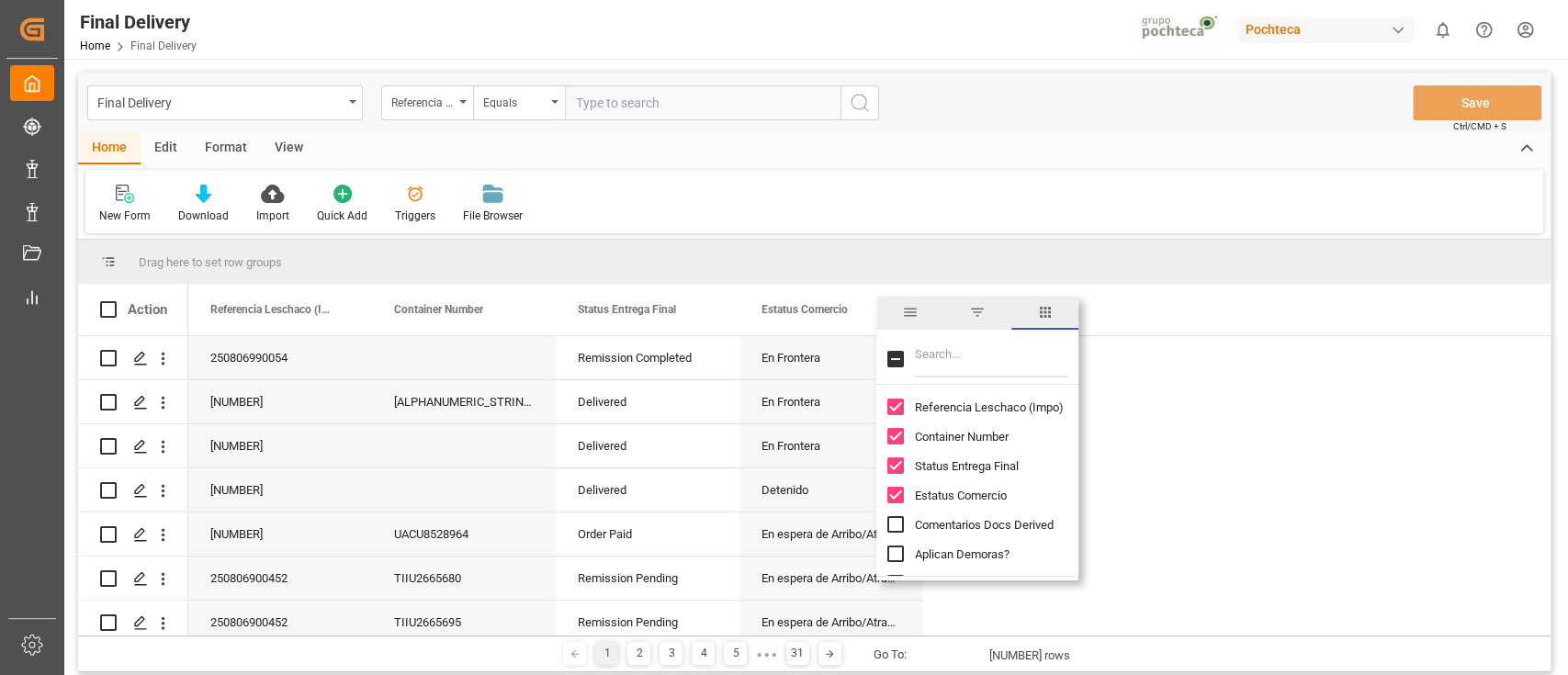 click at bounding box center (991, 359) 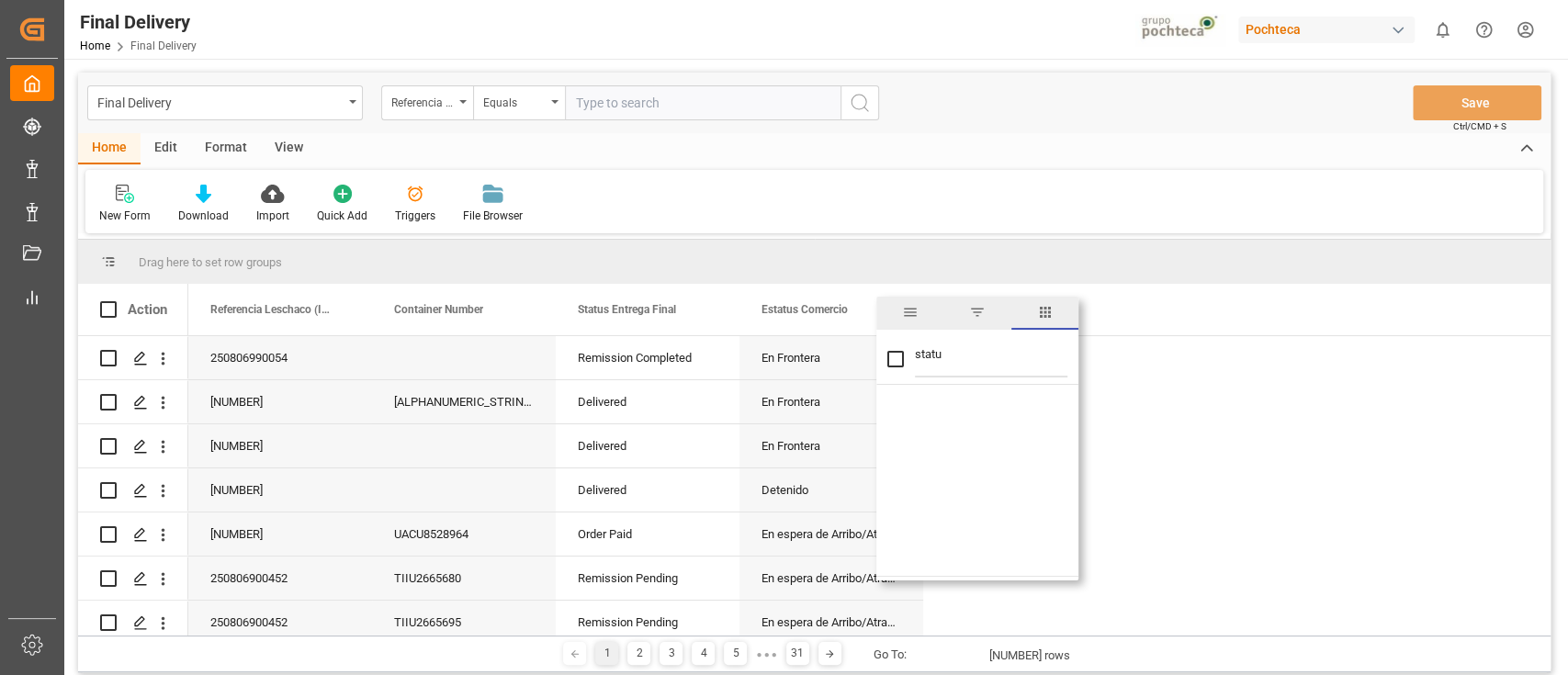 type on "status" 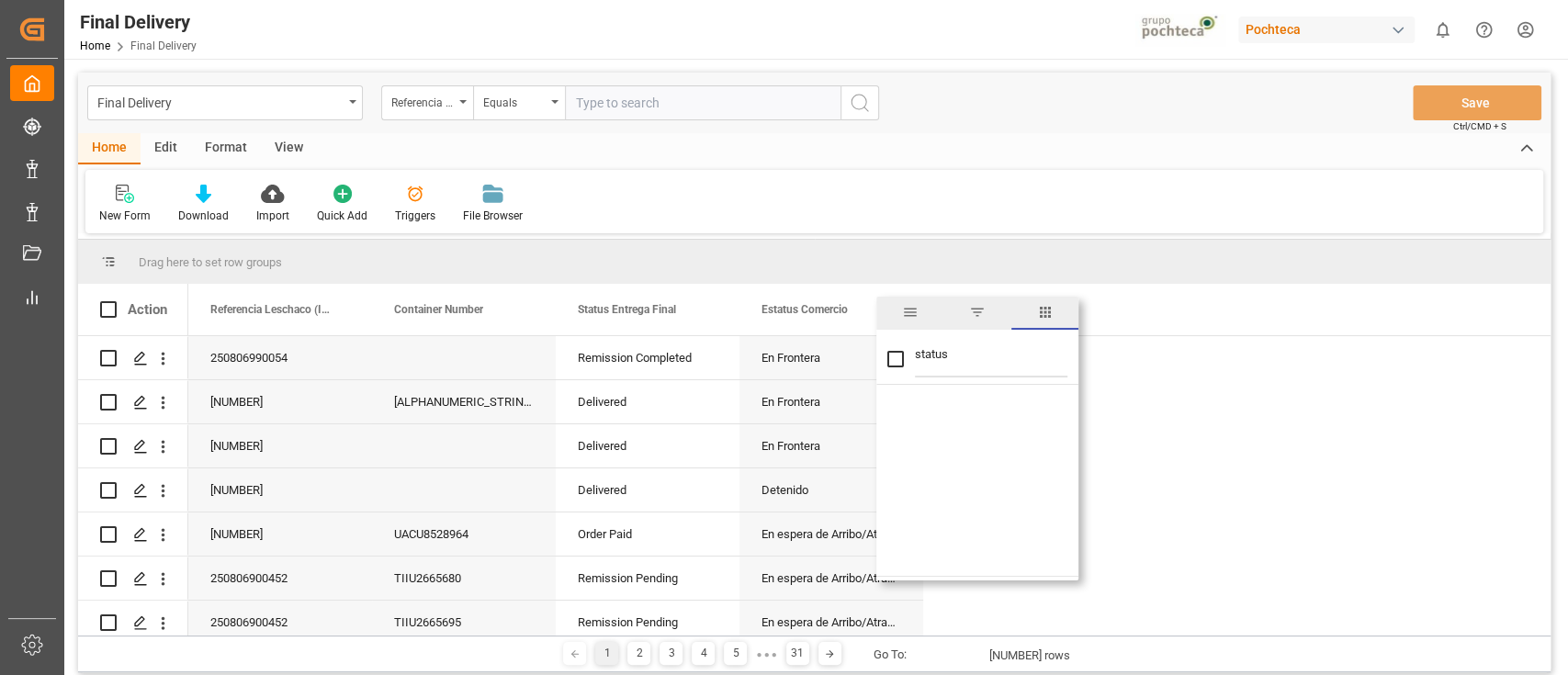 checkbox on "false" 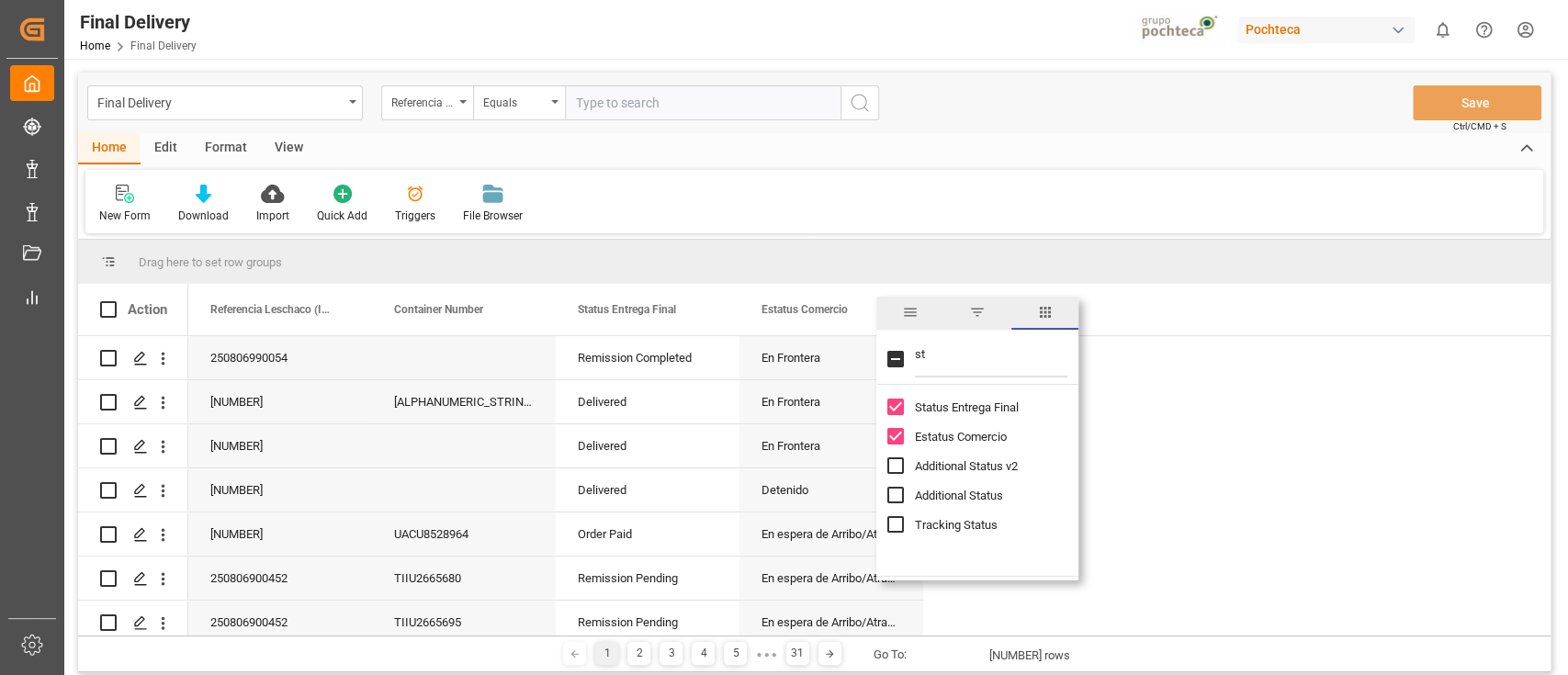 type on "s" 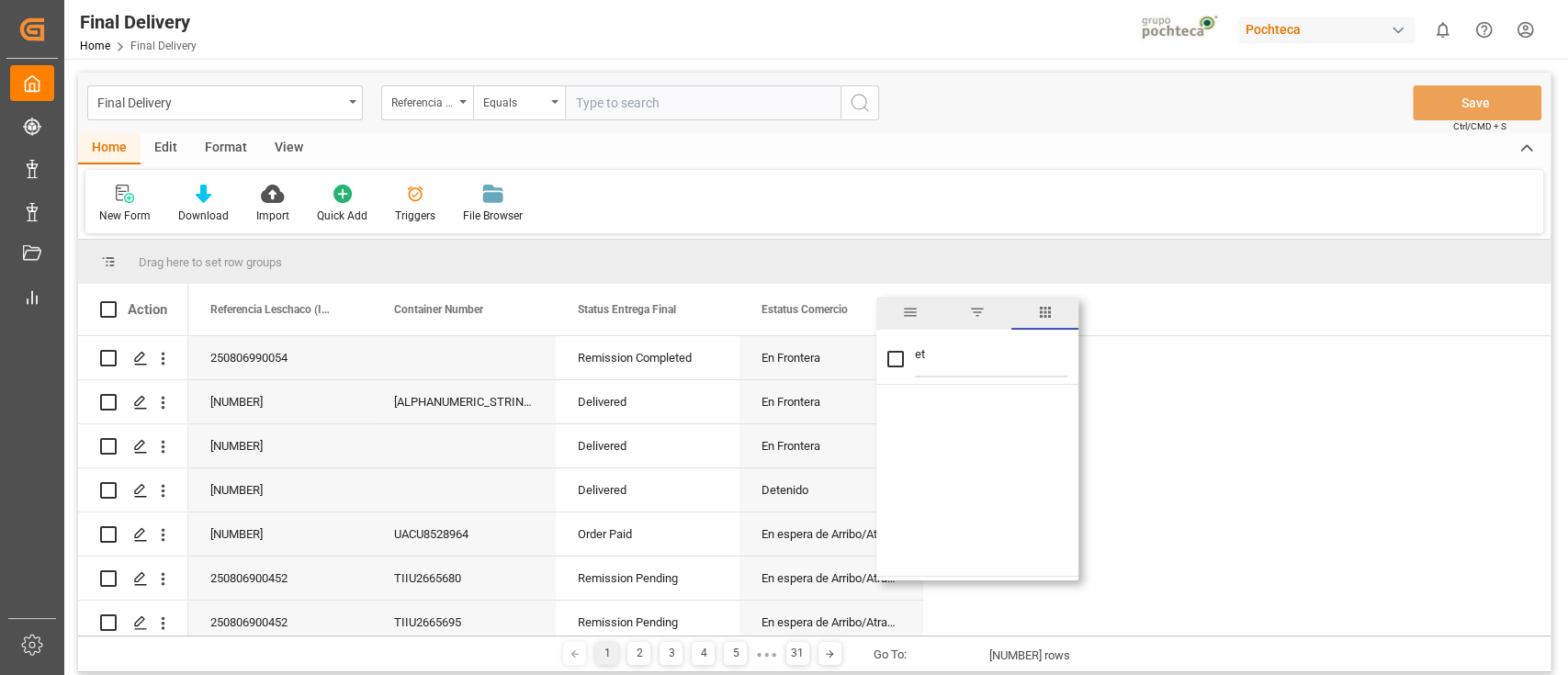 type on "e" 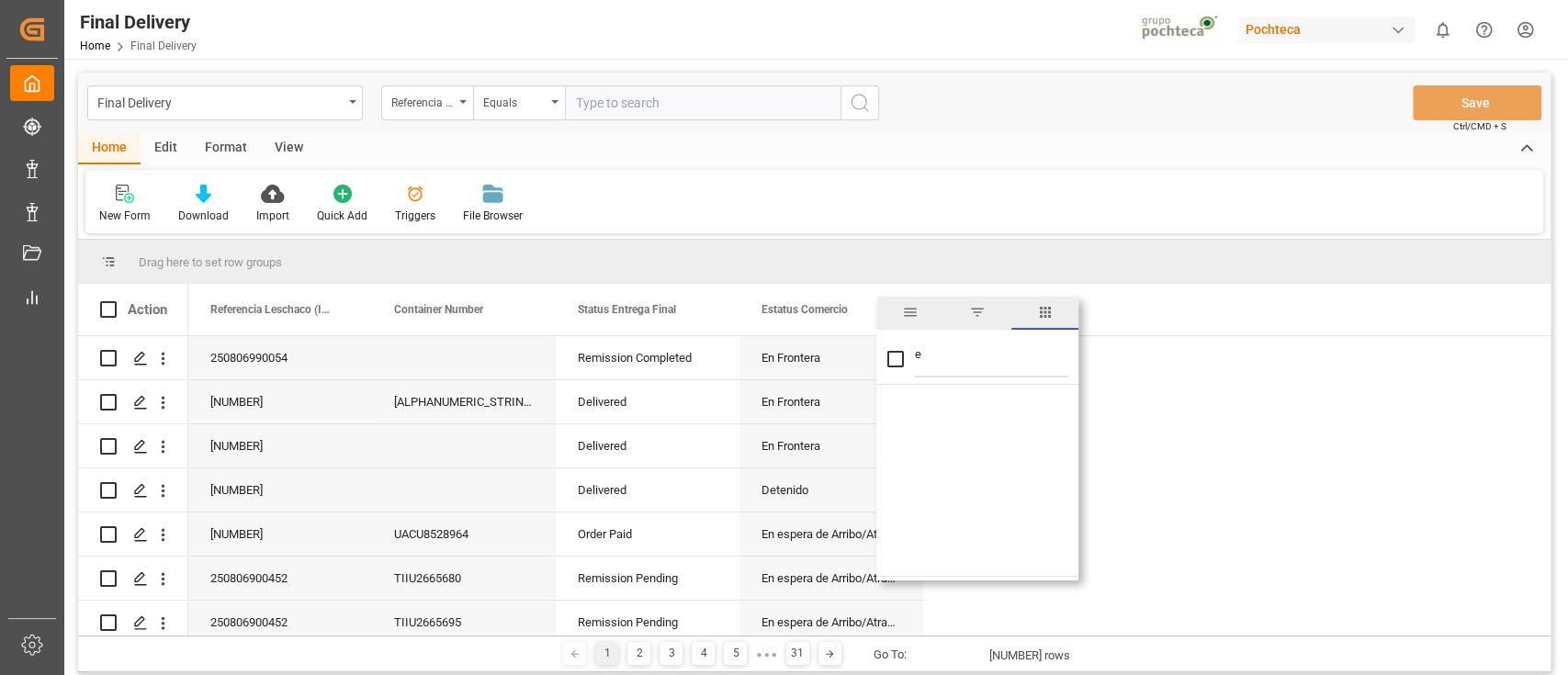 type 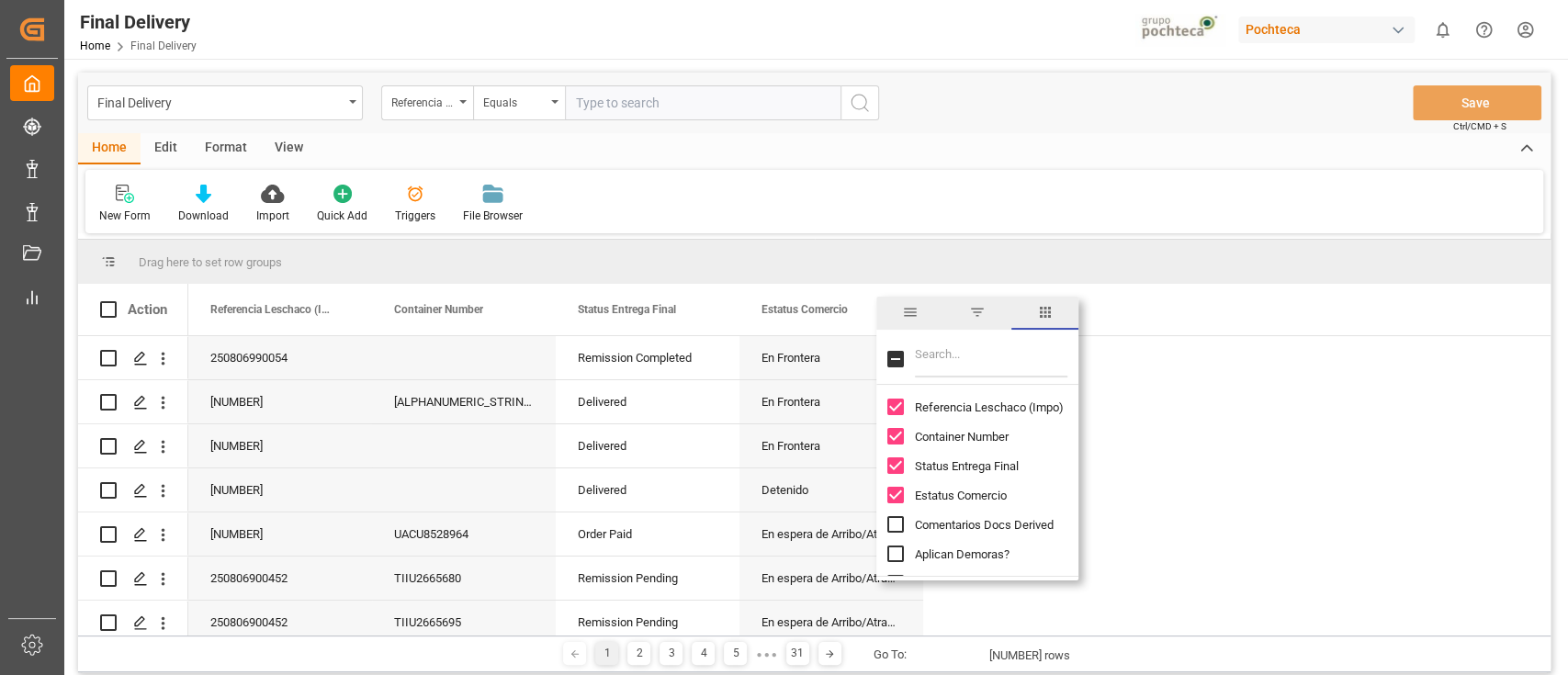 click at bounding box center [991, 359] 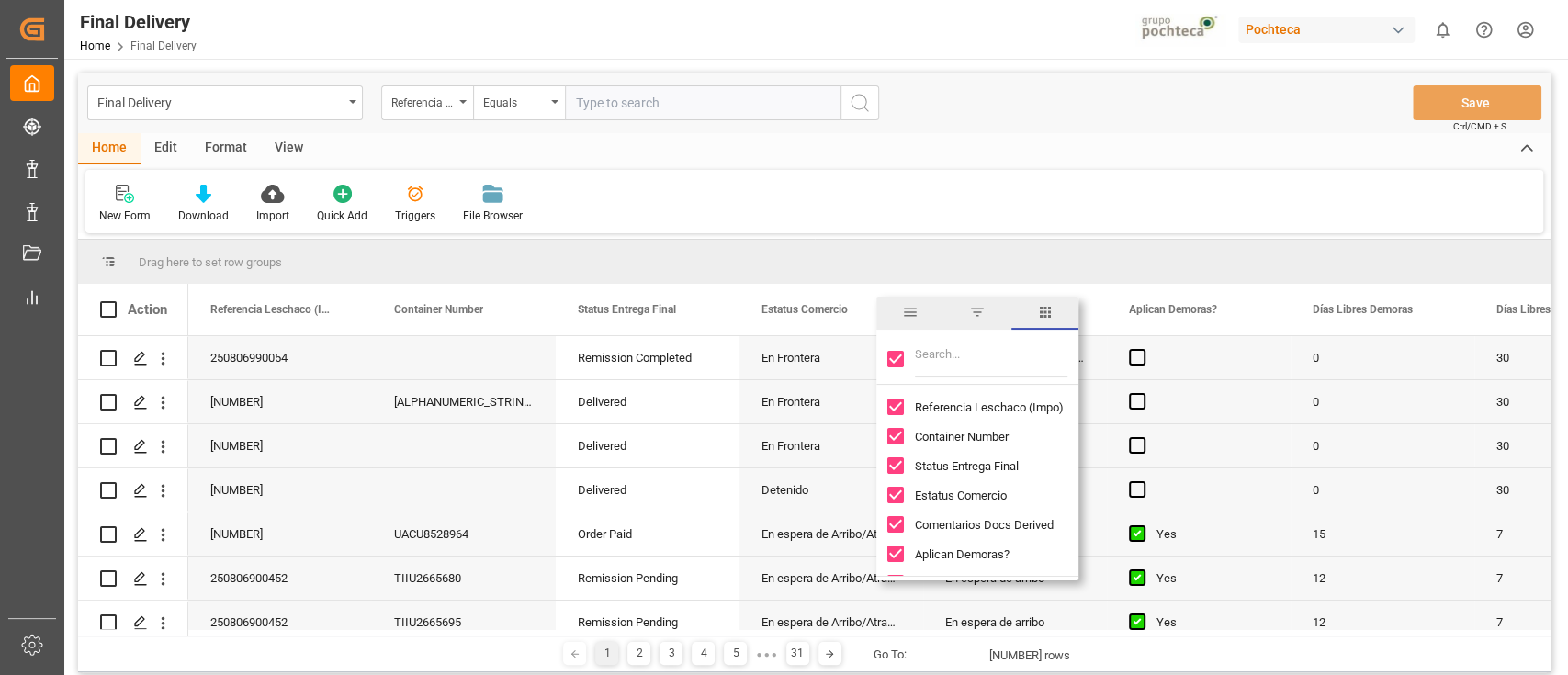 click on "New Form Download Import Quick Add Triggers File Browser" at bounding box center [814, 201] 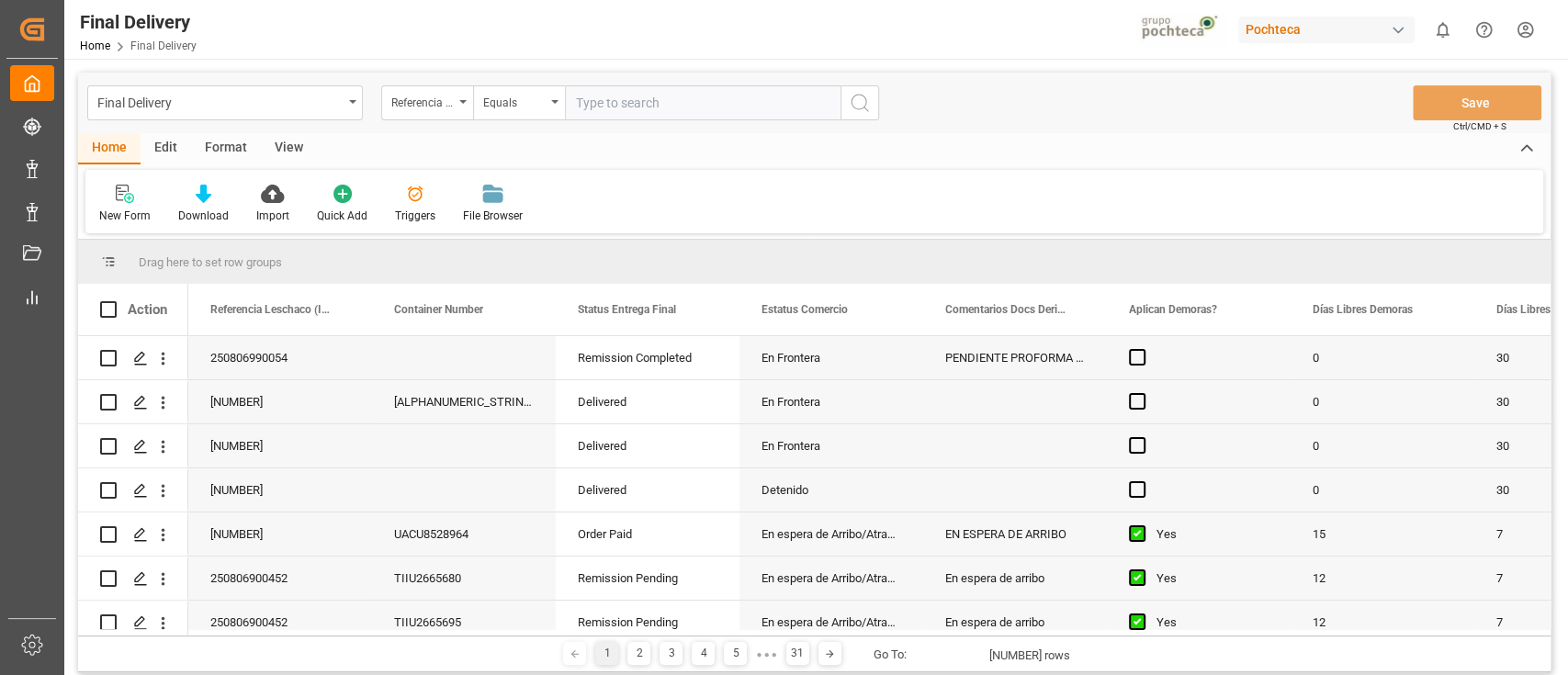 click on "New Form Download Import Quick Add Triggers File Browser" at bounding box center (814, 201) 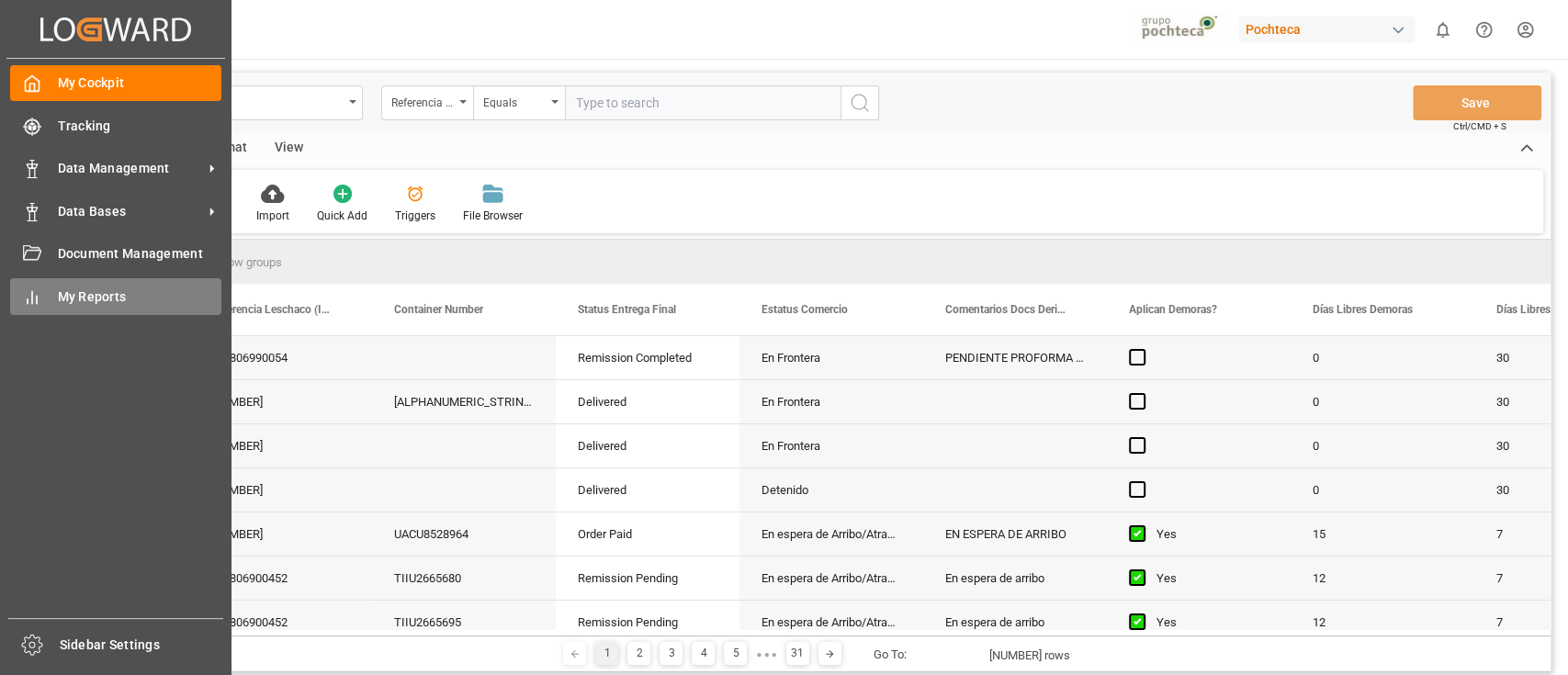 click on "My Reports My Reports" at bounding box center (116, 296) 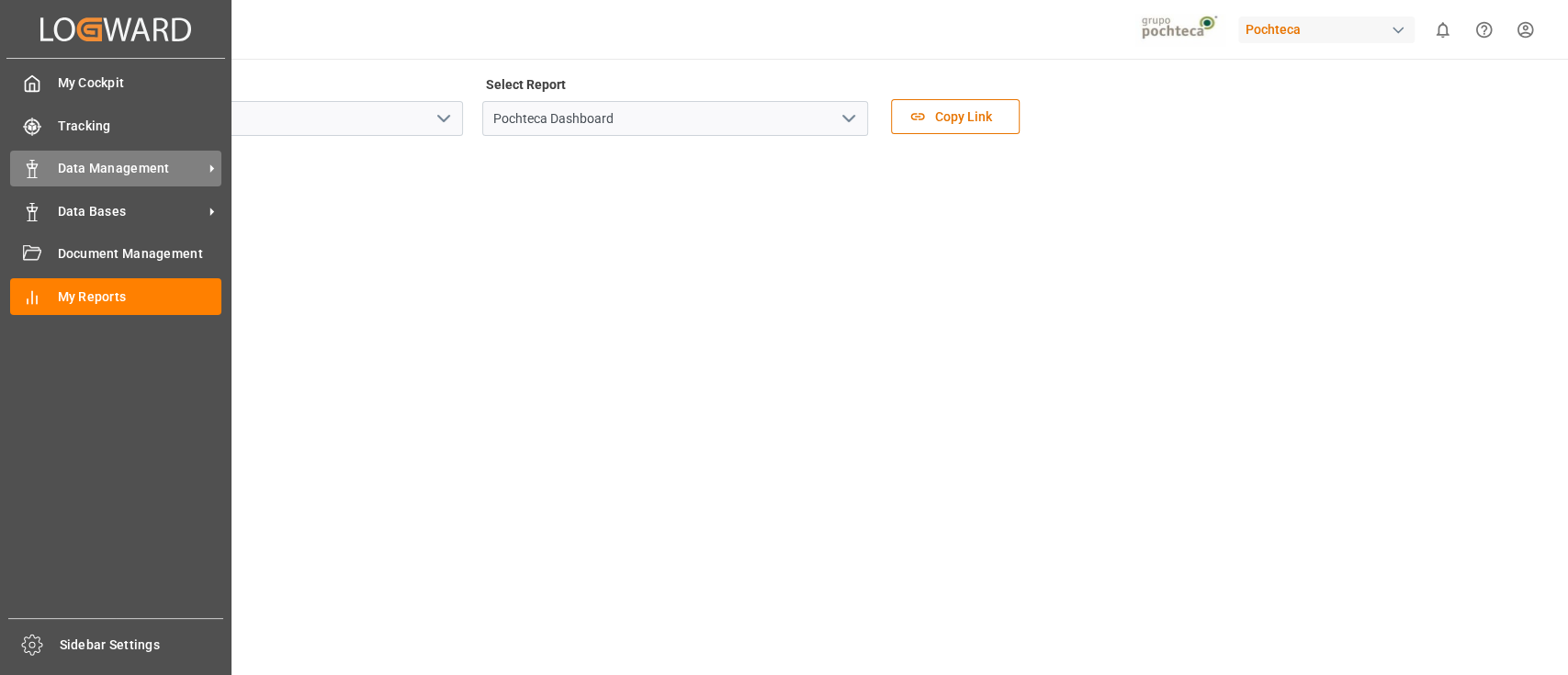 click on "Data Management" at bounding box center (130, 168) 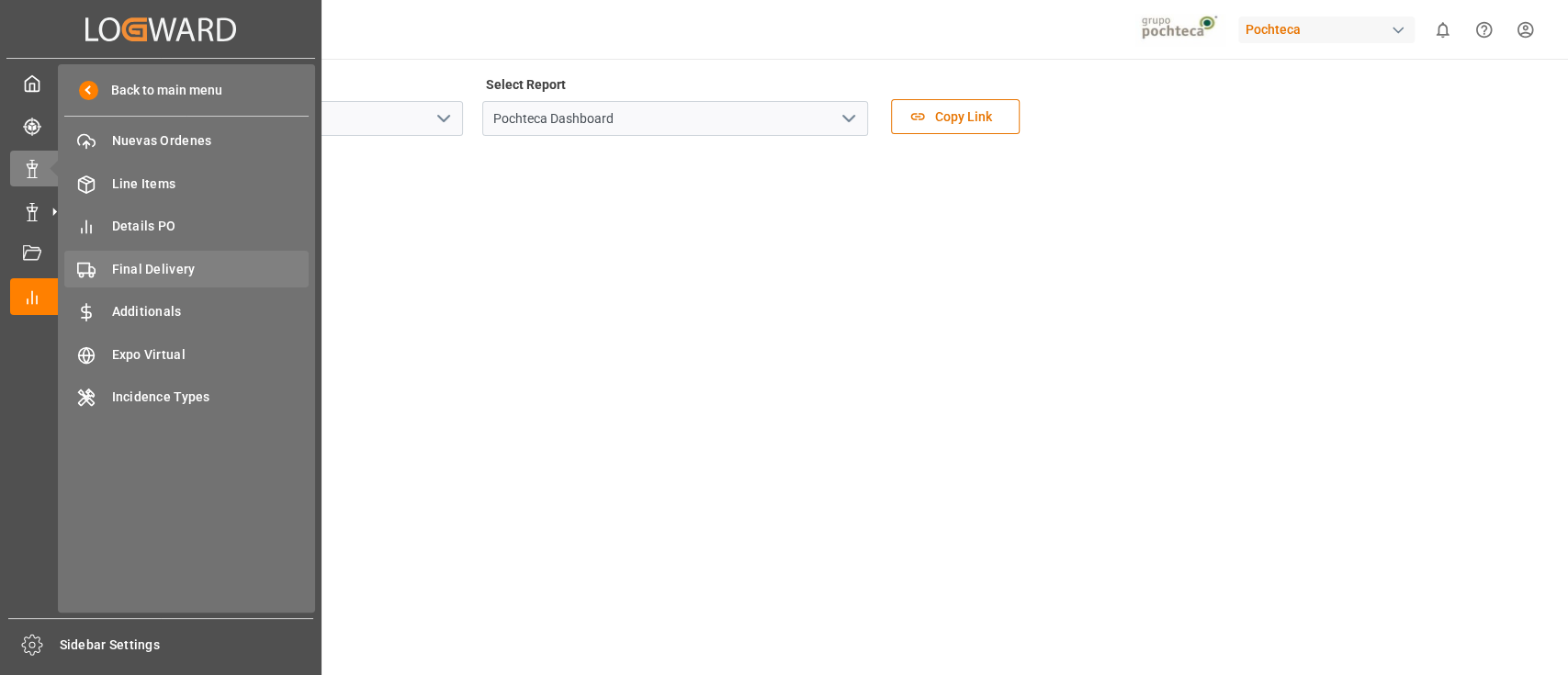 click on "Final Delivery" at bounding box center (210, 269) 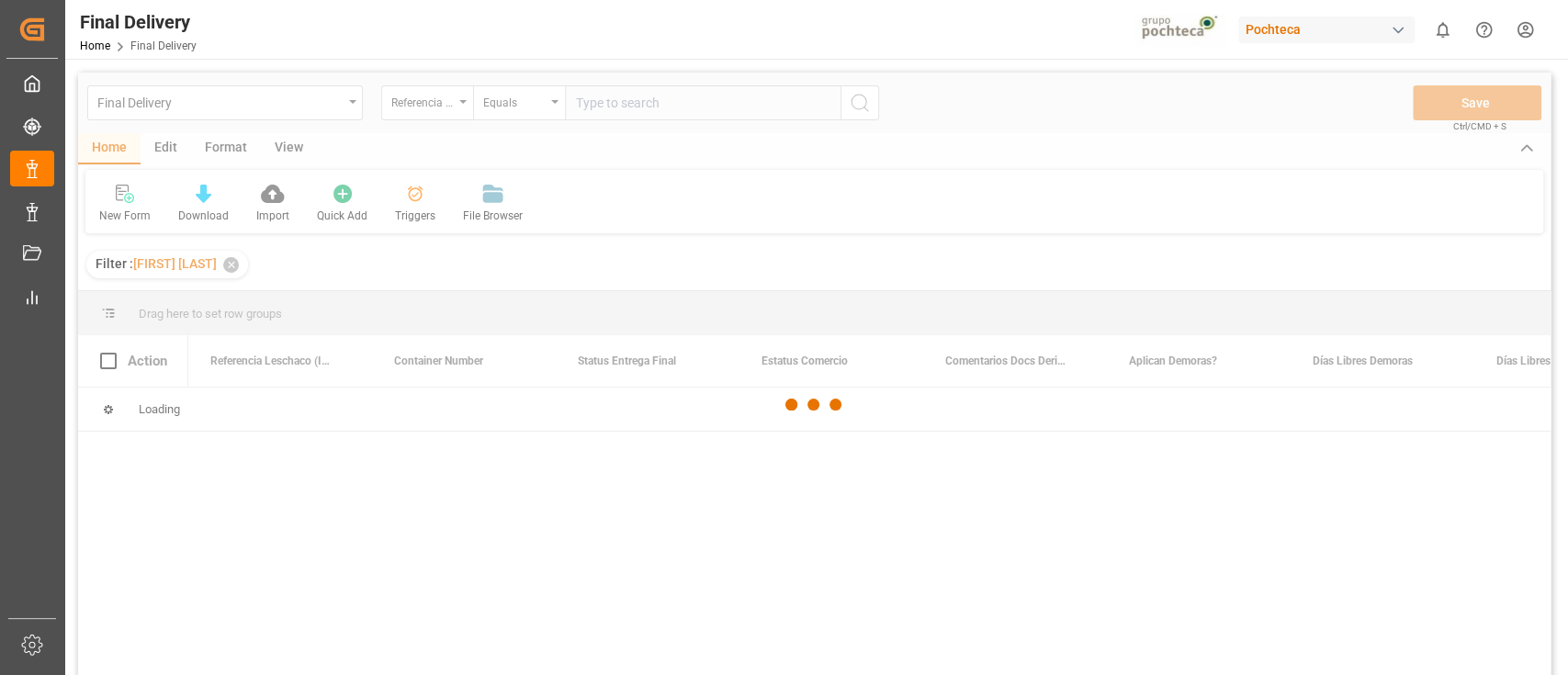 click at bounding box center (814, 404) 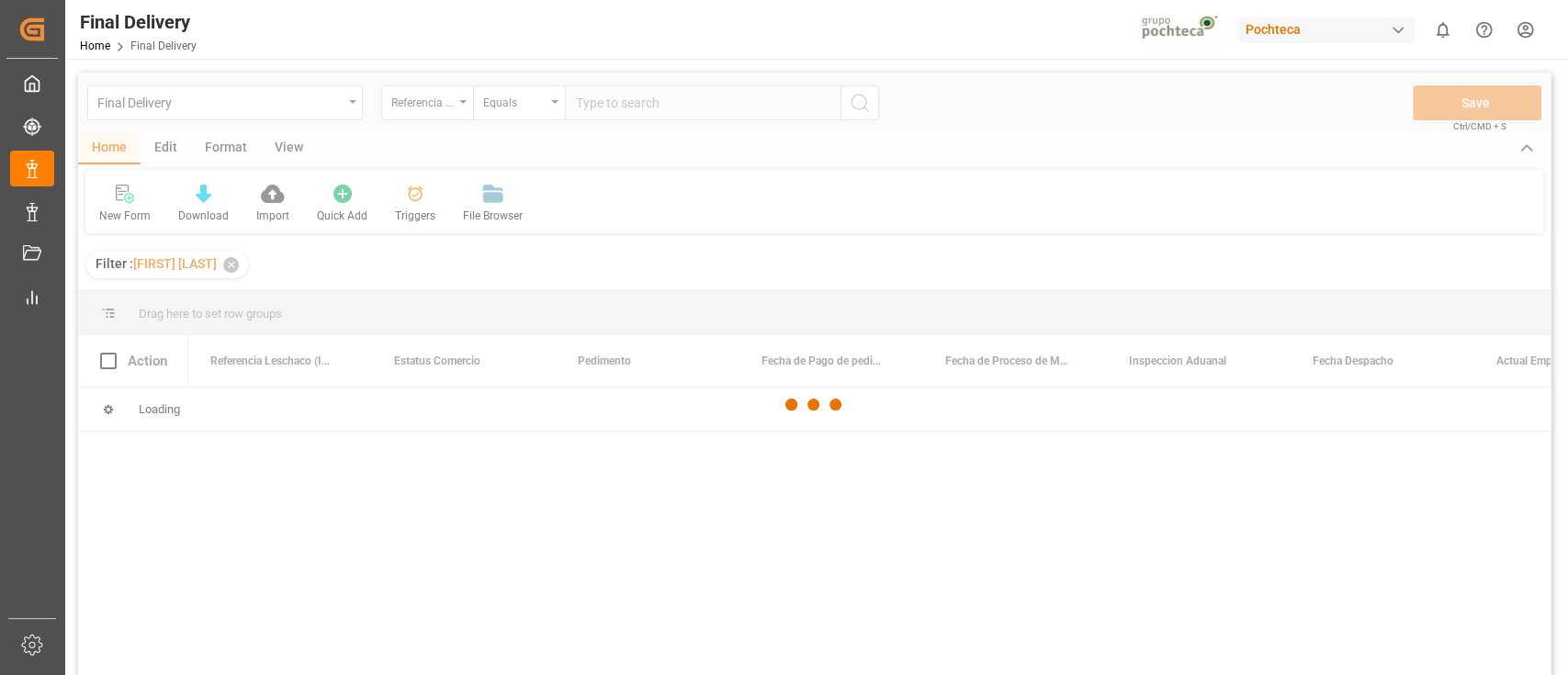 click at bounding box center [814, 404] 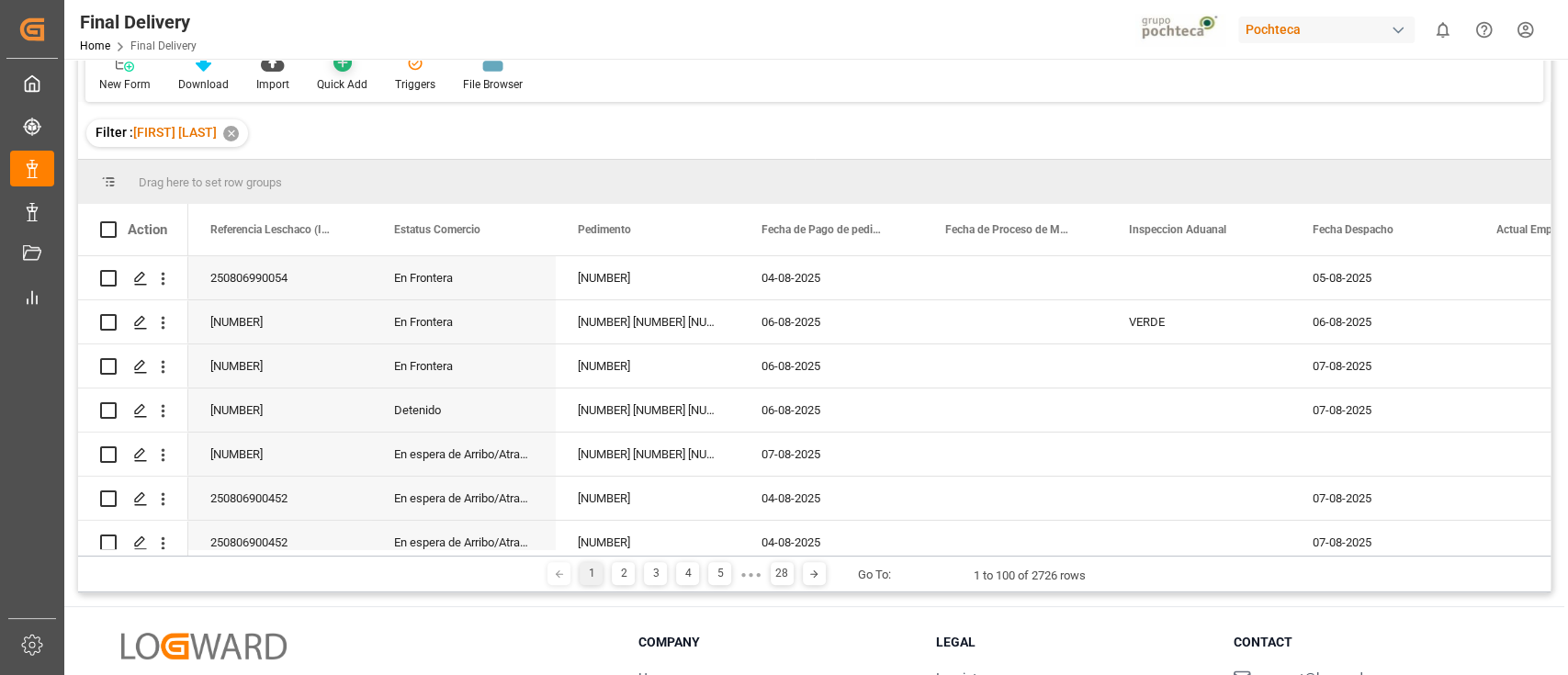 scroll, scrollTop: 0, scrollLeft: 0, axis: both 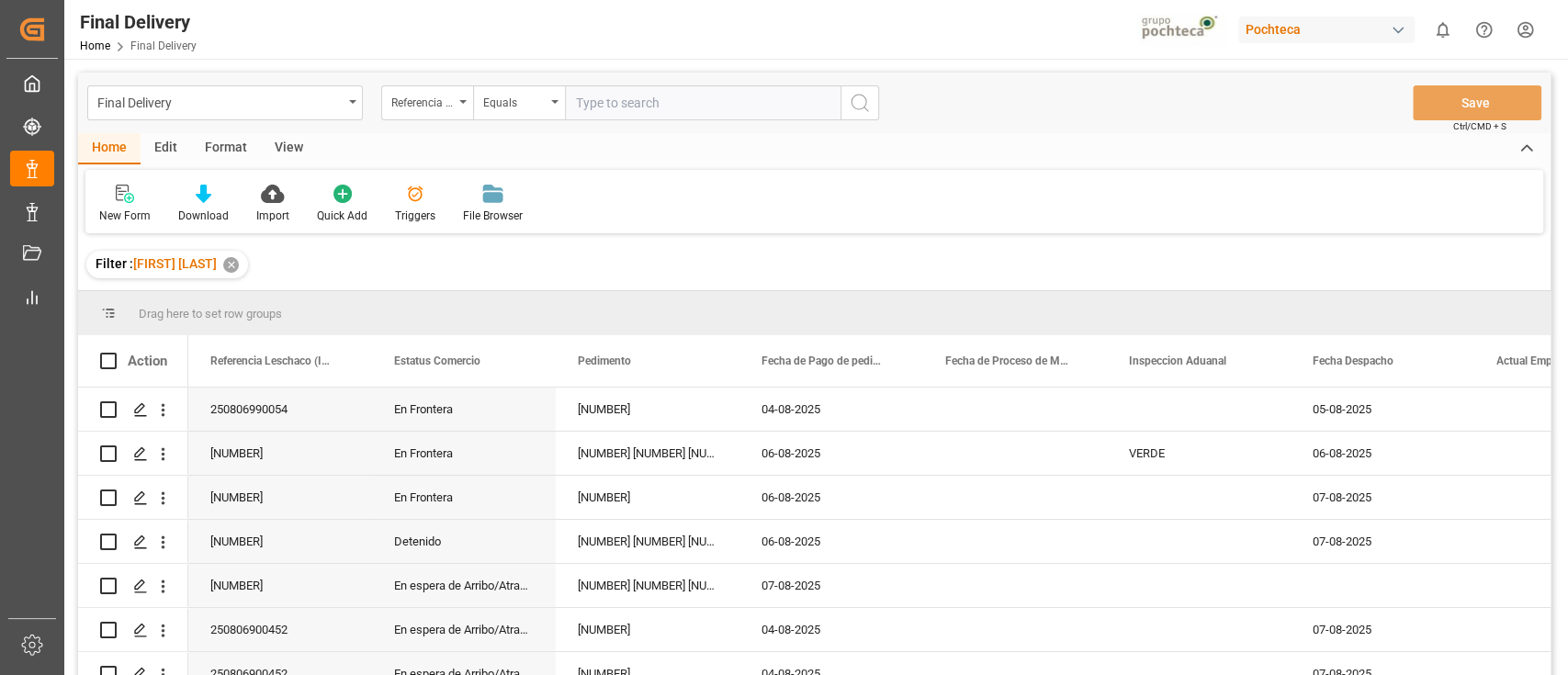 click on "✕" at bounding box center (231, 264) 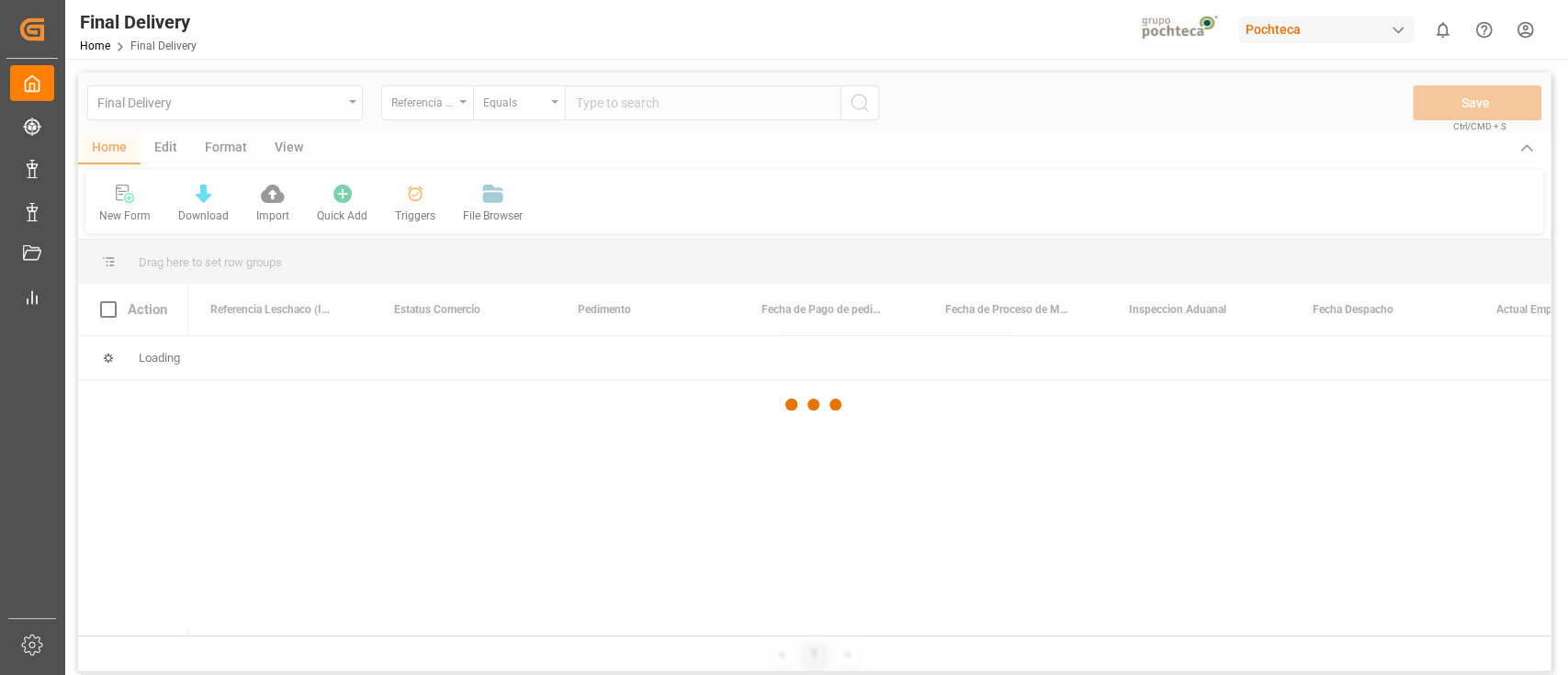 click at bounding box center [814, 404] 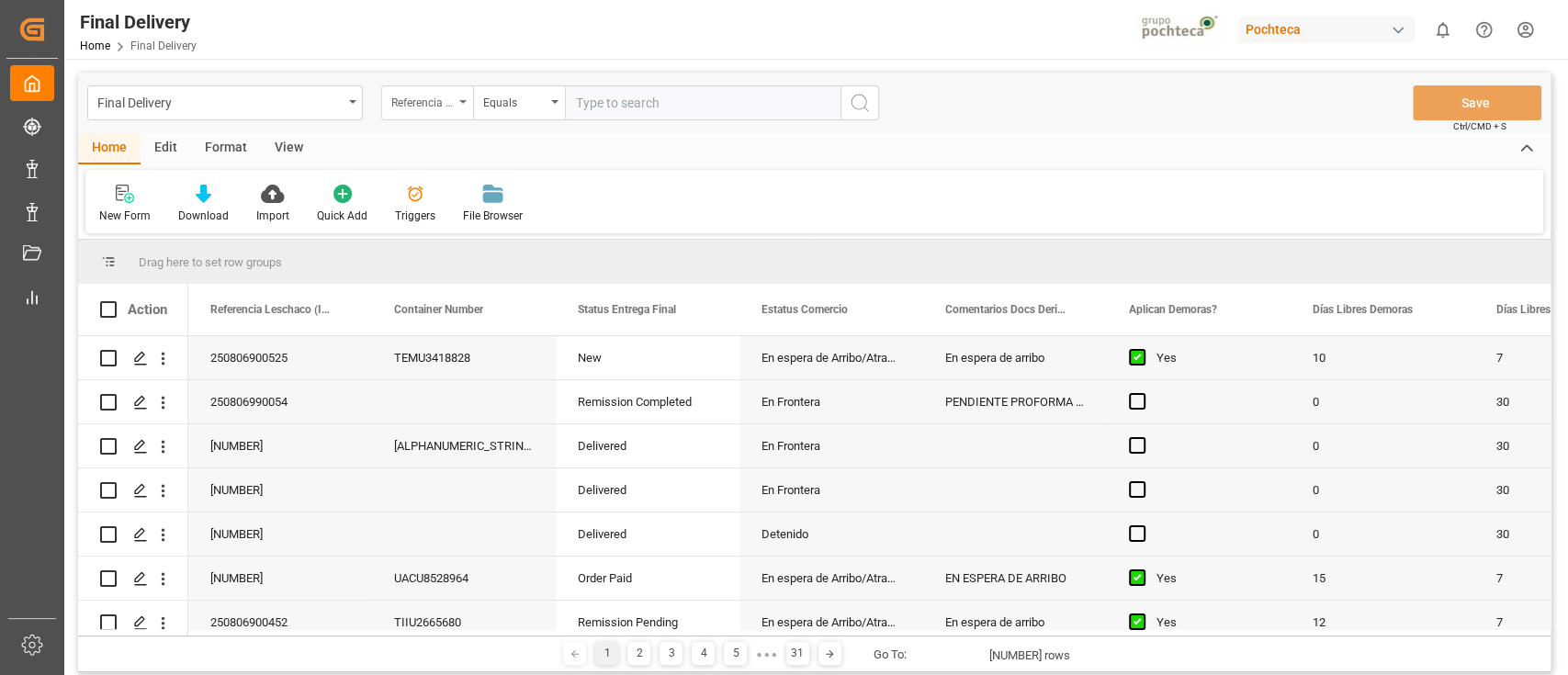 click on "Referencia Leschaco (Impo)" at bounding box center (427, 103) 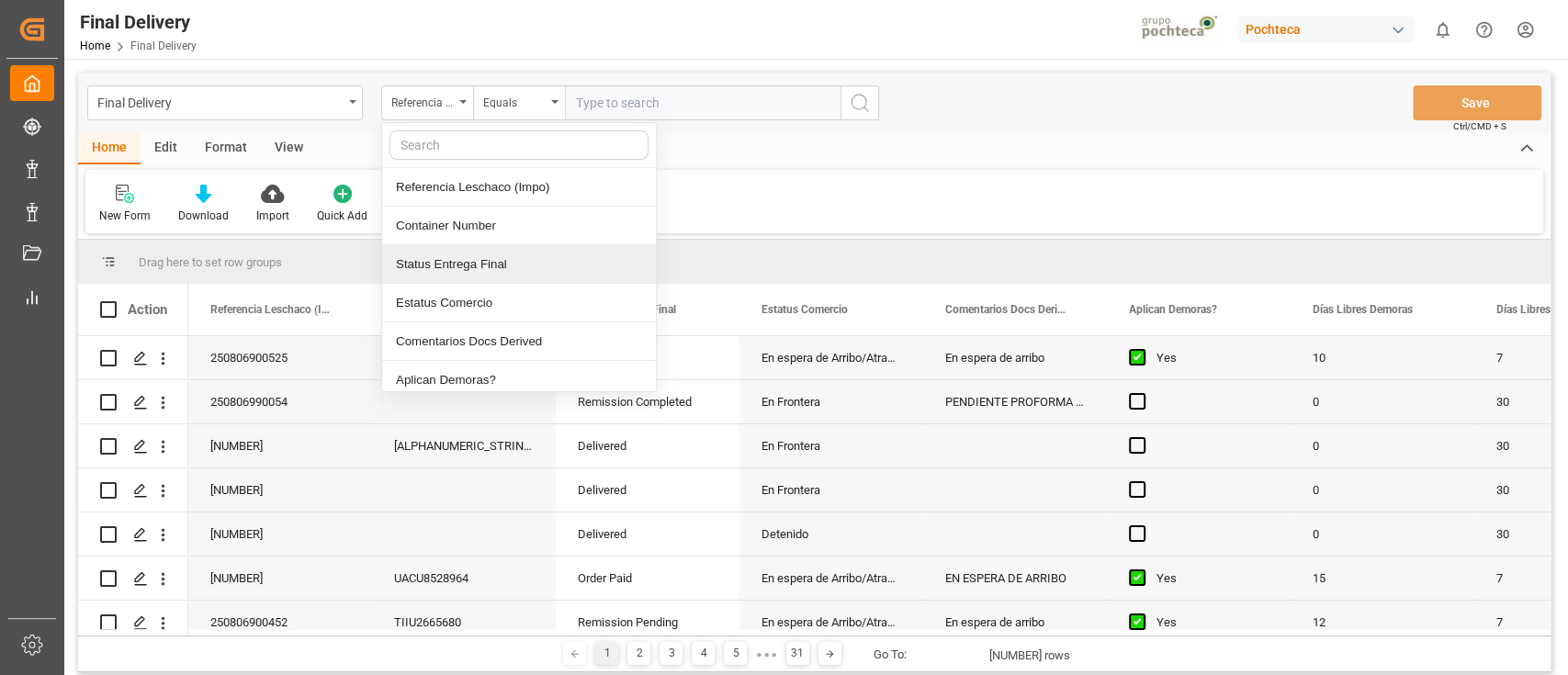 scroll, scrollTop: 122, scrollLeft: 0, axis: vertical 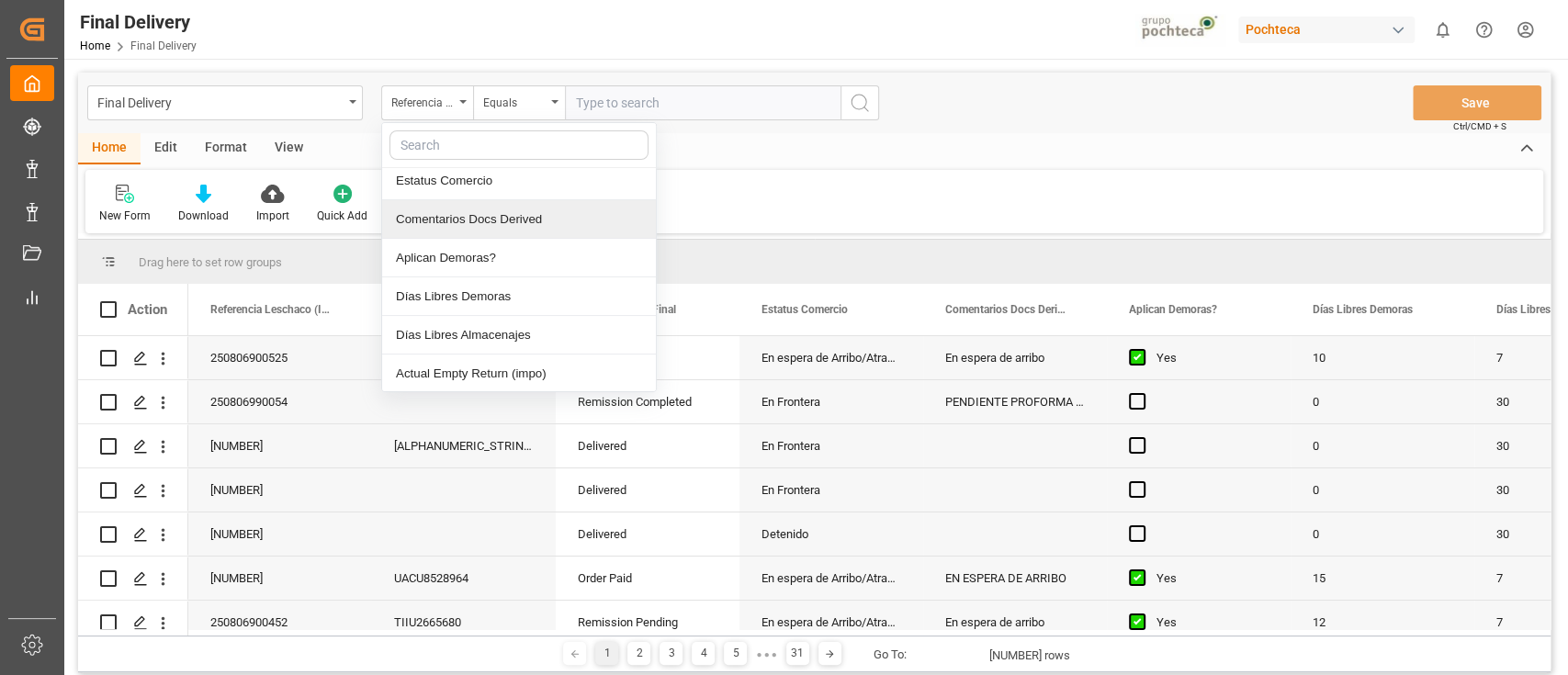 click on "New Form Download Import Quick Add Triggers File Browser" at bounding box center [814, 201] 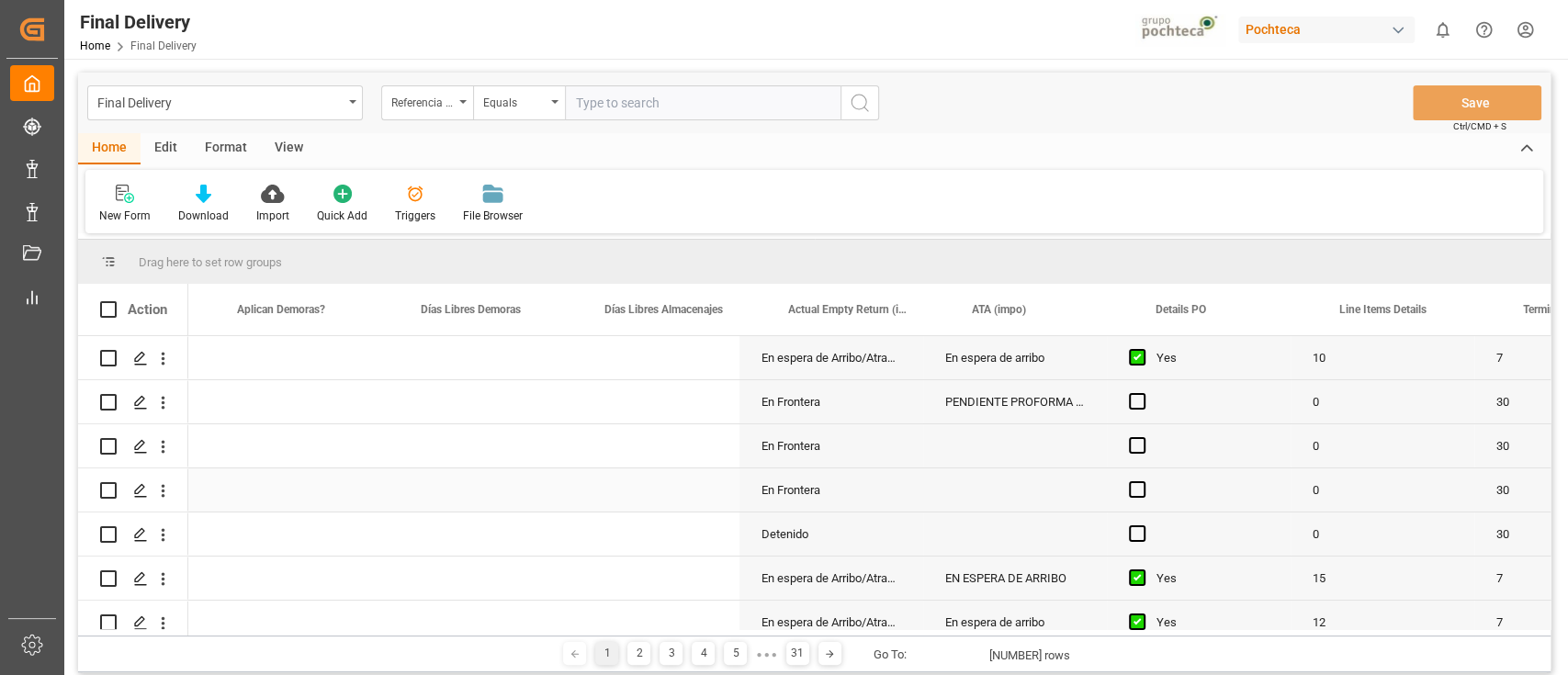 scroll, scrollTop: 0, scrollLeft: 932, axis: horizontal 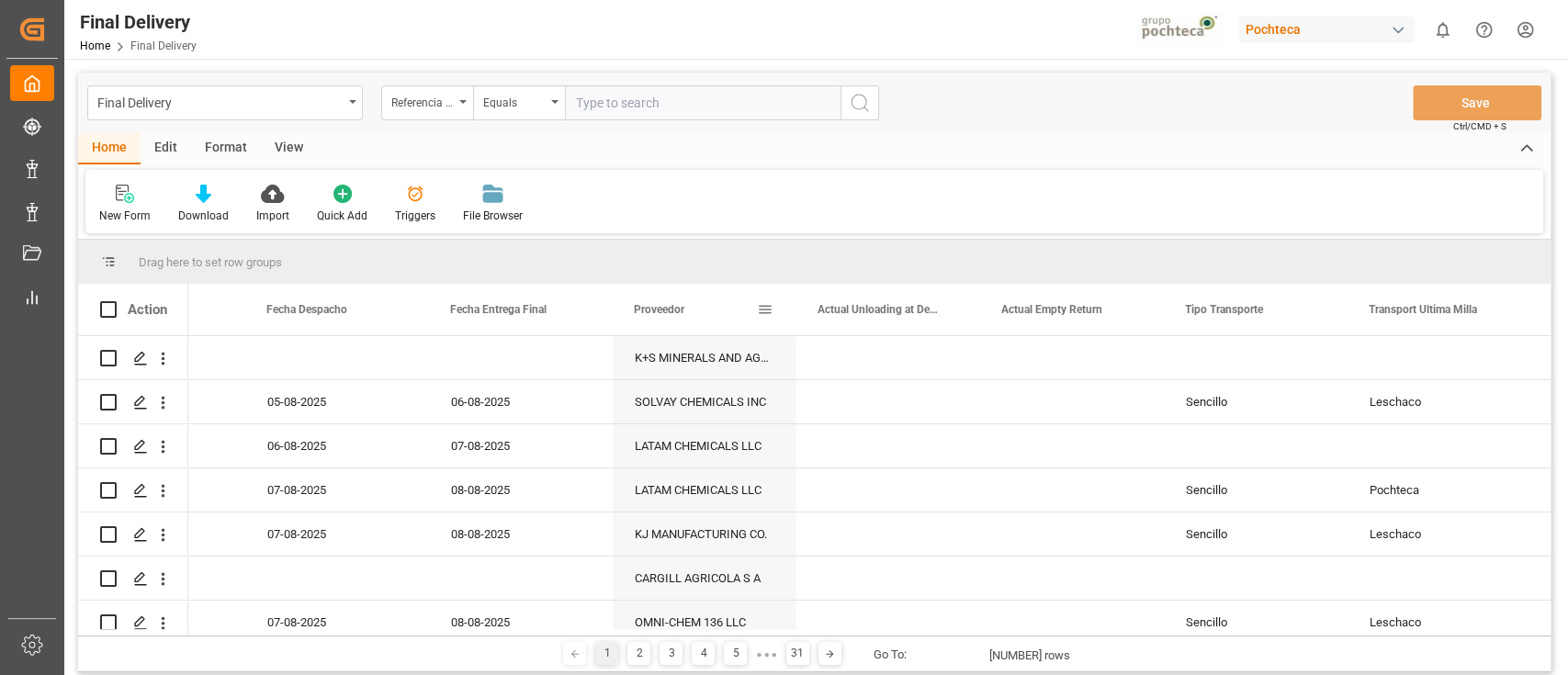 click at bounding box center (765, 309) 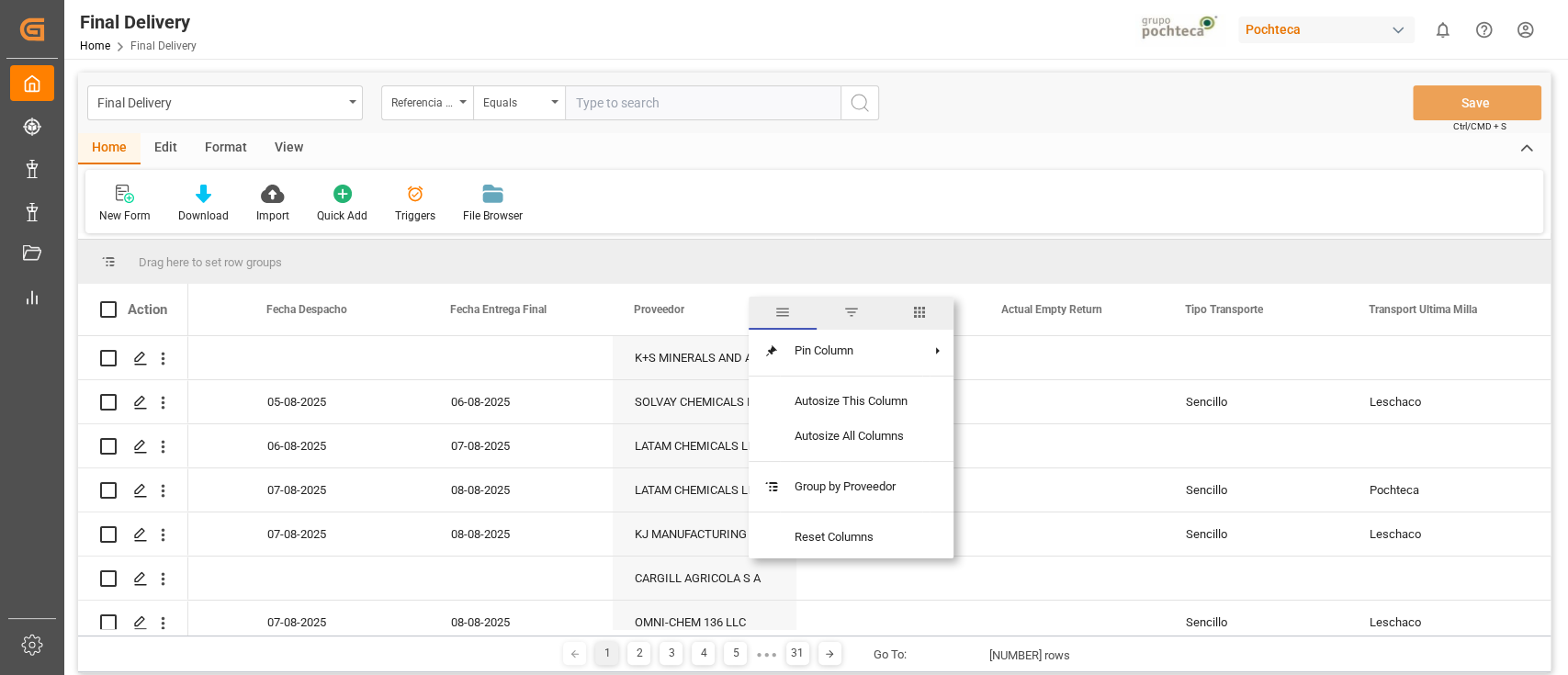 click at bounding box center [919, 313] 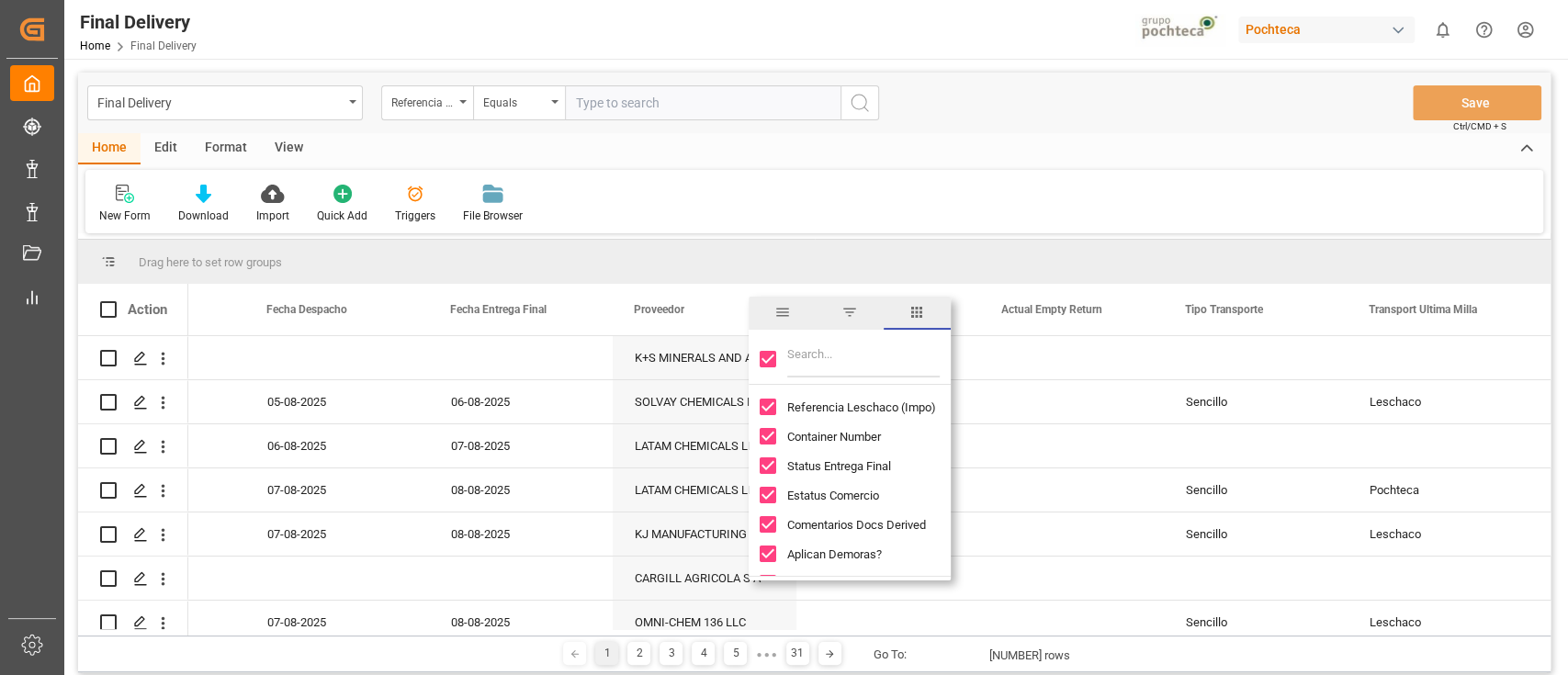 click at bounding box center (863, 359) 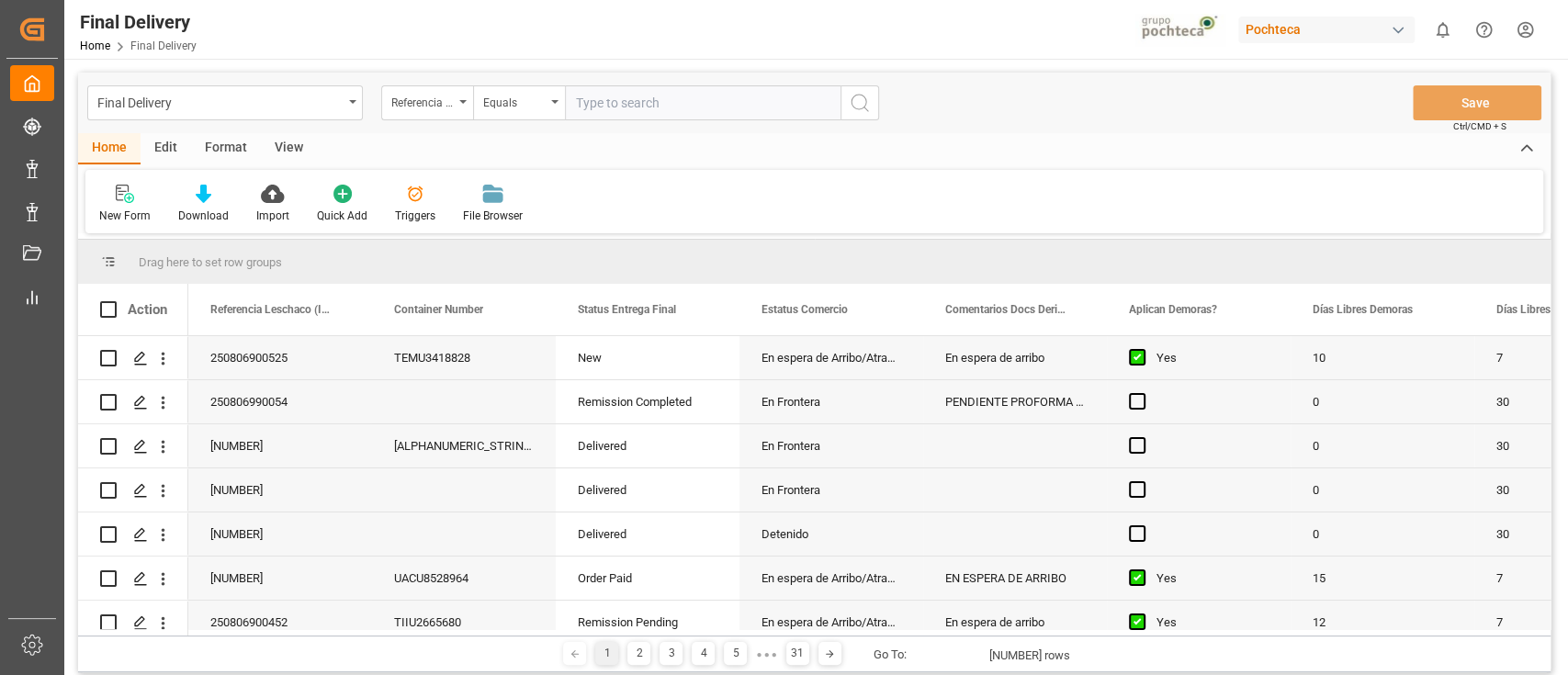 click on "Home Edit Format View" at bounding box center [814, 149] 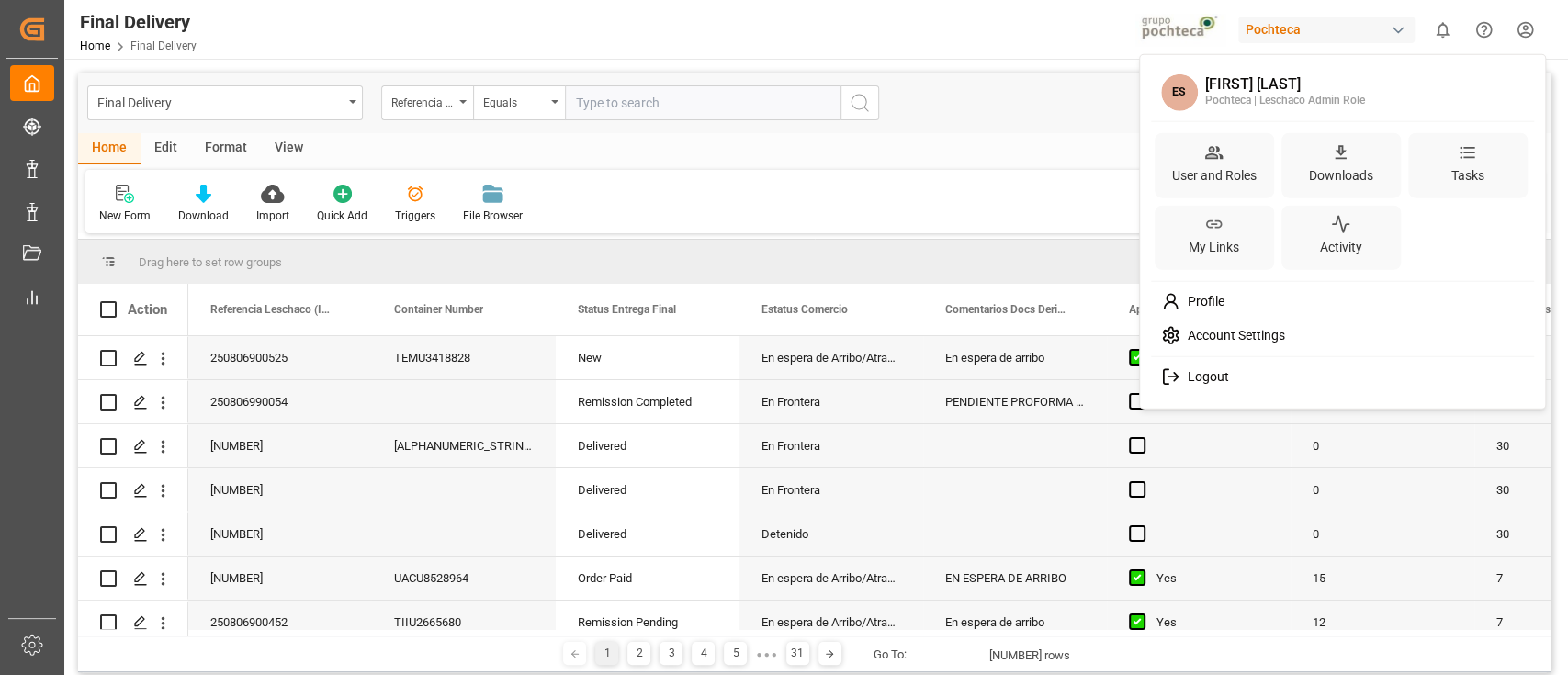 click on "Profile" at bounding box center (1343, 301) 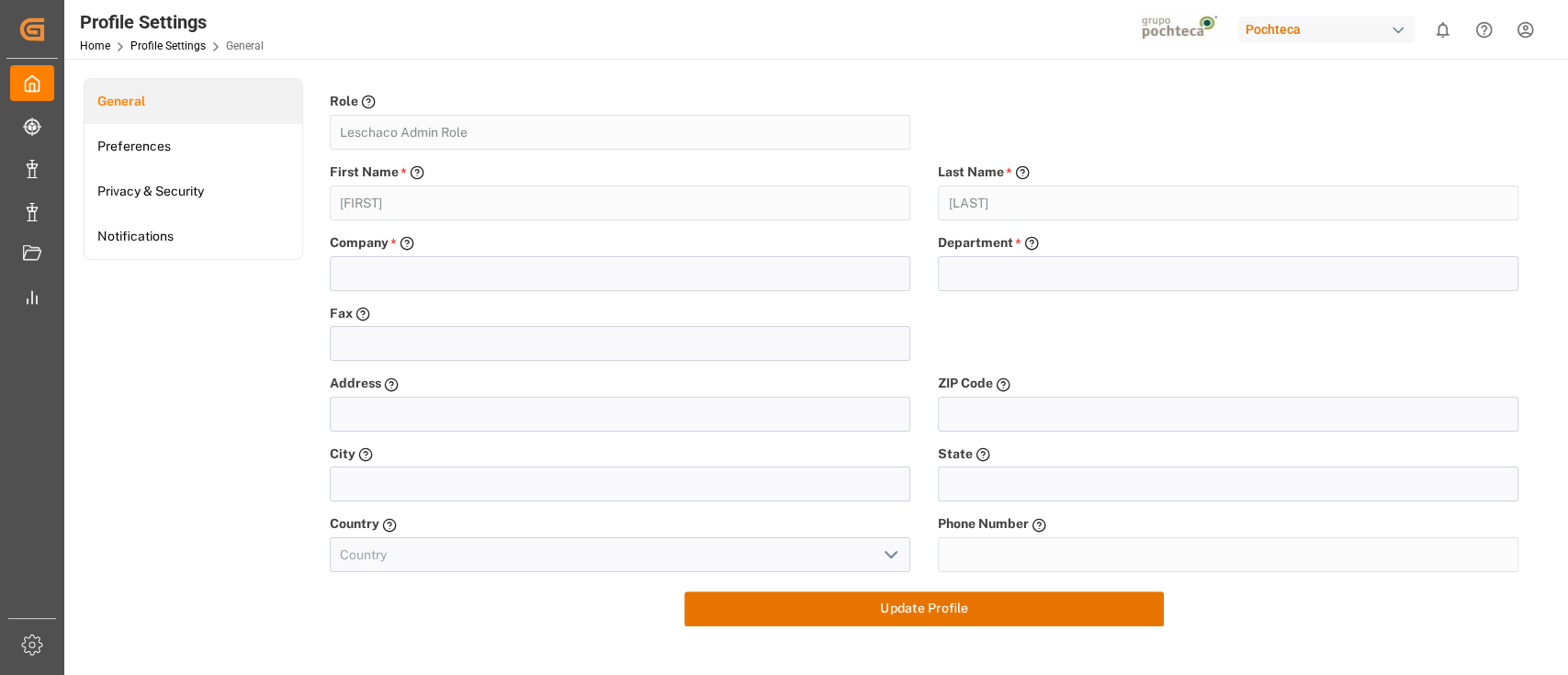 click on "Created by potrace 1.15, written by Peter Selinger 2001-2017 Created by potrace 1.15, written by Peter Selinger 2001-2017 My Cockpit My Cockpit Tracking Tracking Data Management Data Management Data Bases  Data Bases  Document Management Document Management My Reports My Reports Sidebar Settings Back to main menu Profile Settings Home Profile Settings General Pochteca 0 Notifications Only show unread All Watching Mark all categories read Created by potrace 1.15, written by Peter Selinger 2001-2017 General Preferences Privacy & Security Notifications Role Role assigned Leschaco Admin Role Field is required First Name * Please provide your first name - the following characters are not allowed Elsie Field is required Last Name * Please provide your last name - the following characters are not allowed Sanchez Field is required Company * Please provide your company - please avoid abbrevations Field is required Department * Please provide your department - please avoid abbrevations Field is required Fax Address ©" at bounding box center (784, 337) 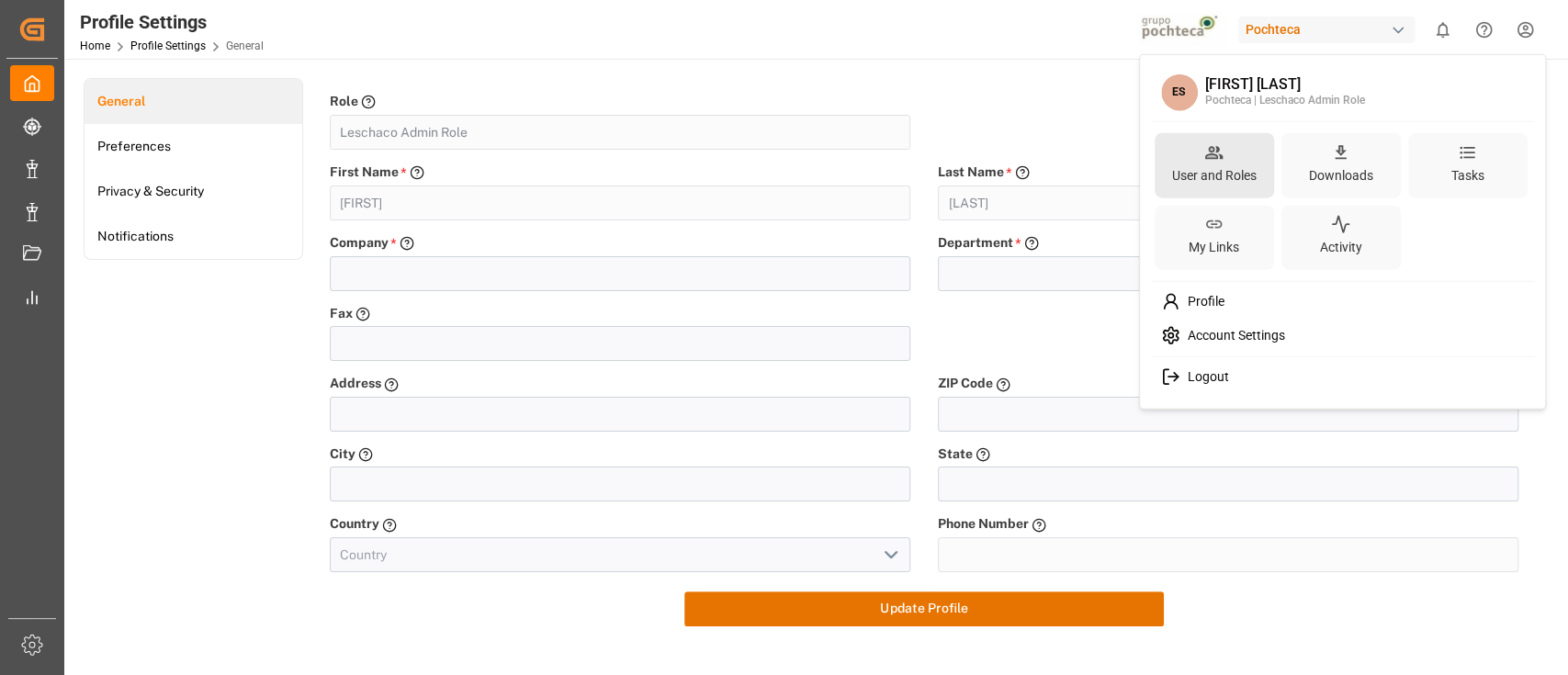 click on "User and Roles" at bounding box center (1214, 174) 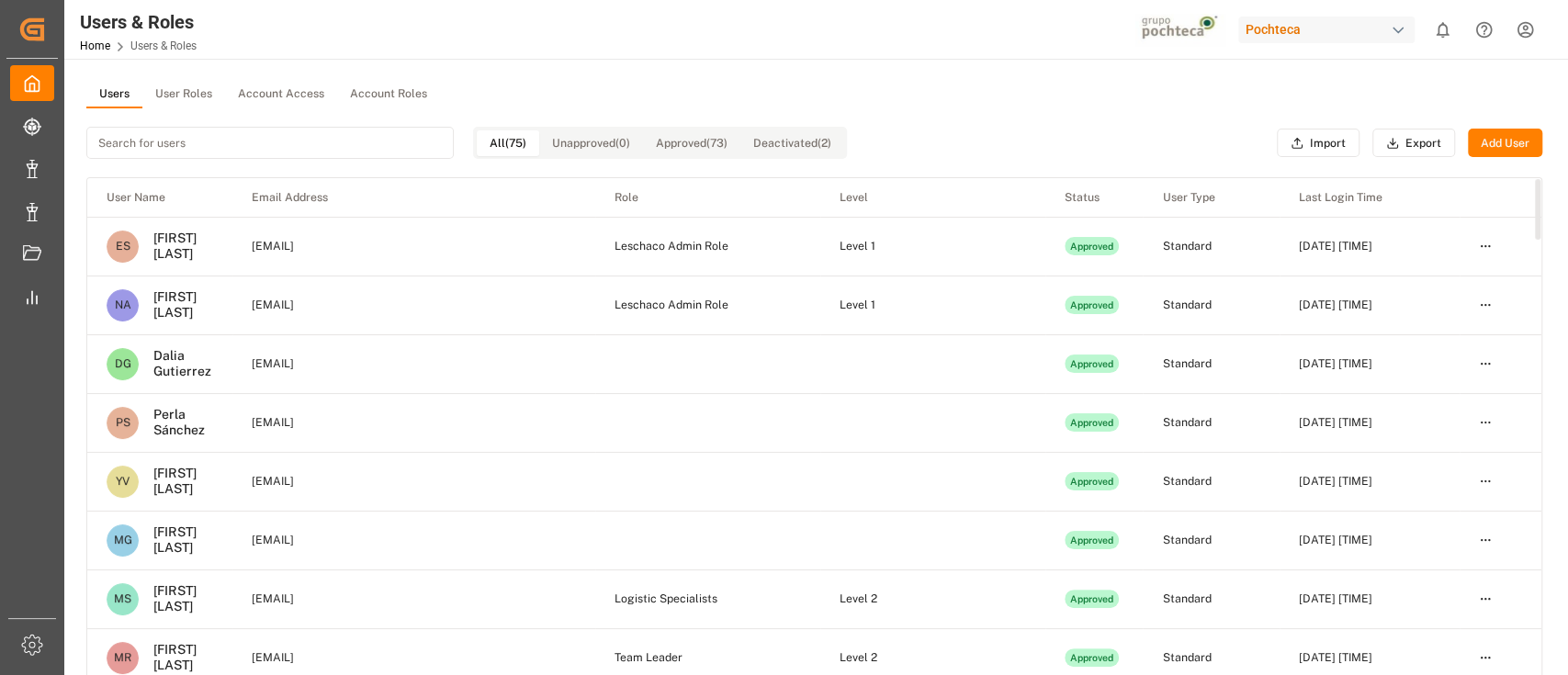click on "User Roles" at bounding box center (184, 95) 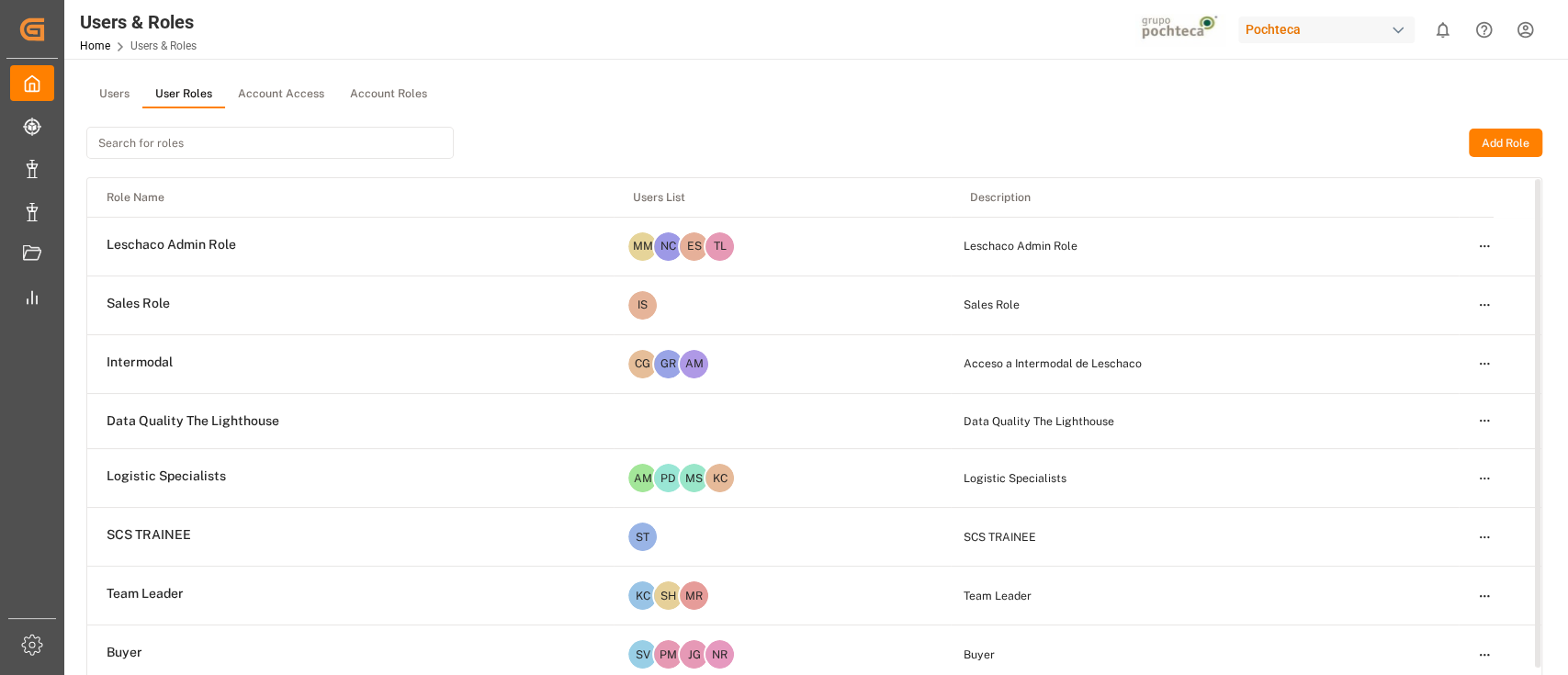 scroll, scrollTop: 38, scrollLeft: 0, axis: vertical 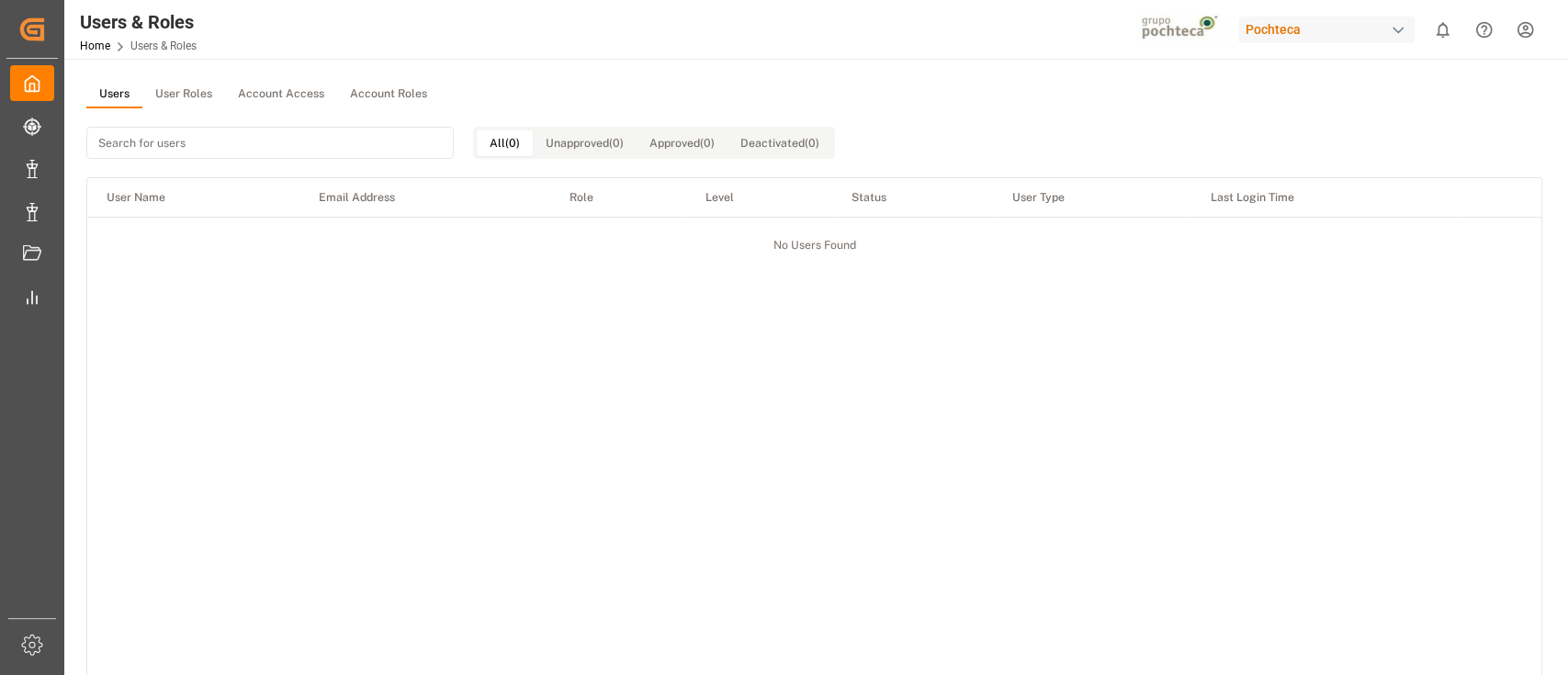 click on "Users" at bounding box center (114, 95) 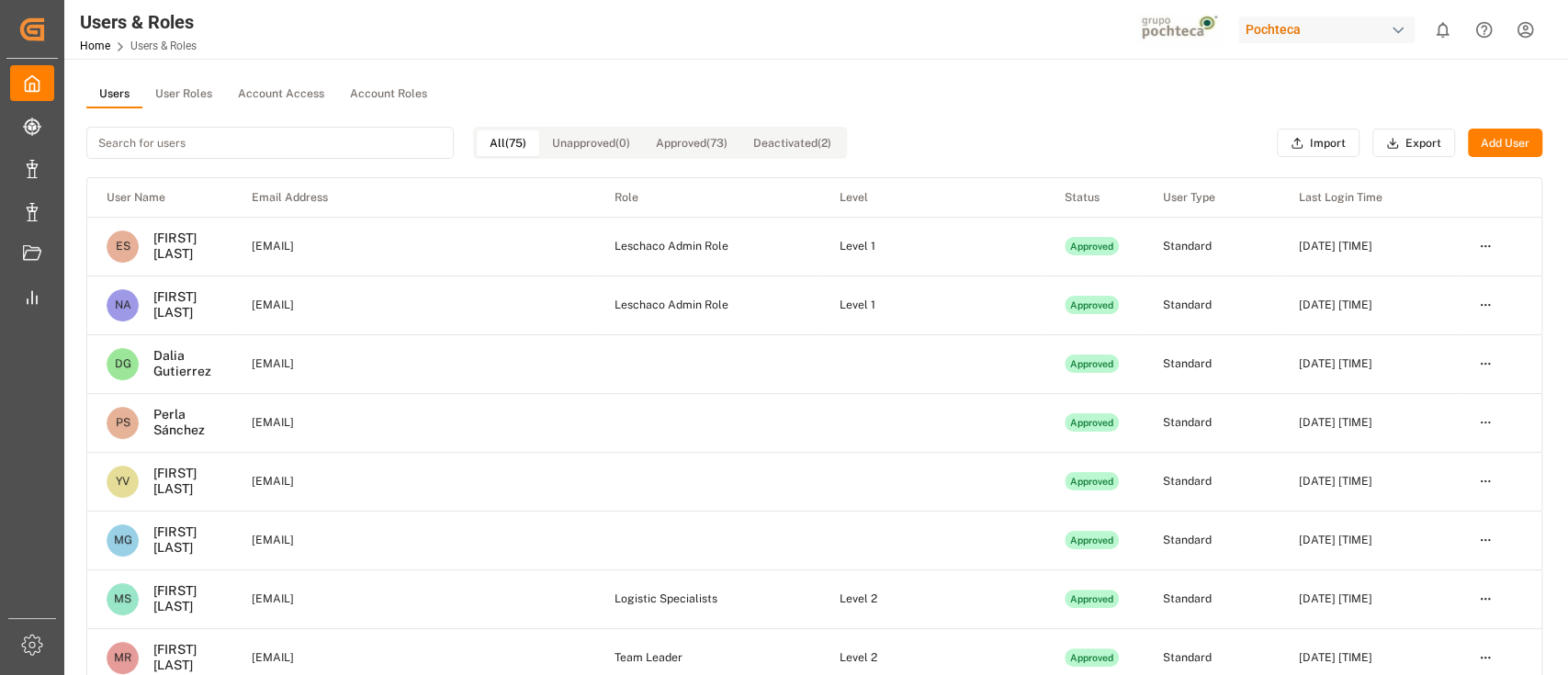 click at bounding box center [270, 142] 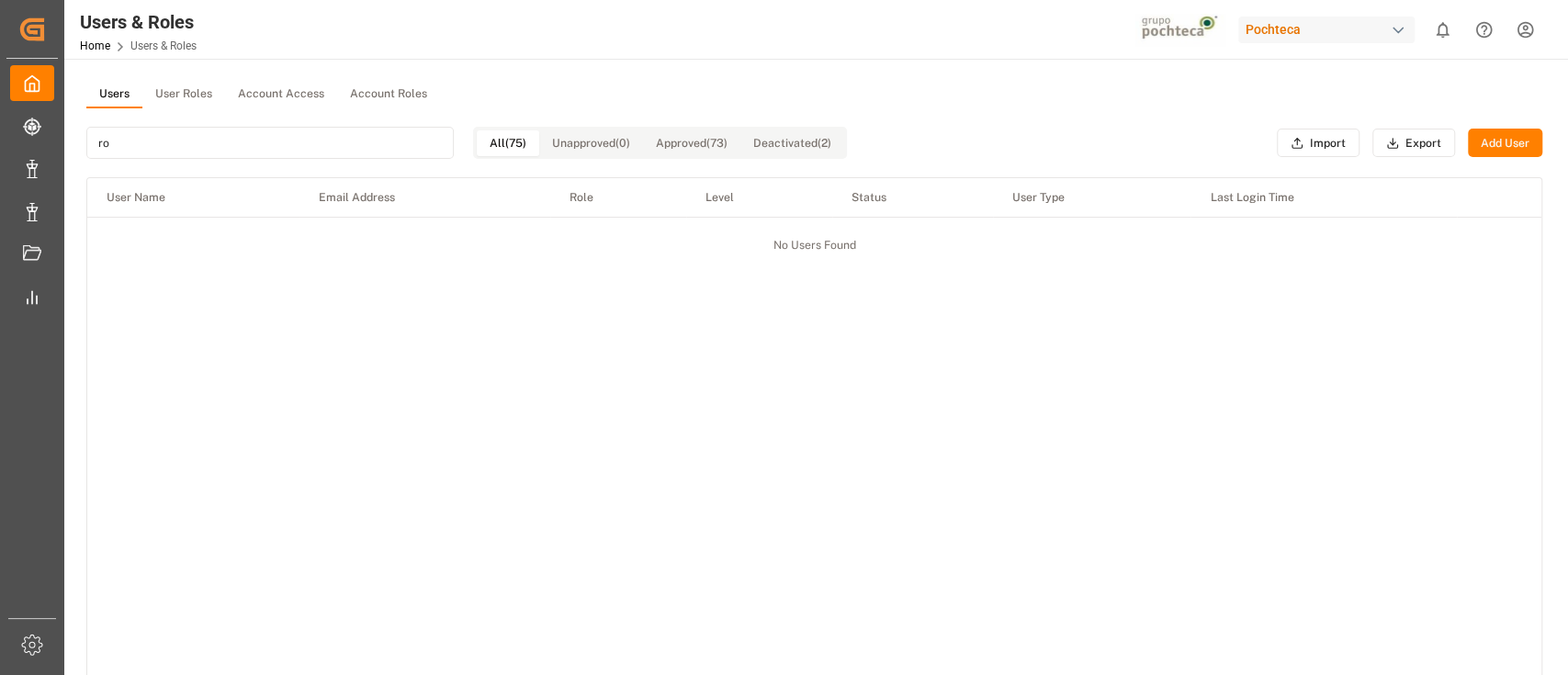 type on "r" 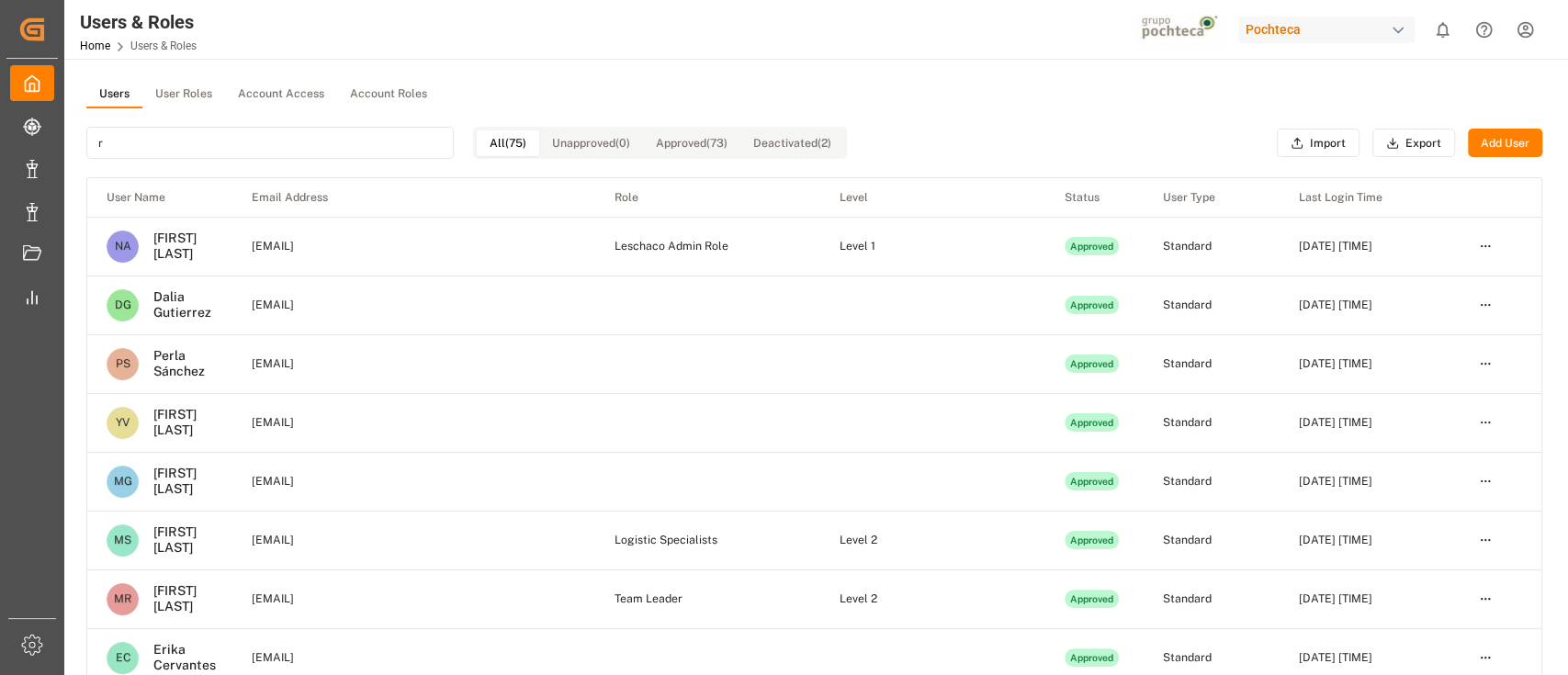 type 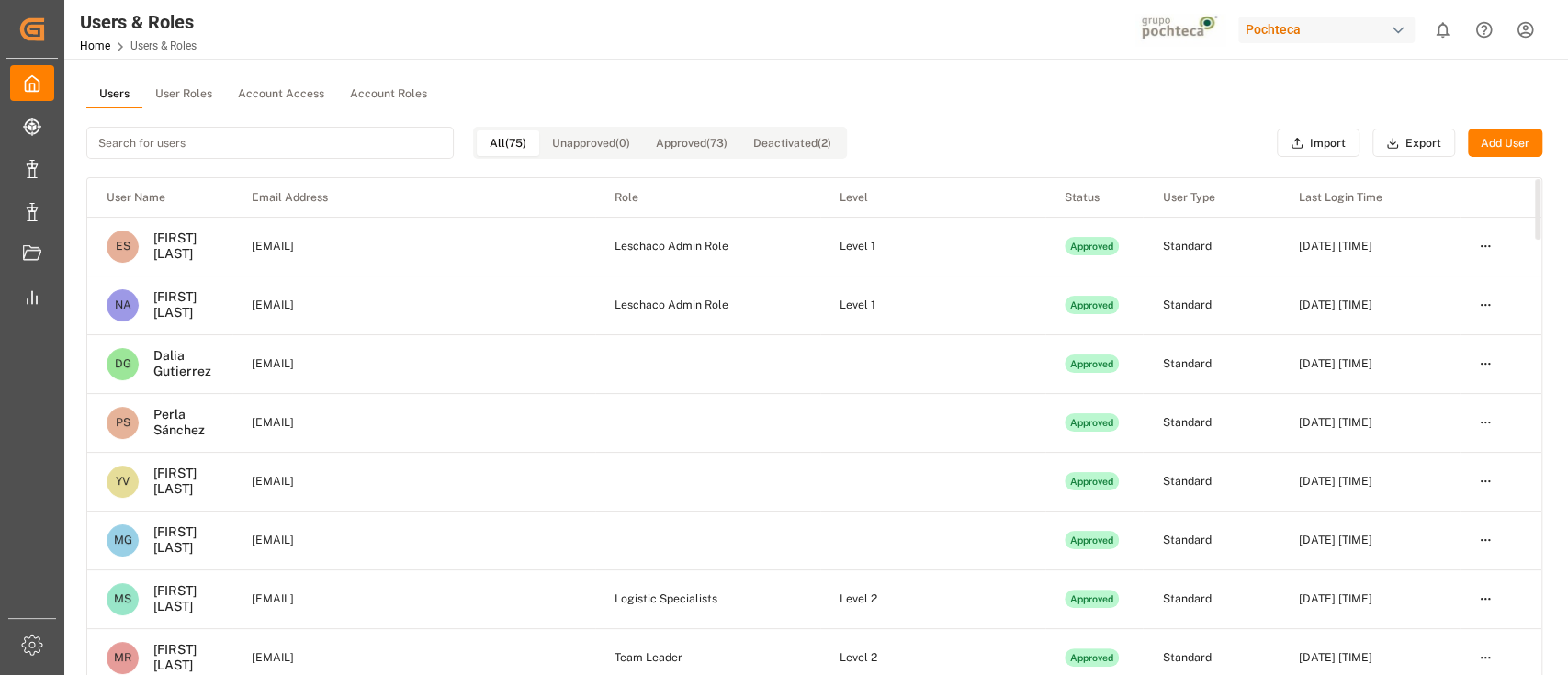 click on "Add User" at bounding box center (1505, 143) 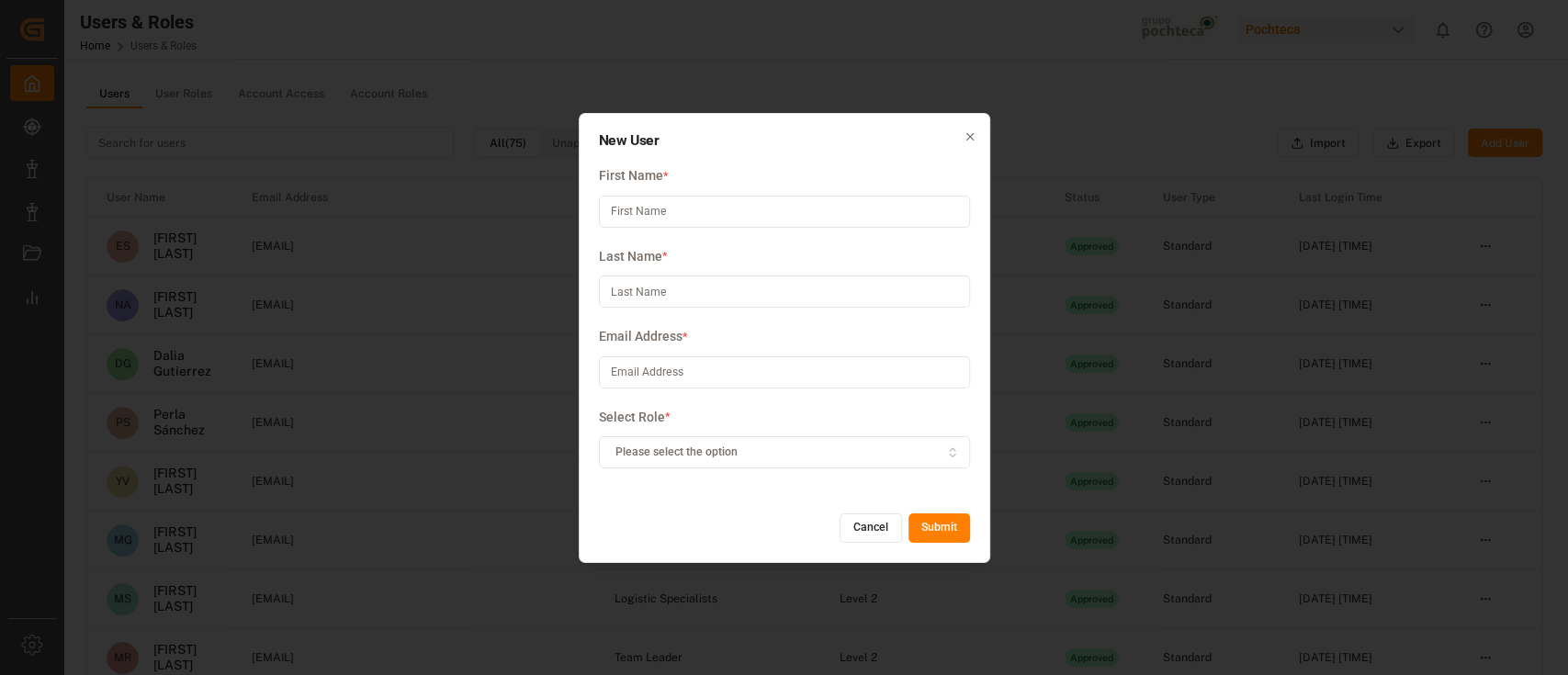 click at bounding box center (784, 211) 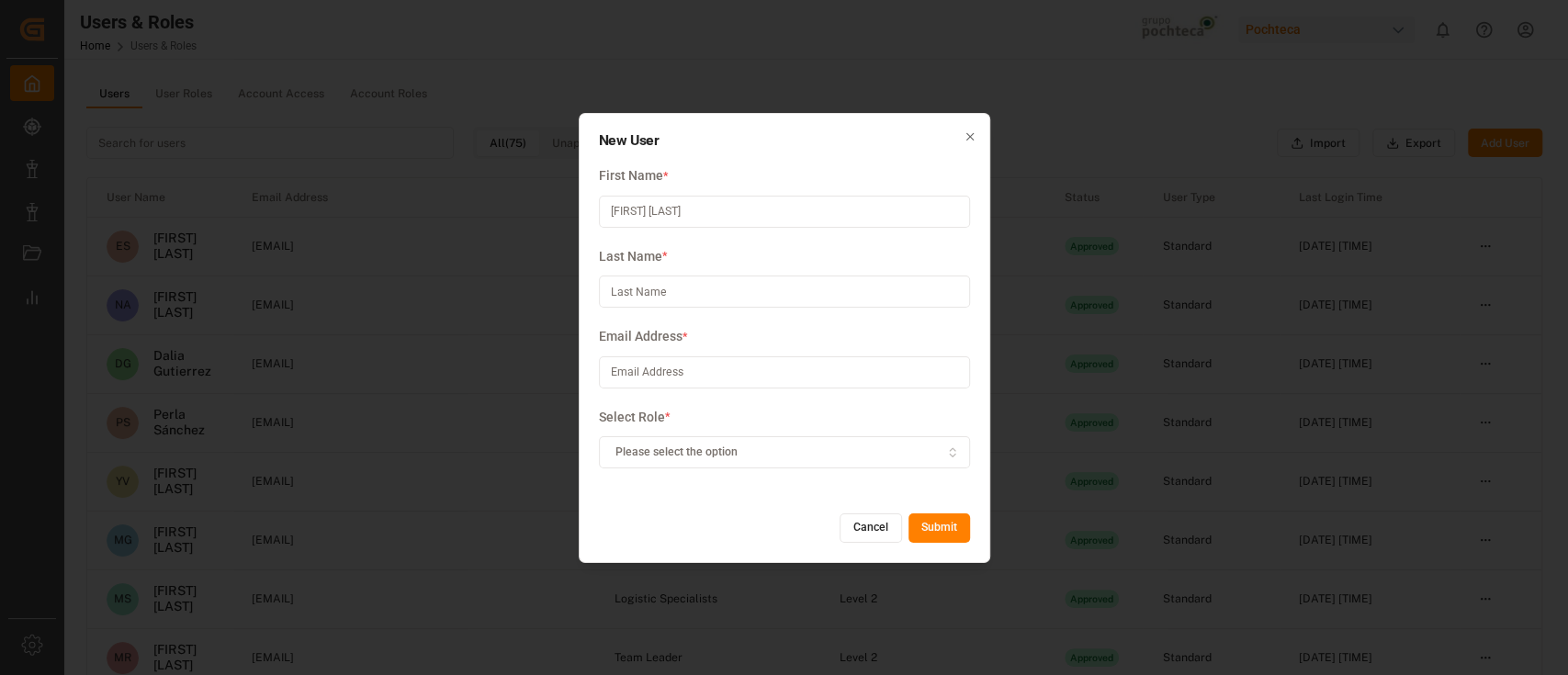 click on "Roberto Canales" at bounding box center (784, 211) 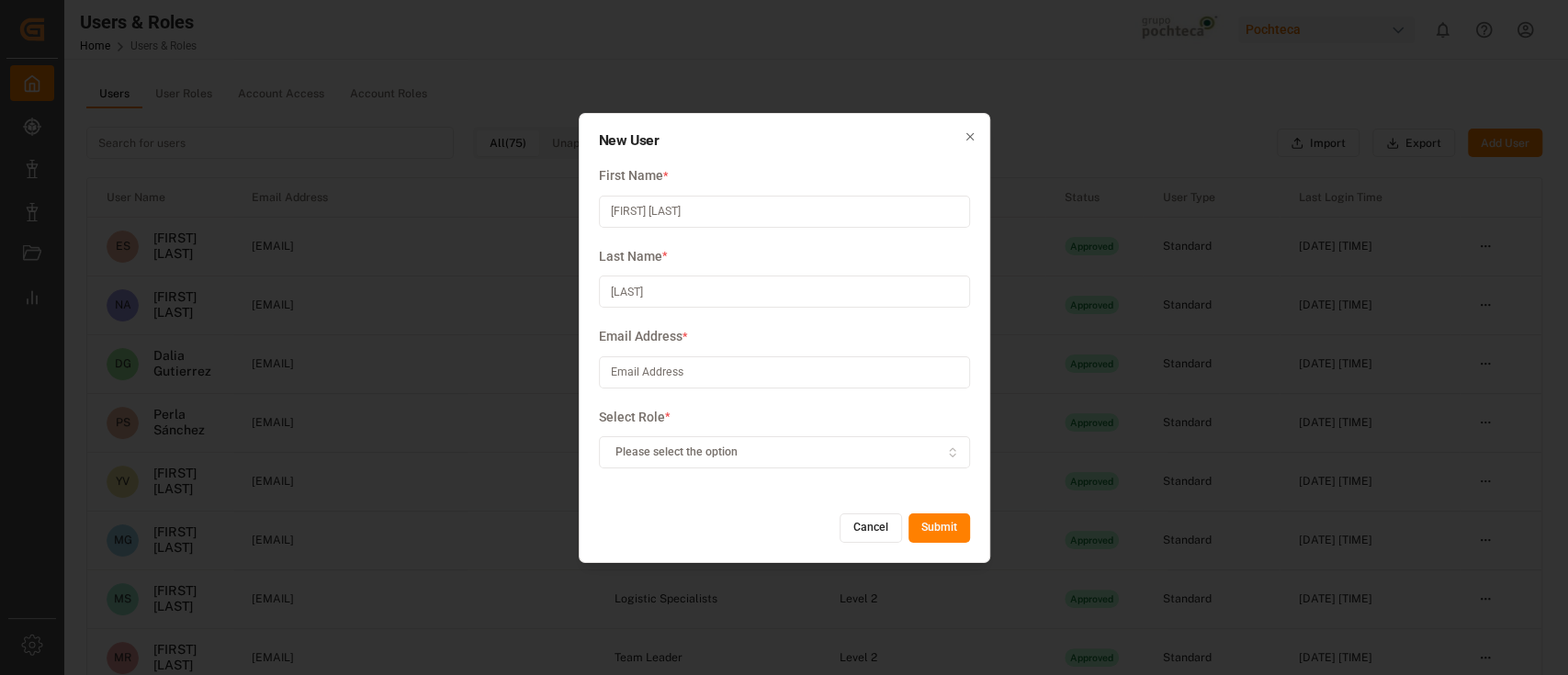 type on "Canales" 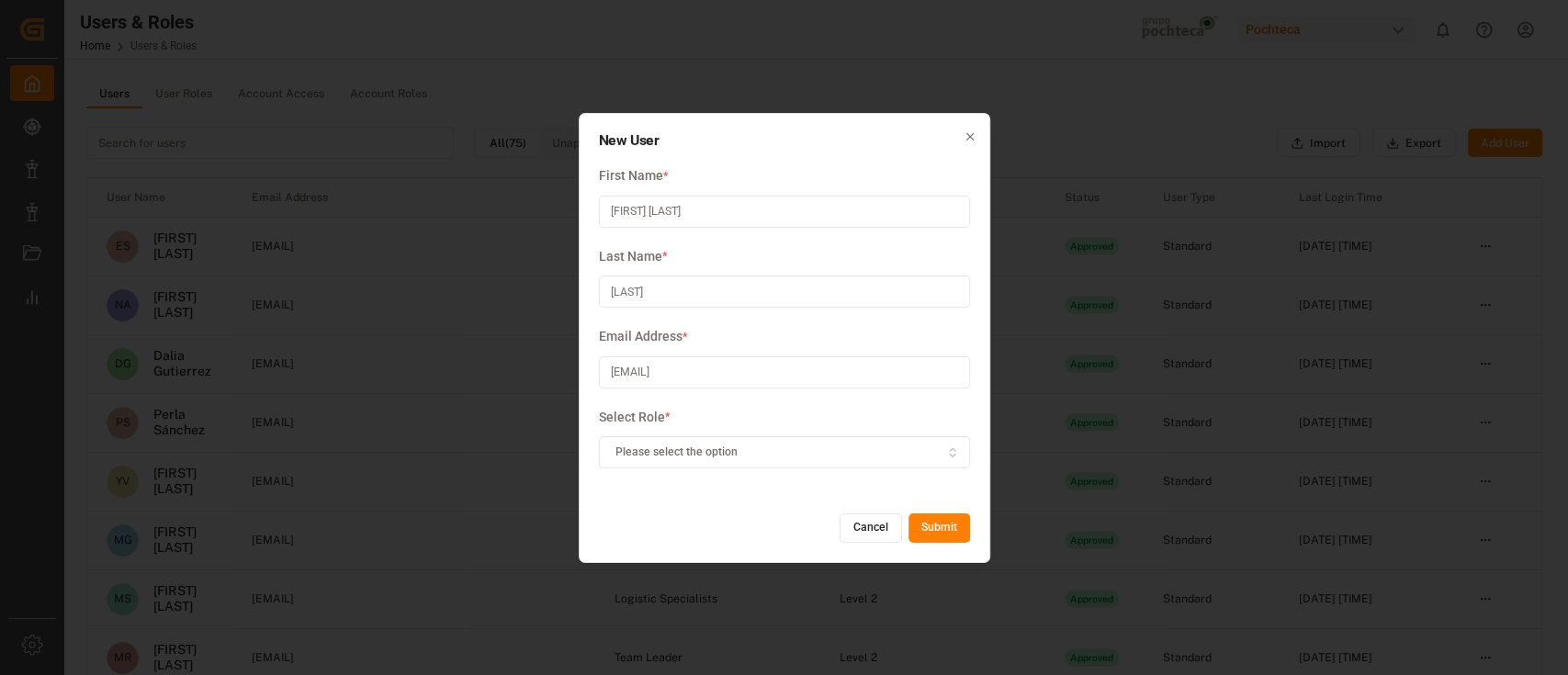 type on "[EMAIL]" 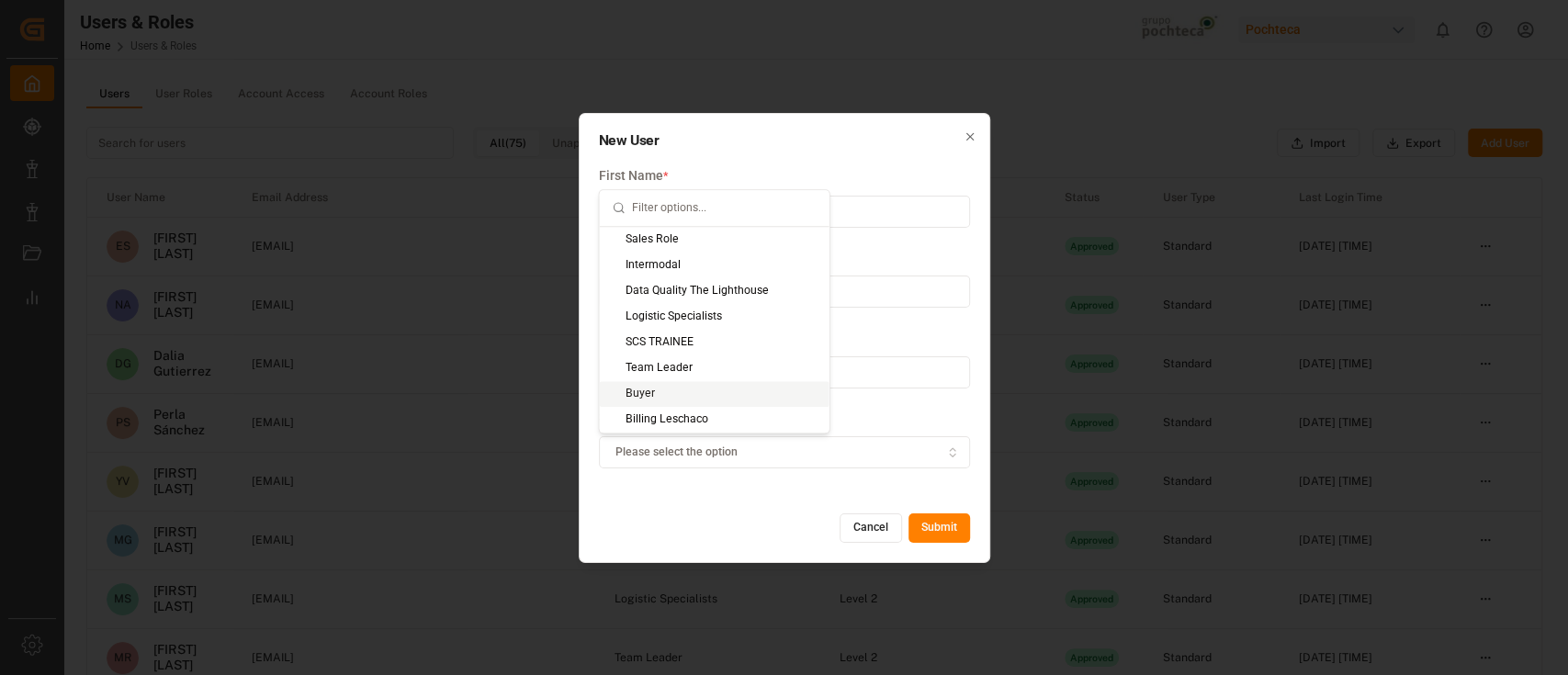 click on "Buyer" at bounding box center (715, 394) 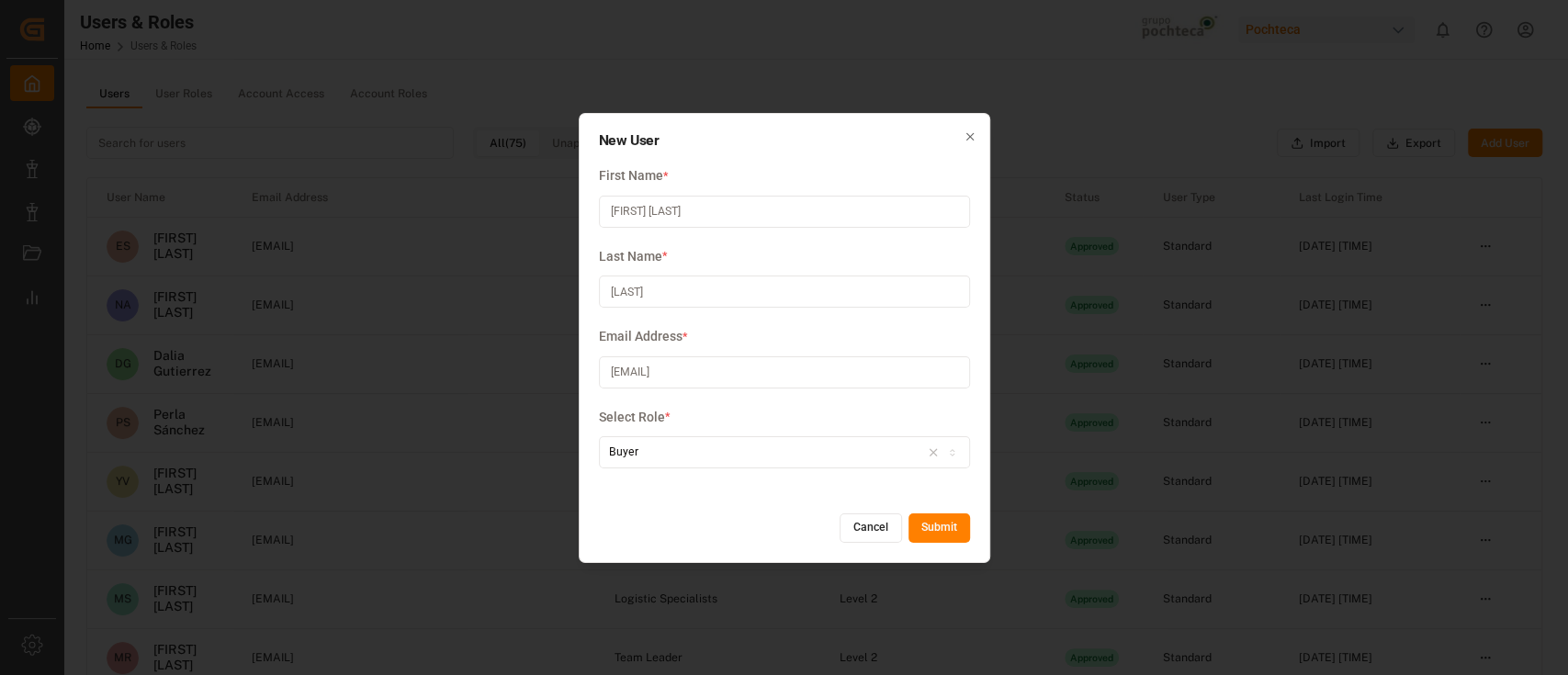click on "Submit" at bounding box center [939, 528] 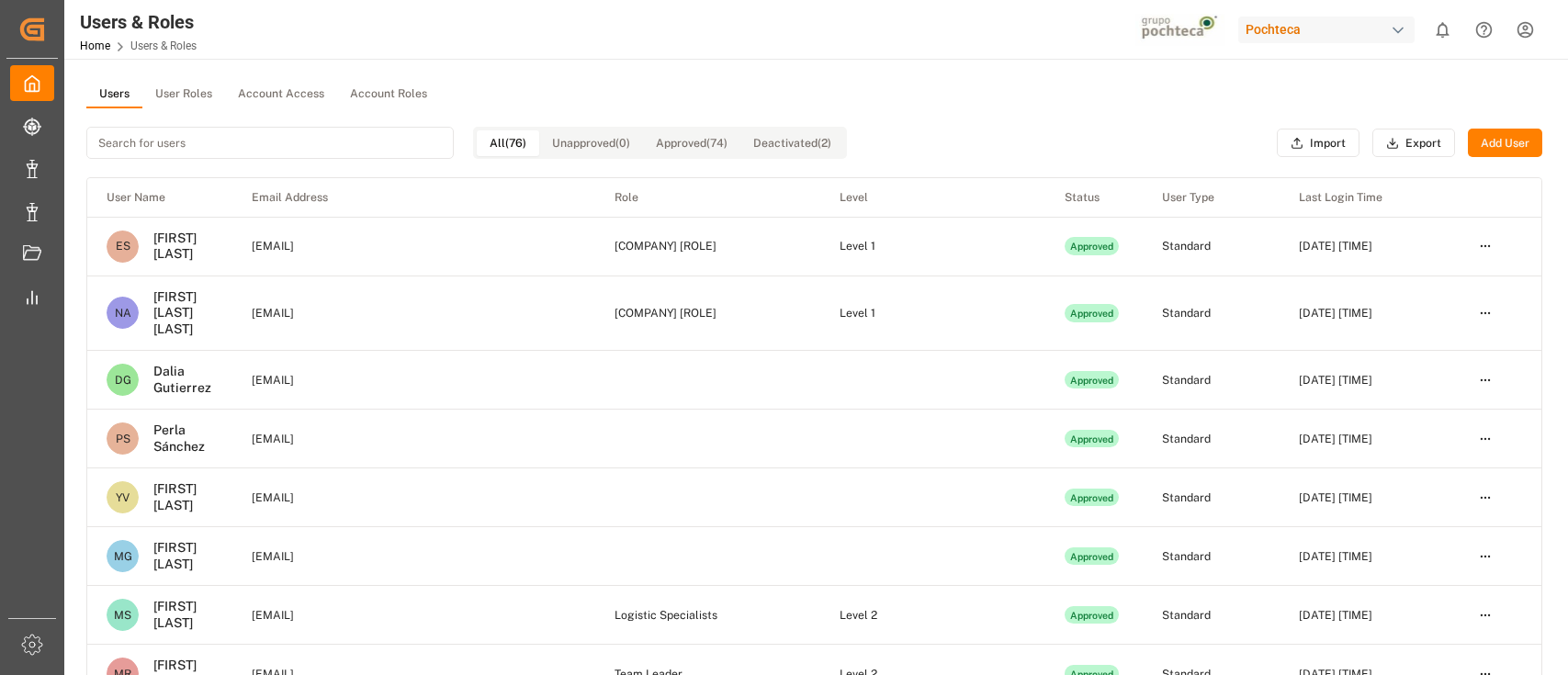 scroll, scrollTop: 0, scrollLeft: 0, axis: both 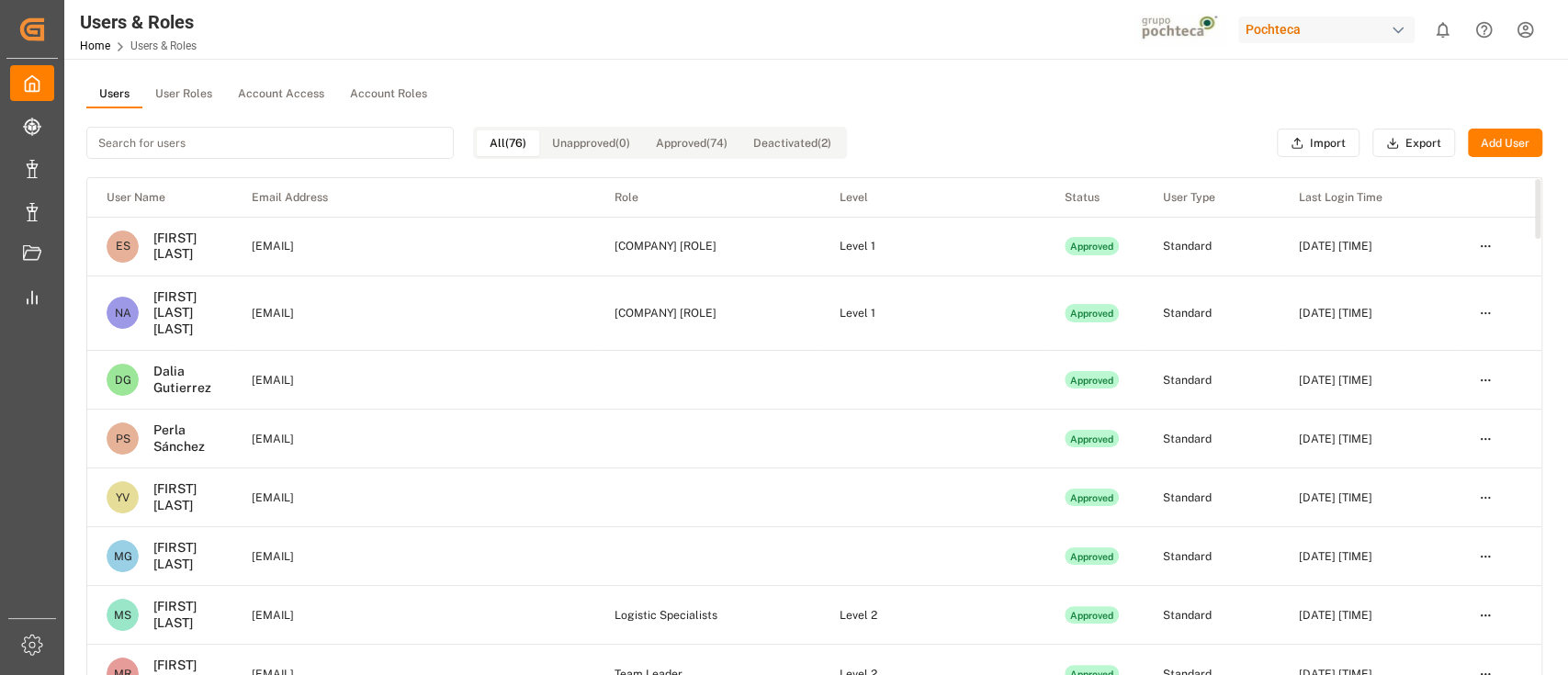 click on "Users User Roles Account Access Account Roles" at bounding box center (814, 95) 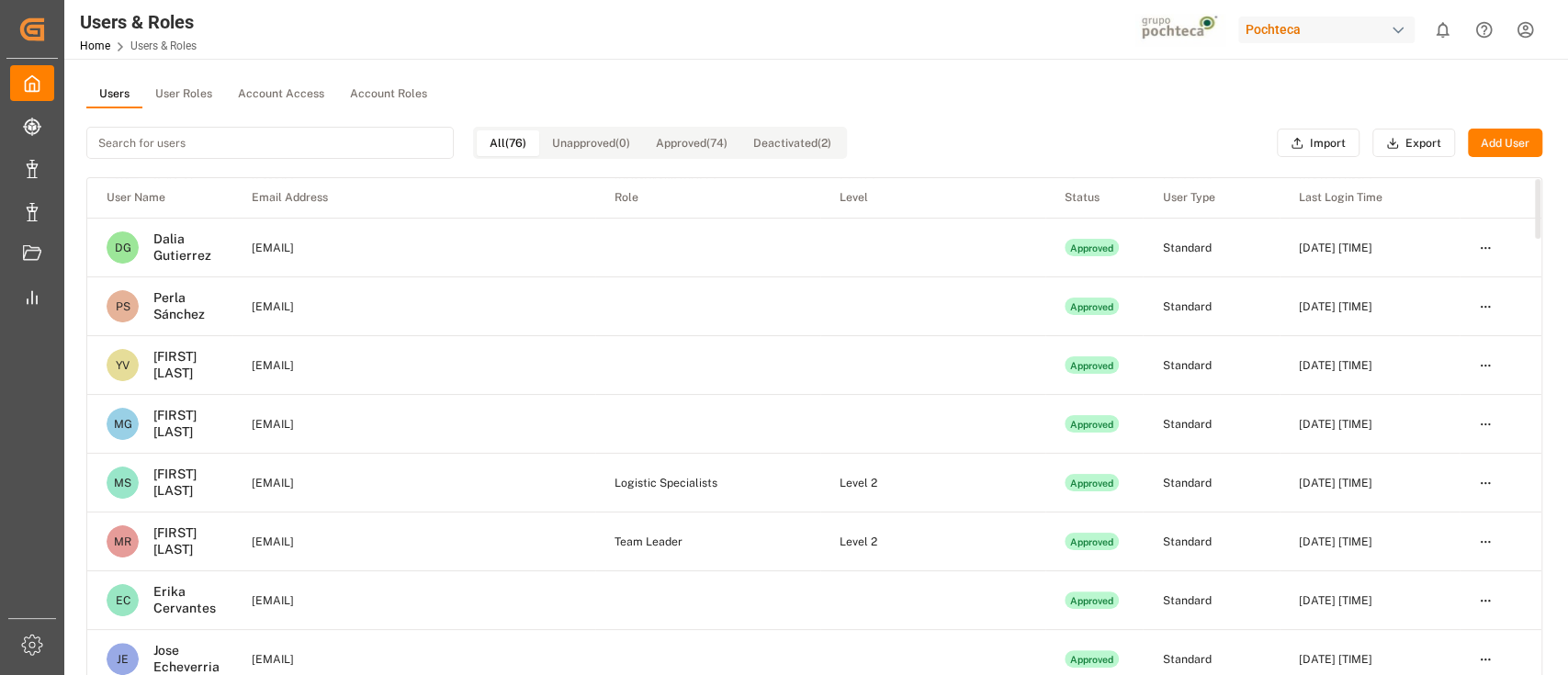 scroll, scrollTop: 0, scrollLeft: 0, axis: both 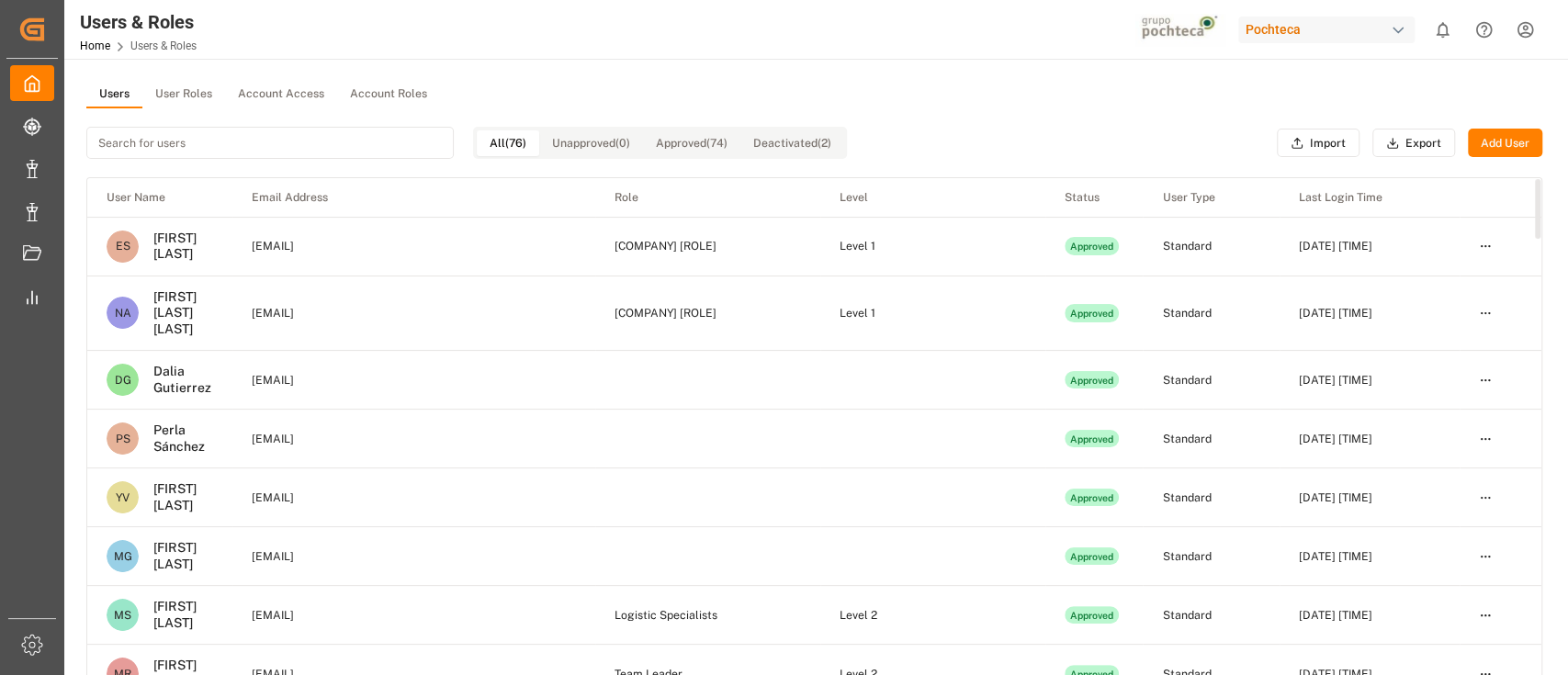 click on "All  (76) Unapproved  (0) Approved  (74) Deactivated  (2)" at bounding box center (467, 142) 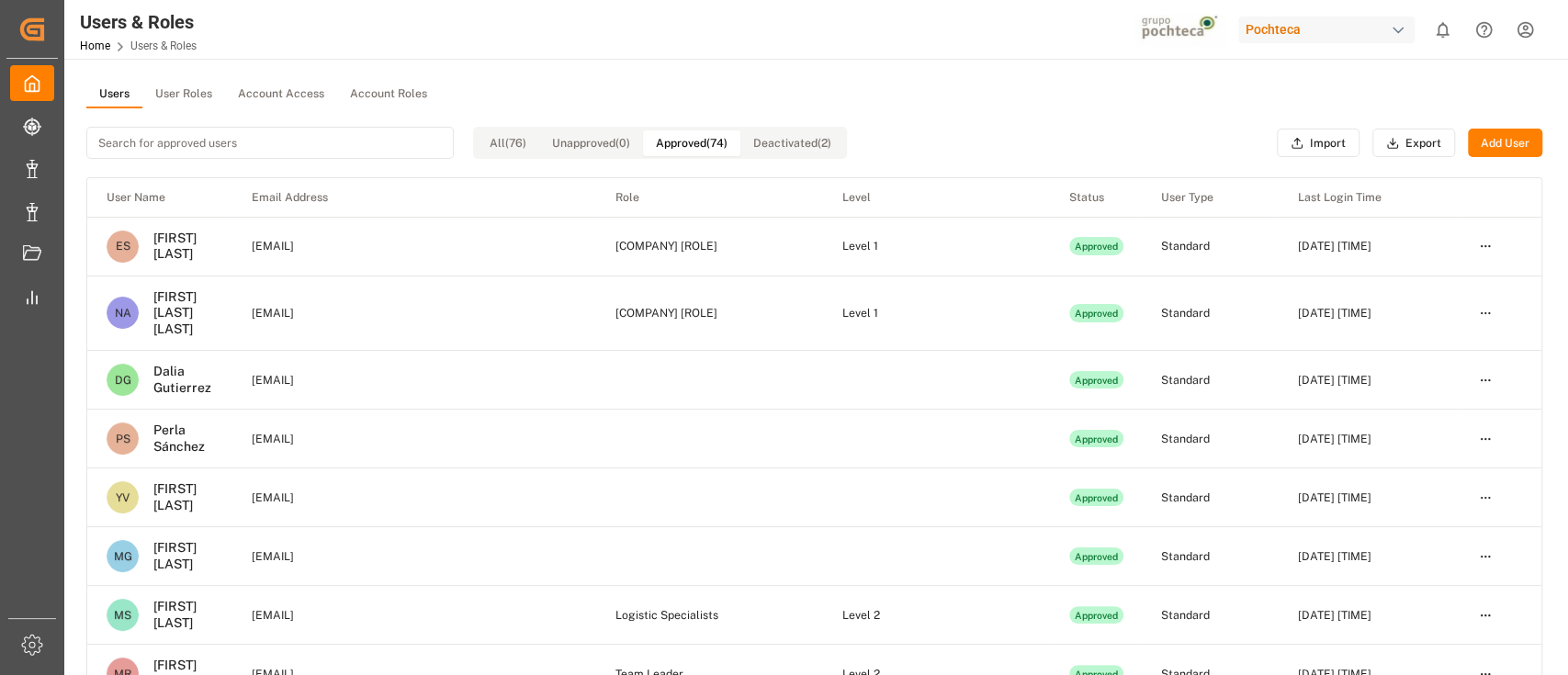 click on "Approved  (74)" at bounding box center [692, 143] 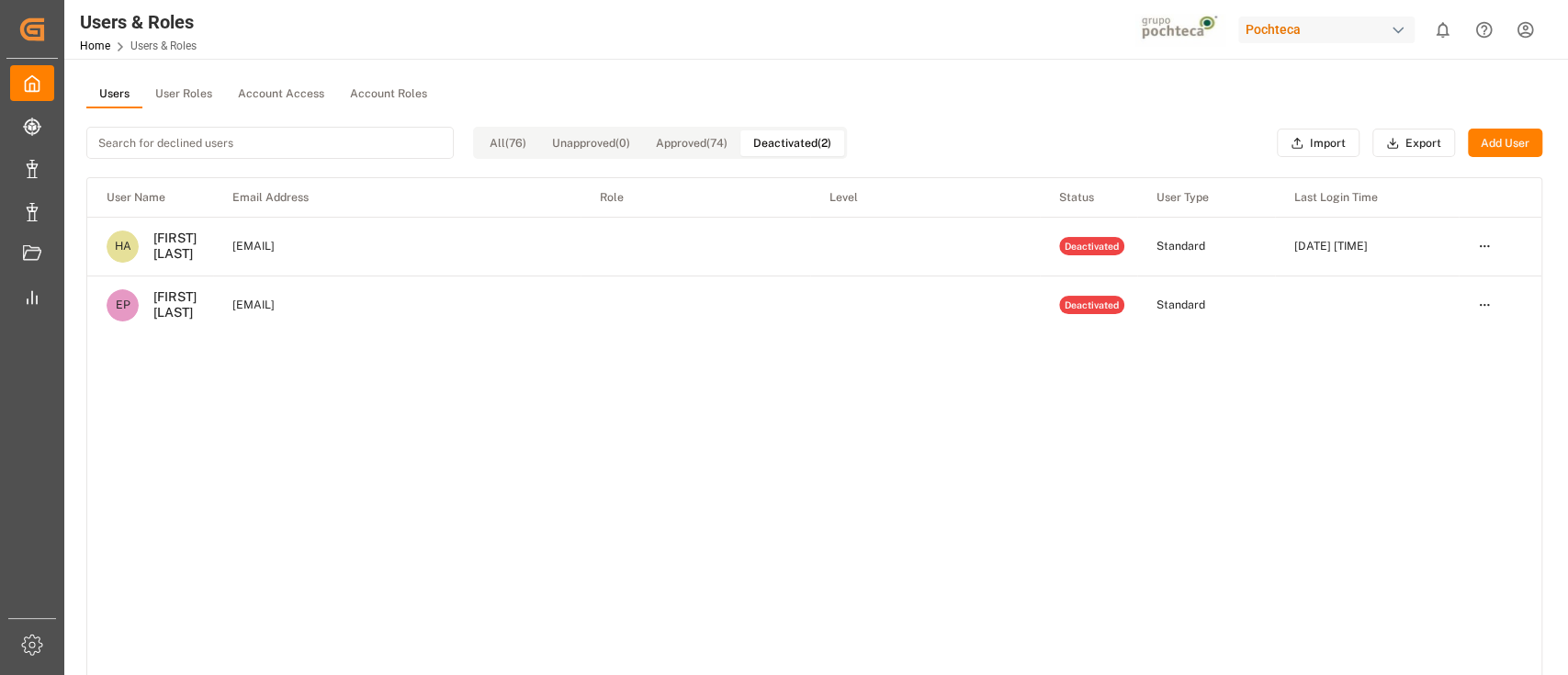 click on "Approved  (74)" at bounding box center [692, 143] 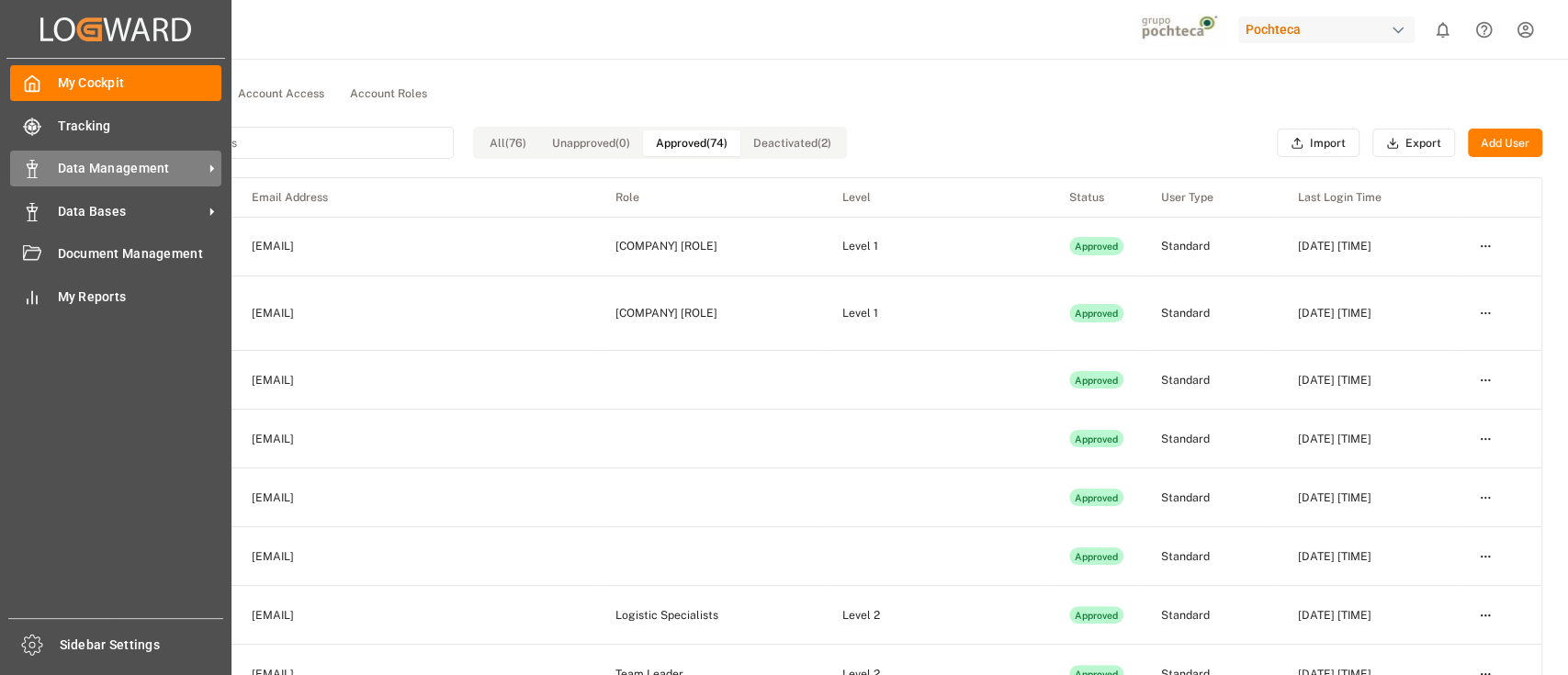 click on "Data Management" at bounding box center (130, 168) 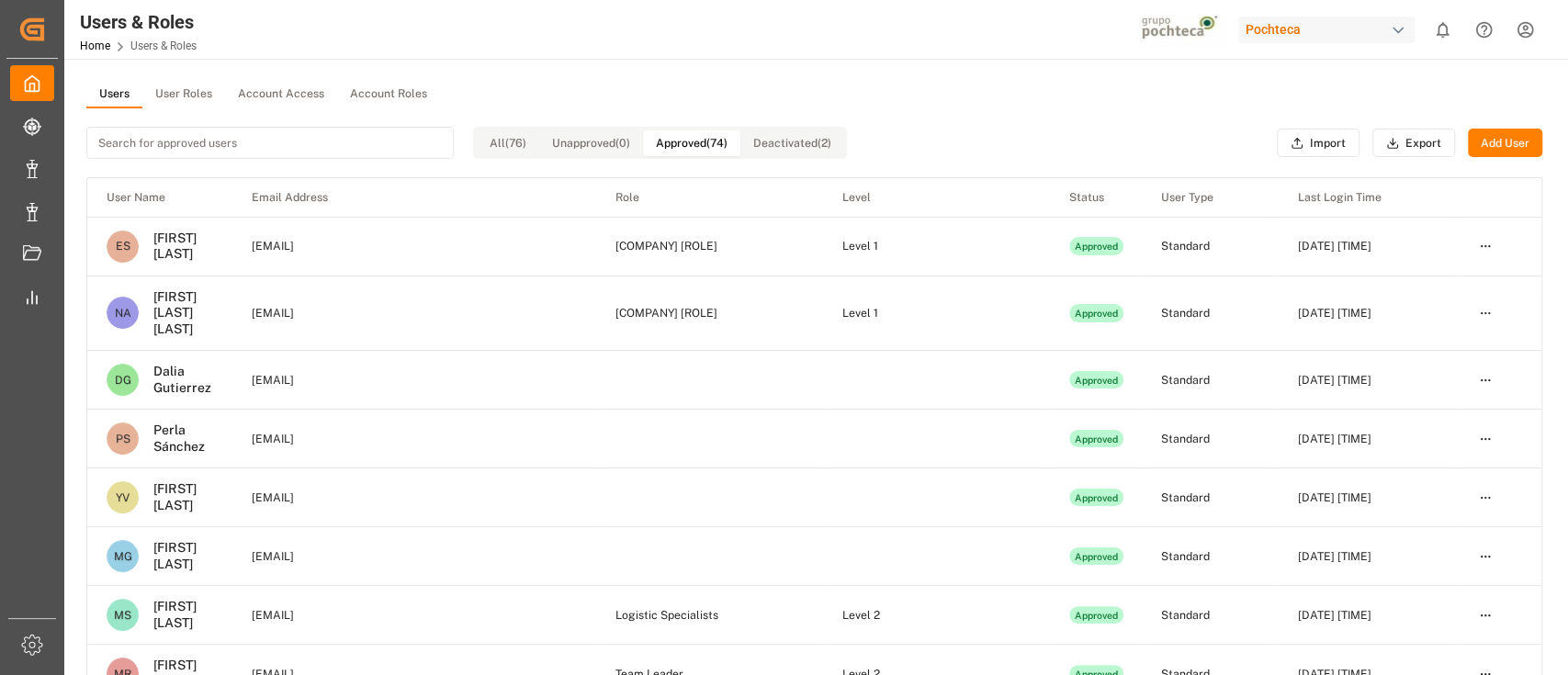 click on "Users & Roles Home Users & Roles Pochteca 0 Notifications Only show unread All Watching Mark all categories read Downloads Line Items 29 days ago 4088 number of rows downloaded" at bounding box center (809, 29) 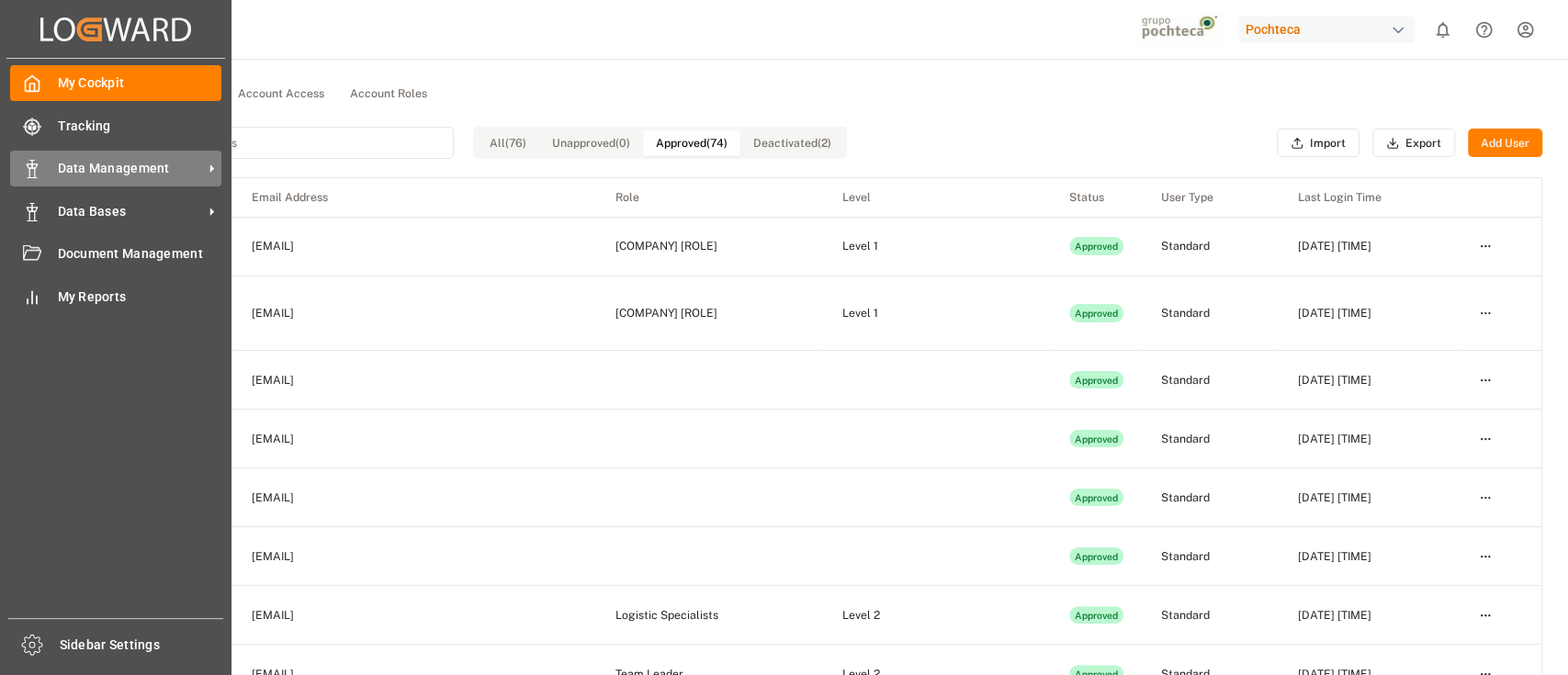 click on "Data Management" at bounding box center (130, 168) 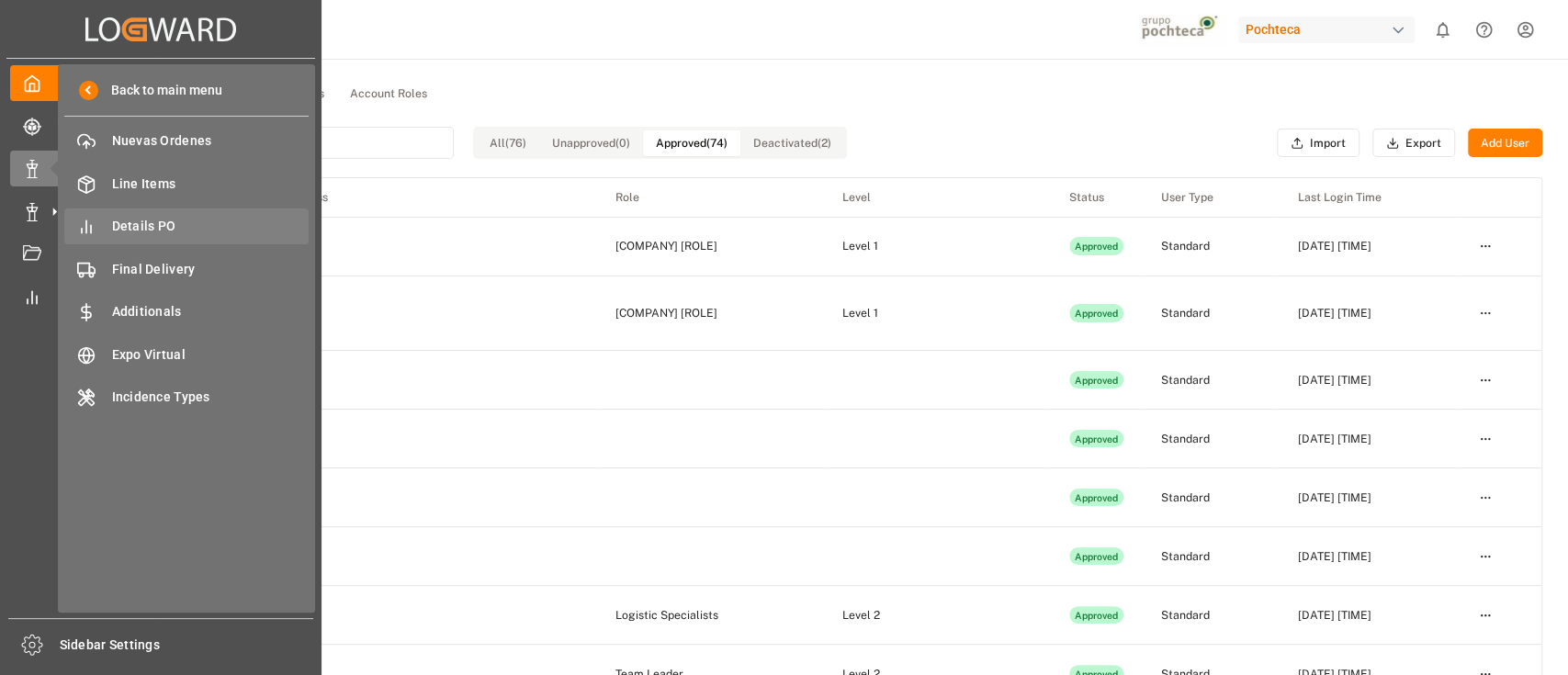click on "Details PO" at bounding box center (210, 226) 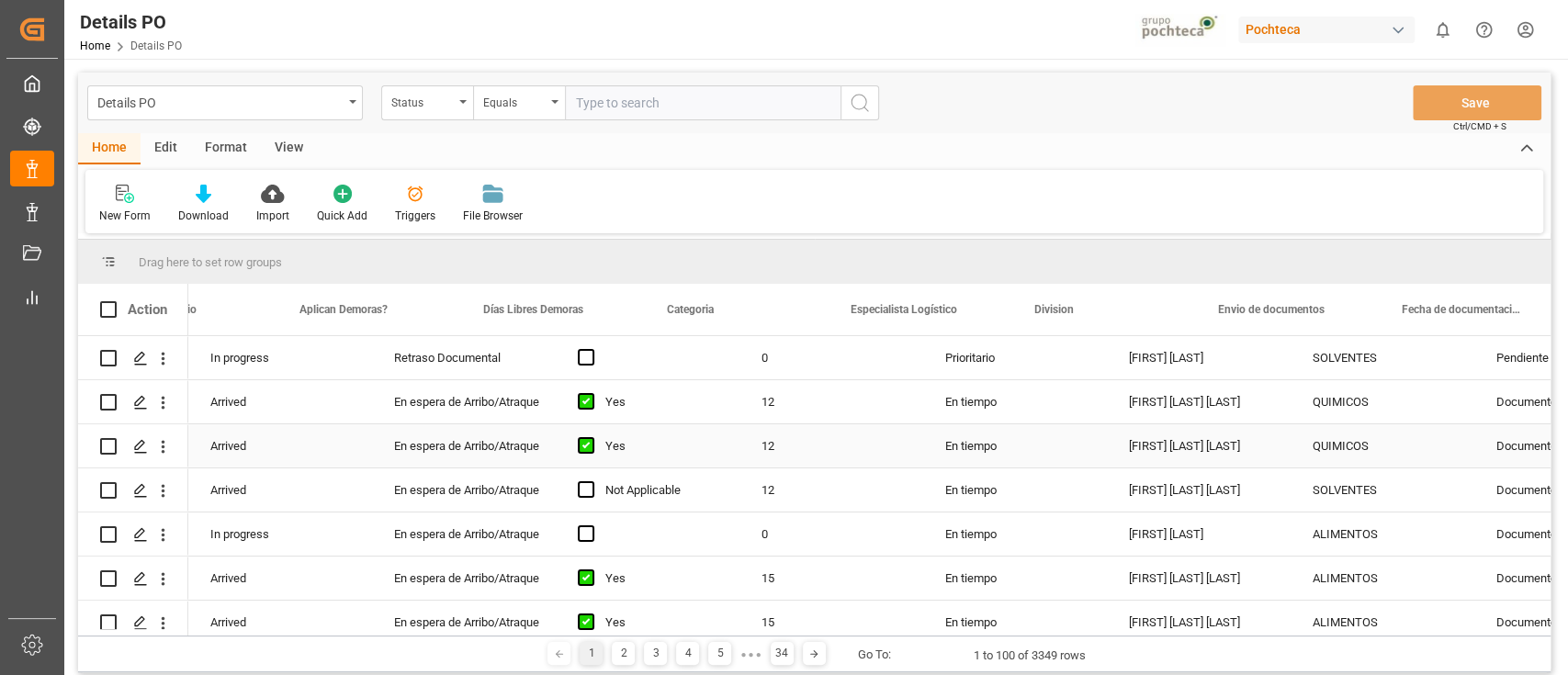 scroll, scrollTop: 0, scrollLeft: 280, axis: horizontal 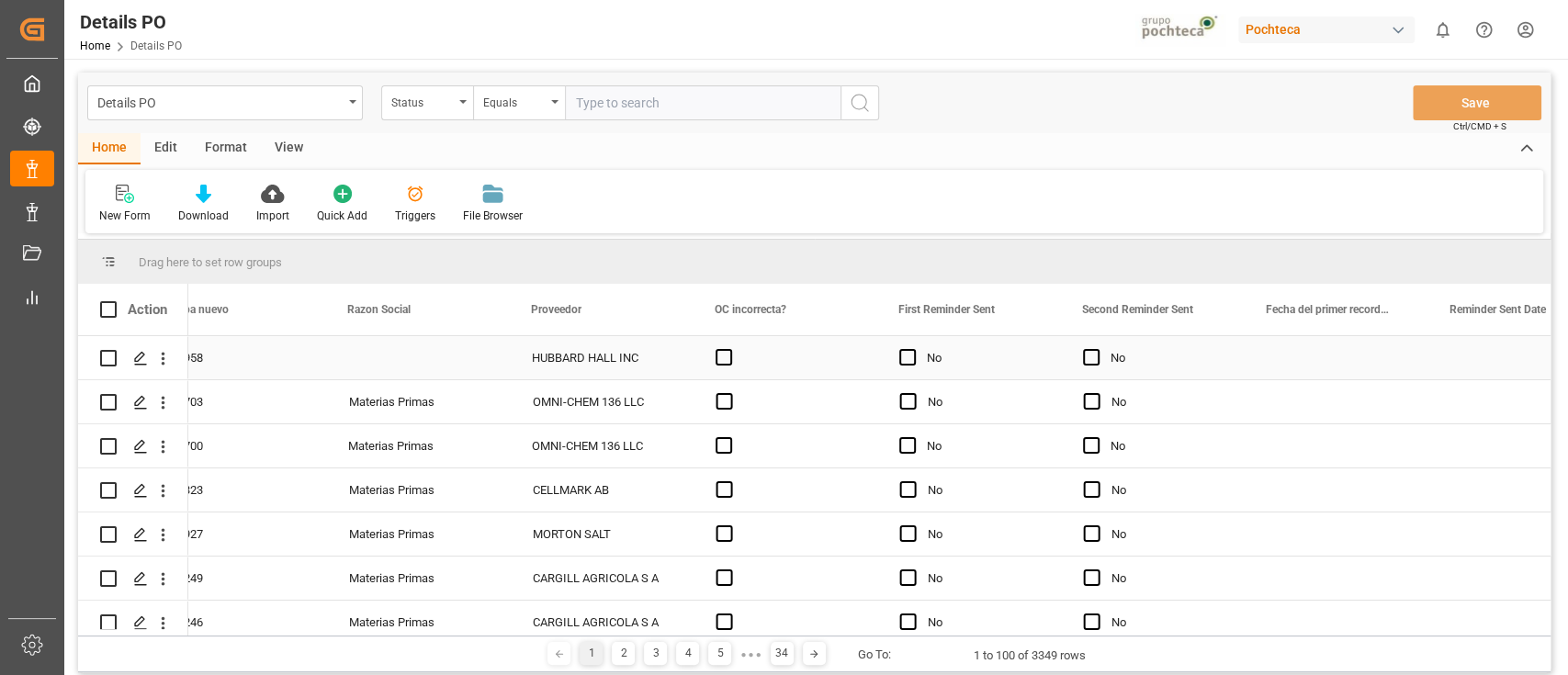 click on "HUBBARD HALL INC" at bounding box center (602, 357) 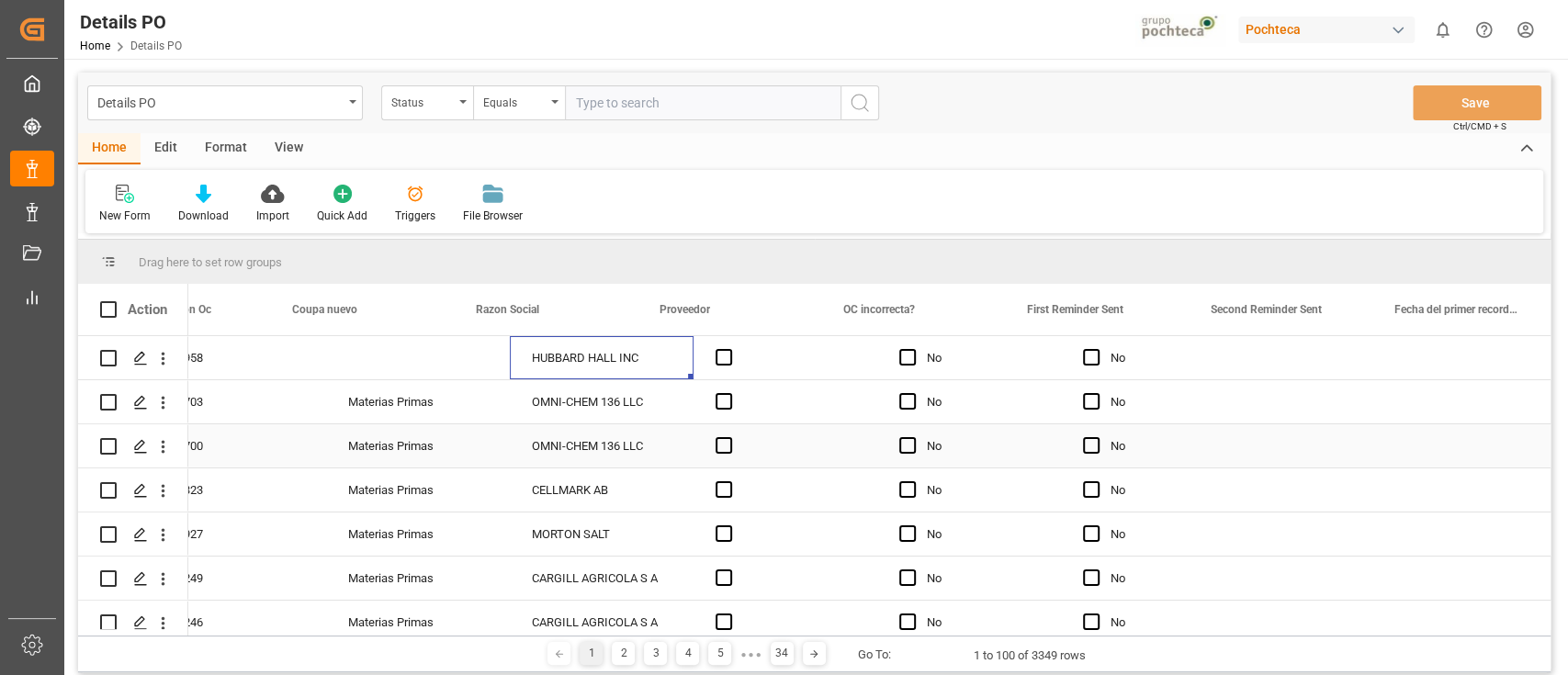 scroll, scrollTop: 0, scrollLeft: 2087, axis: horizontal 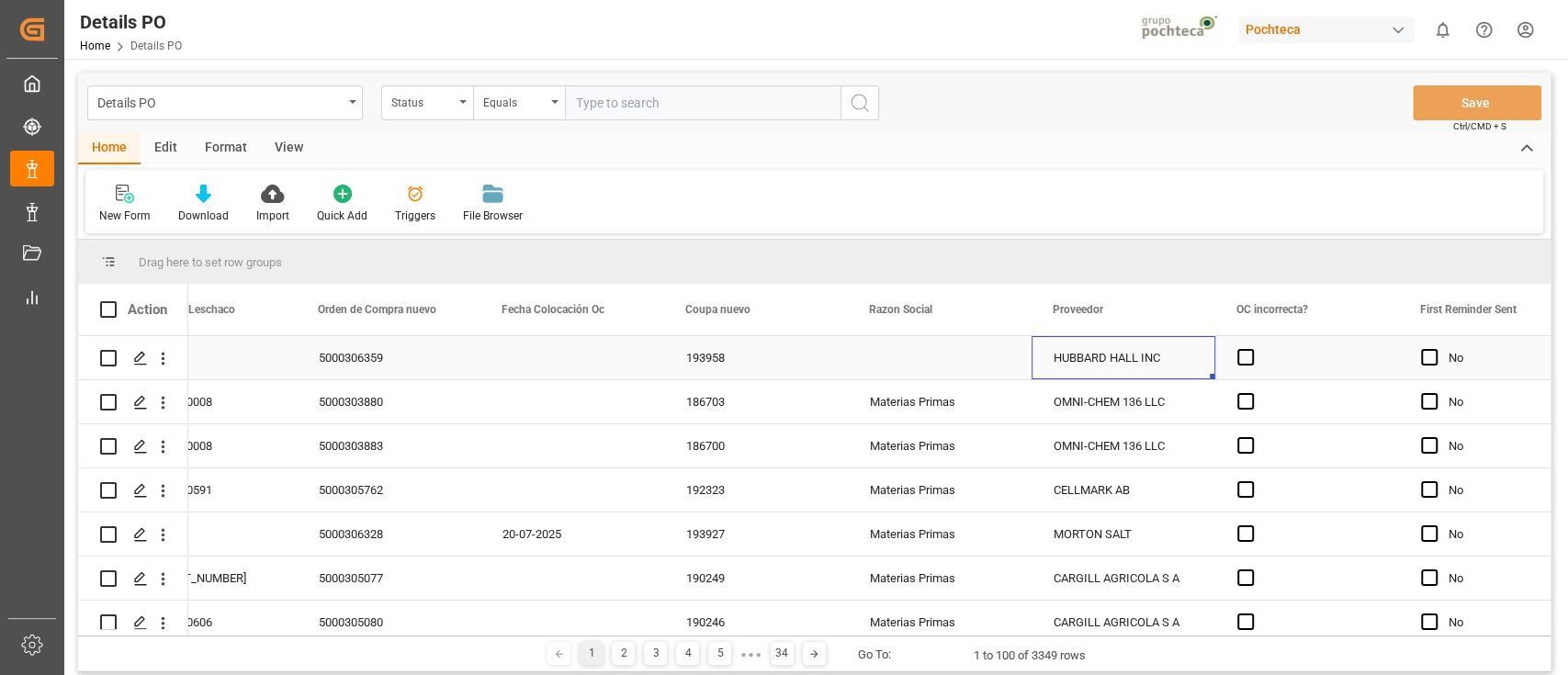 click on "HUBBARD HALL INC" at bounding box center [1123, 357] 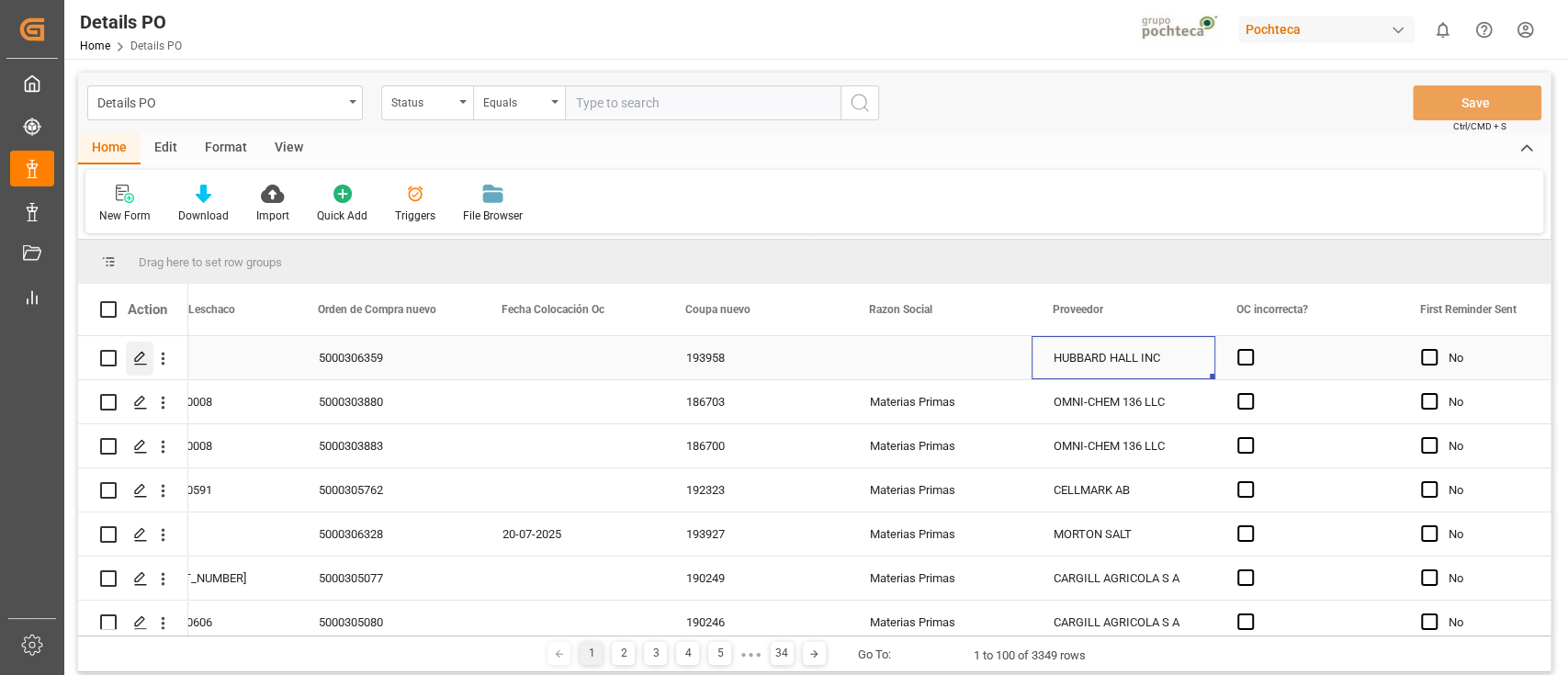 click 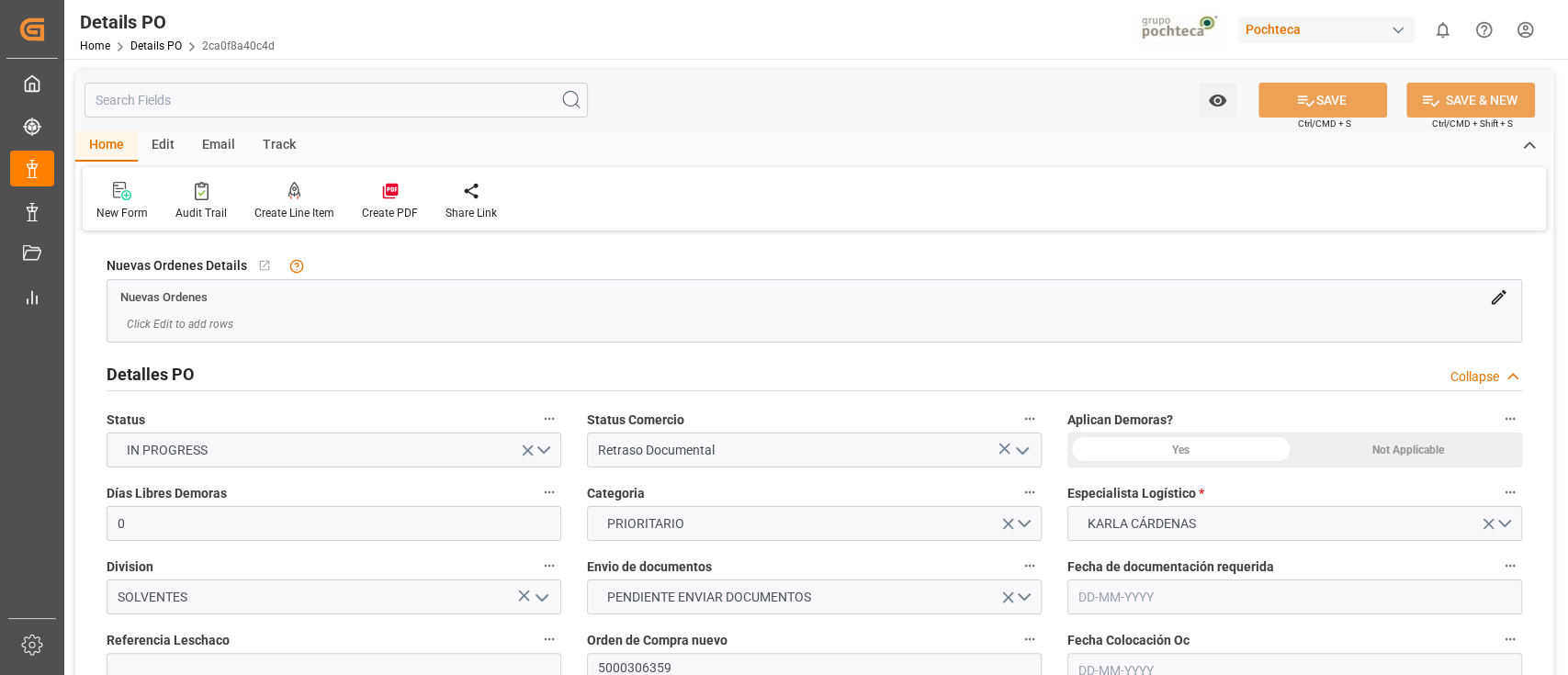 type on "0" 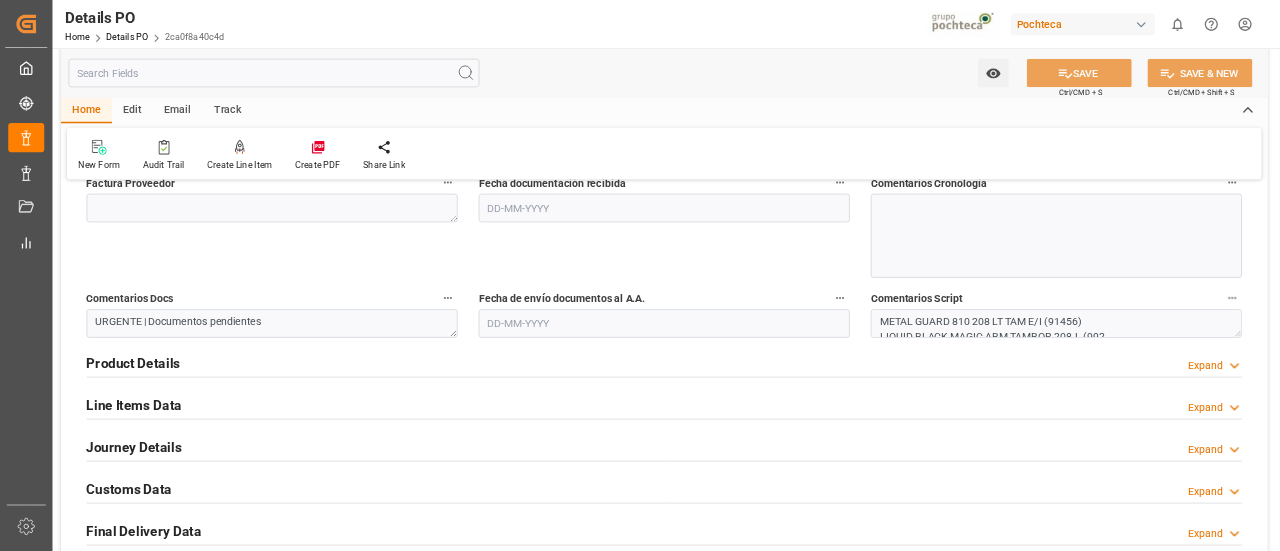 scroll, scrollTop: 1200, scrollLeft: 0, axis: vertical 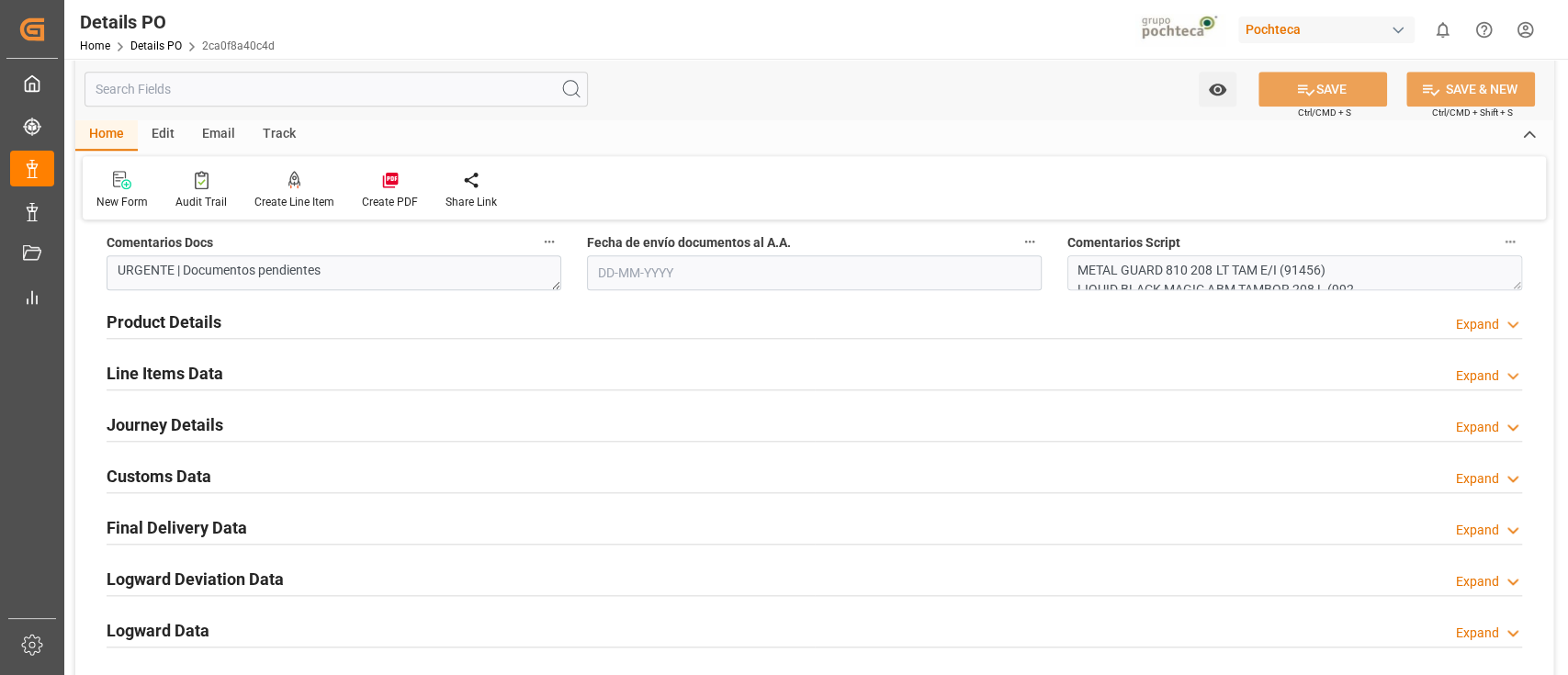 click on "Product Details Expand" at bounding box center (814, 321) 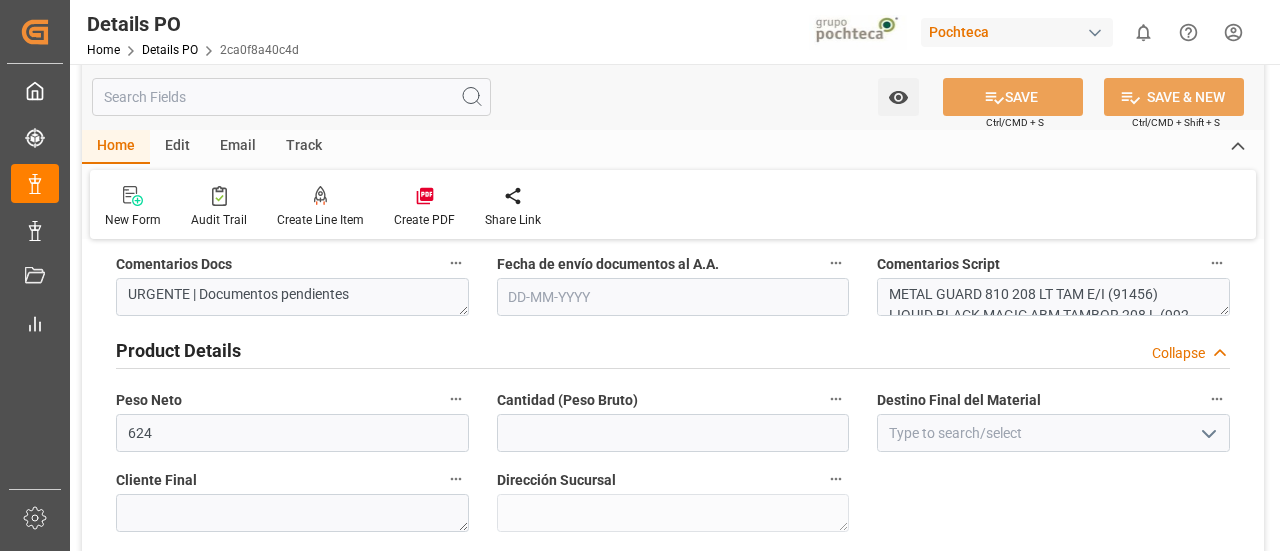 scroll, scrollTop: 1200, scrollLeft: 0, axis: vertical 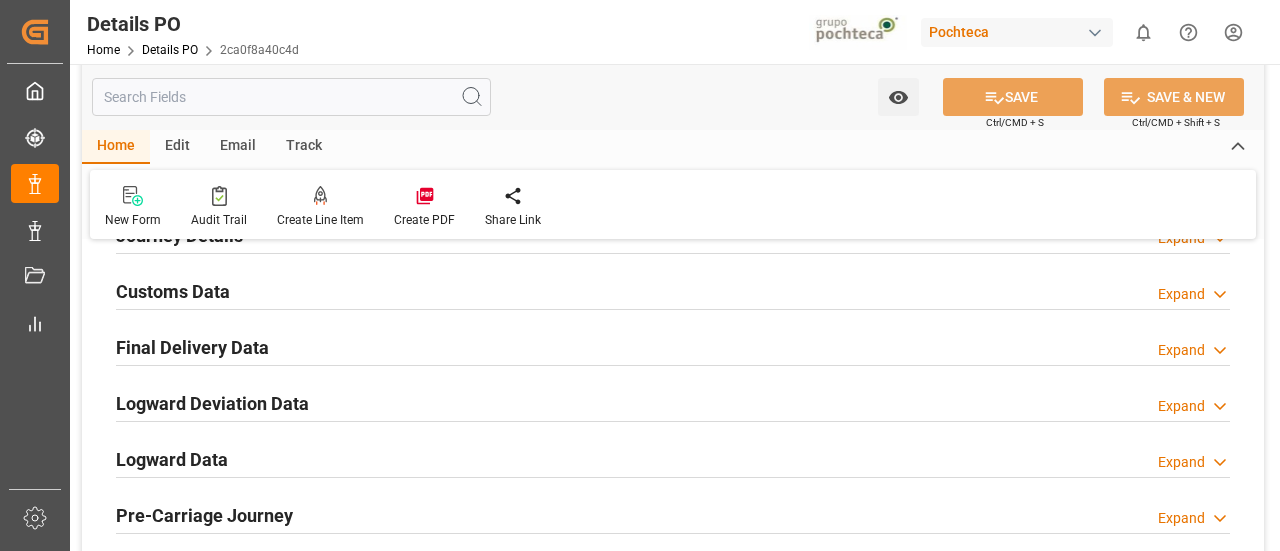 click at bounding box center [291, 97] 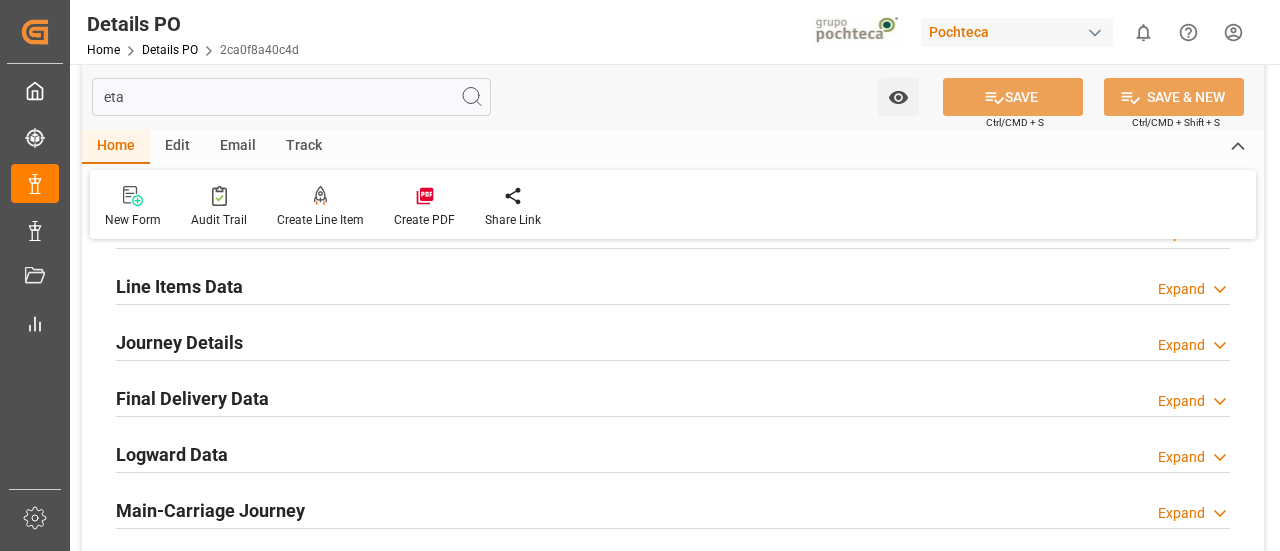 scroll, scrollTop: 354, scrollLeft: 0, axis: vertical 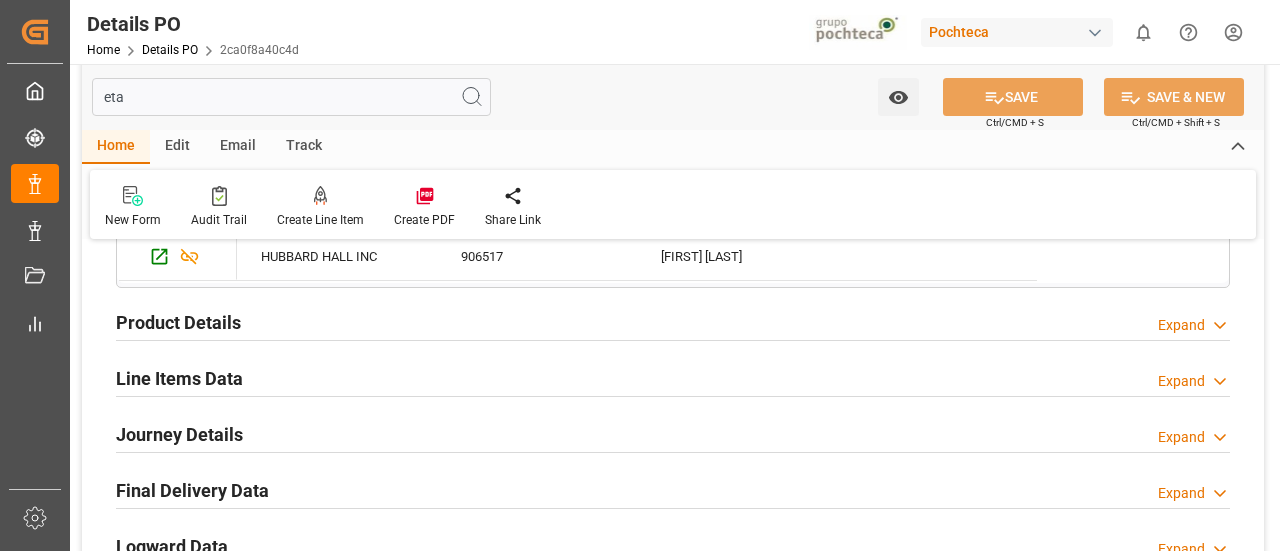 type on "eta" 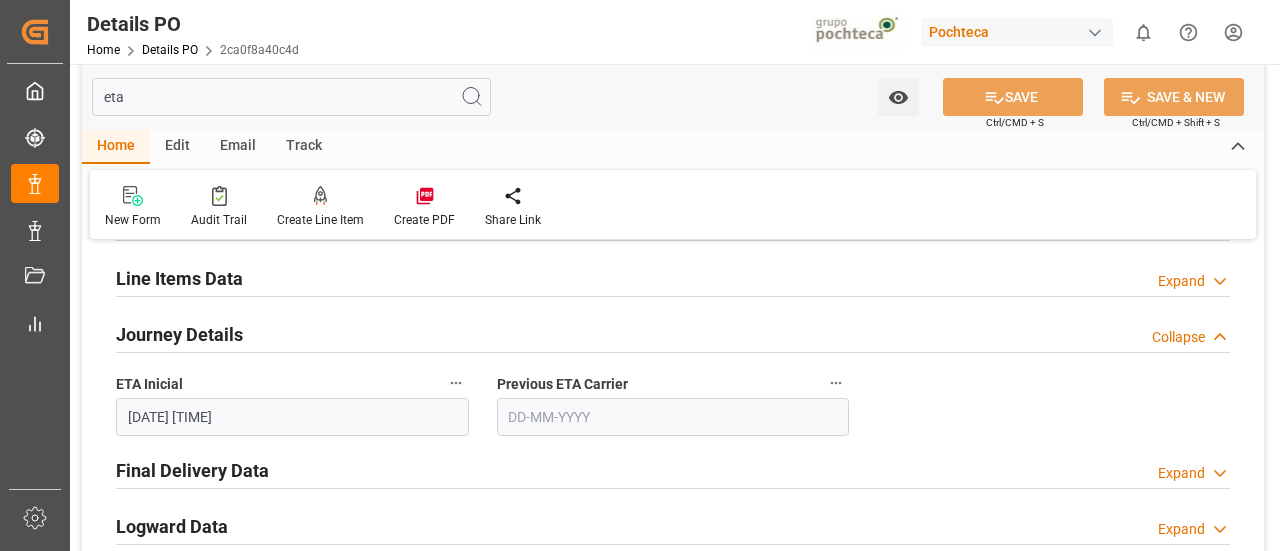 scroll, scrollTop: 554, scrollLeft: 0, axis: vertical 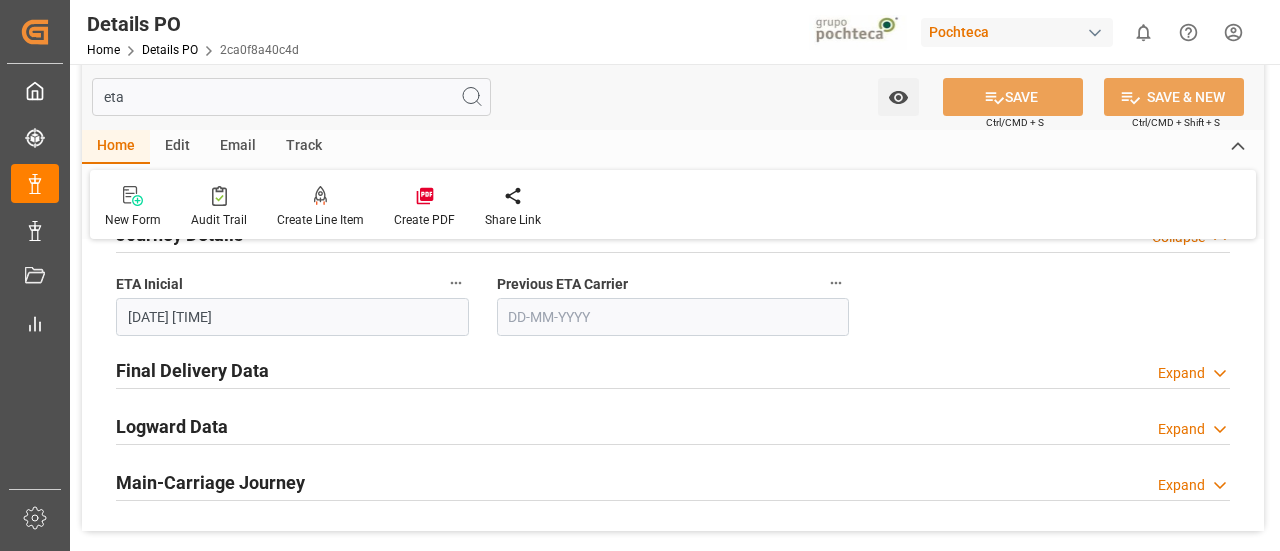 click on "Final Delivery Data Expand" at bounding box center [673, 369] 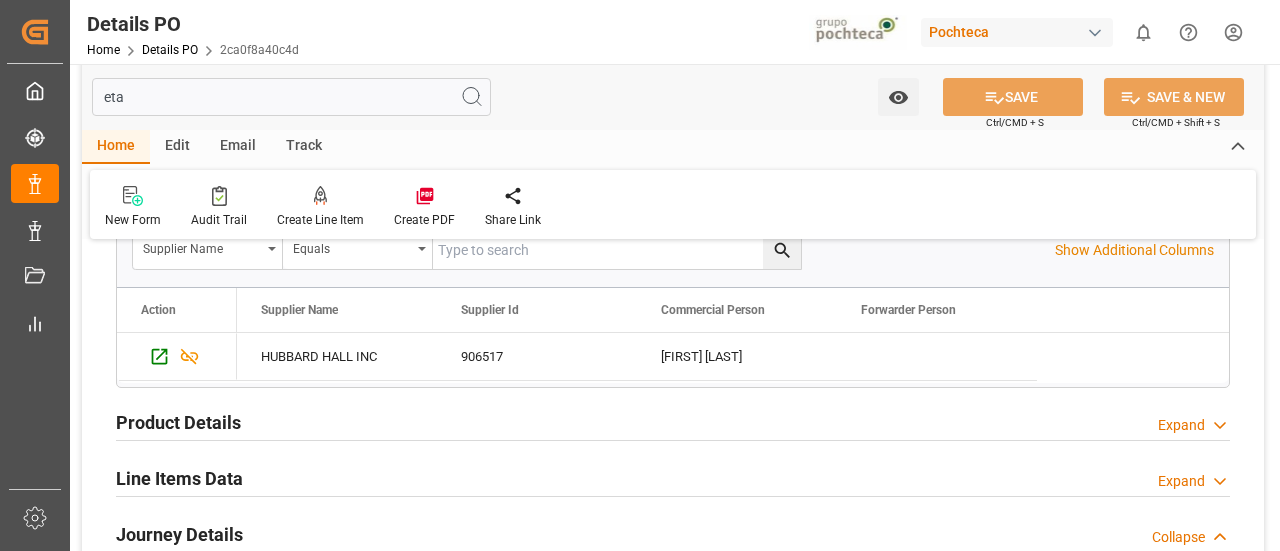 scroll, scrollTop: 354, scrollLeft: 0, axis: vertical 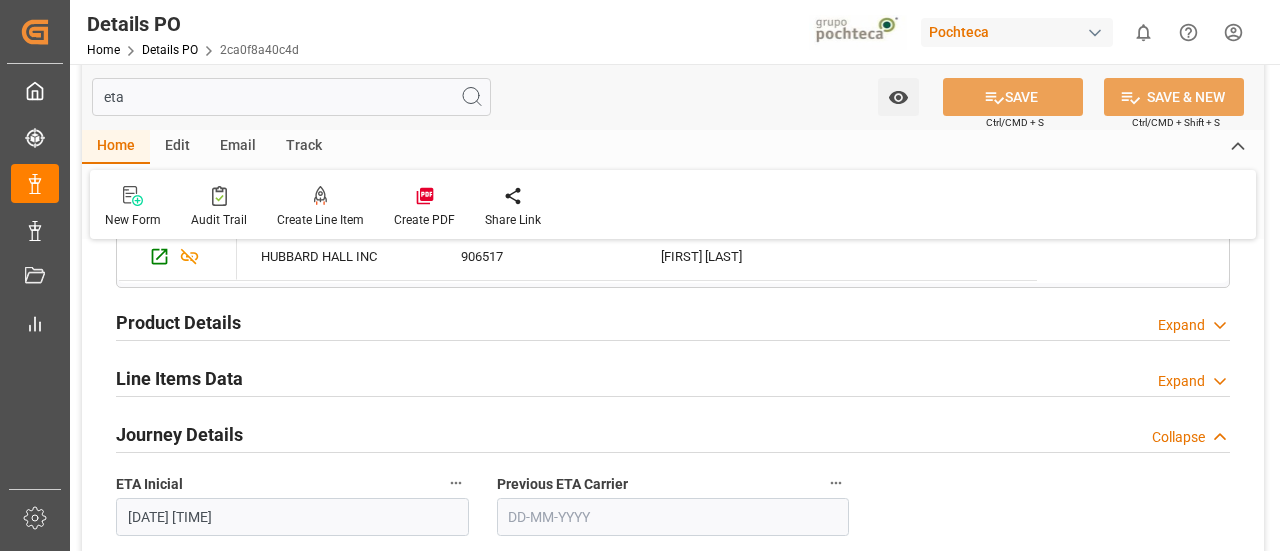 click on "Line Items Data Expand" at bounding box center [673, 377] 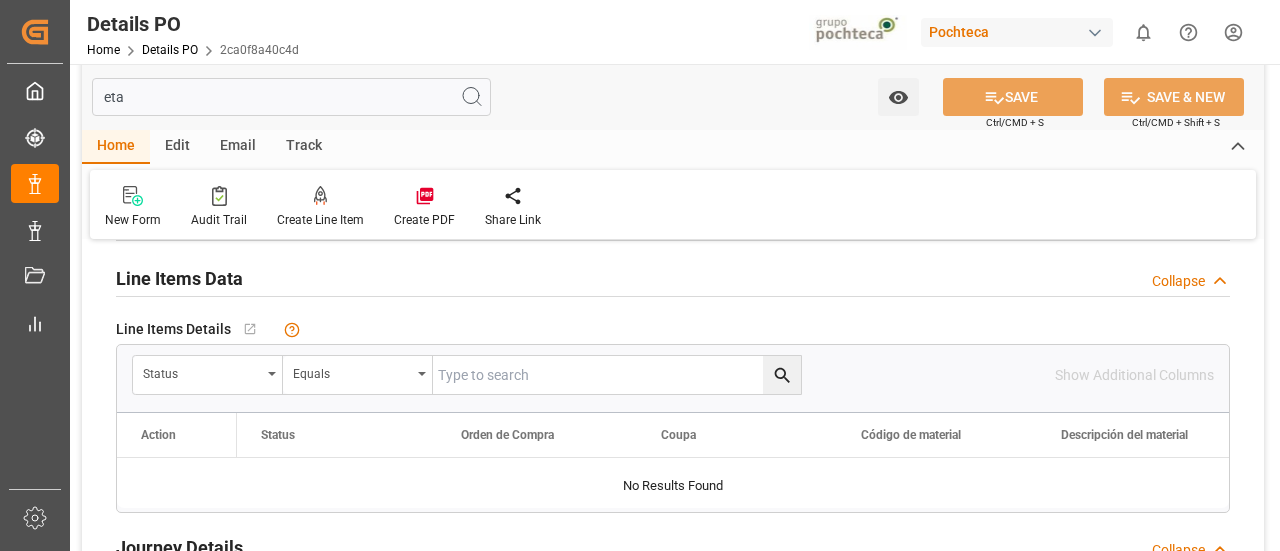 scroll, scrollTop: 354, scrollLeft: 0, axis: vertical 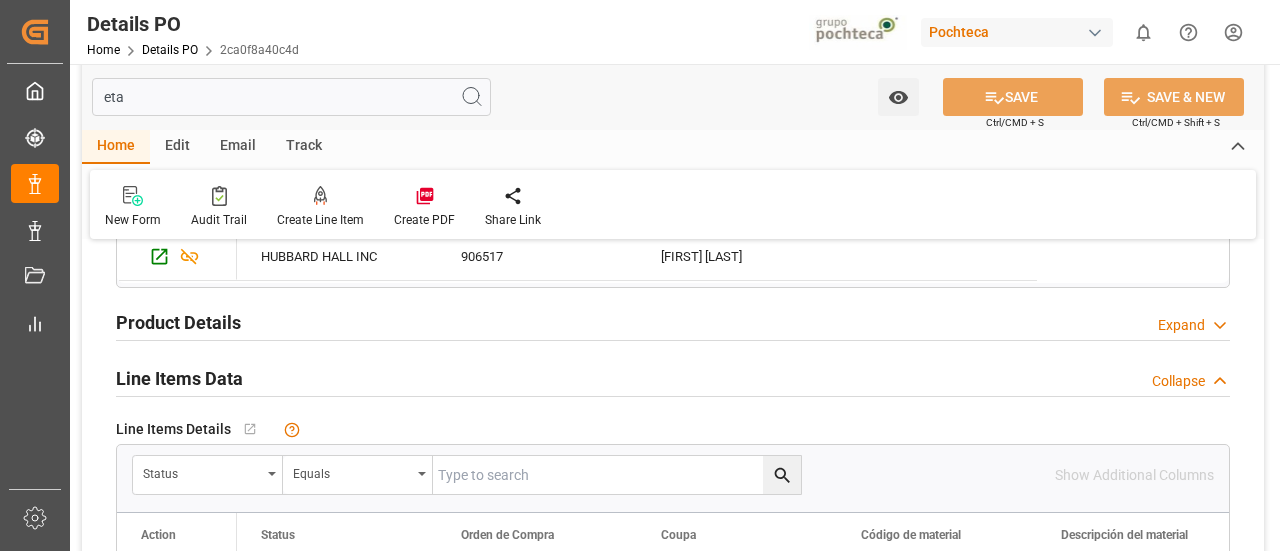 click on "Product Details Expand" at bounding box center (673, 321) 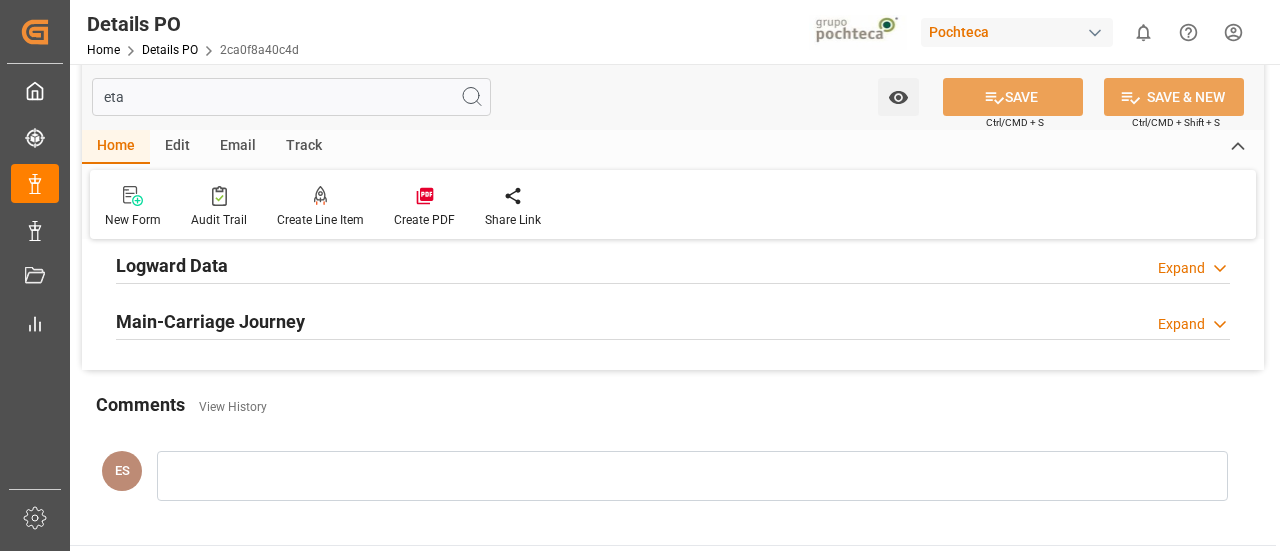 scroll, scrollTop: 1154, scrollLeft: 0, axis: vertical 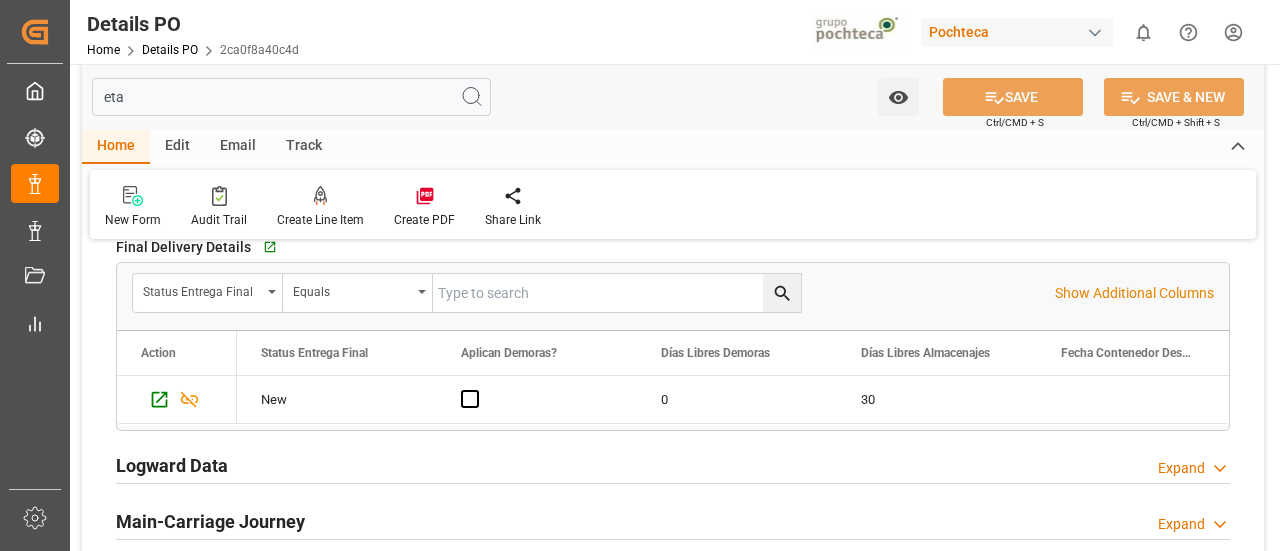 click on "Main-Carriage Journey Expand" at bounding box center [673, 520] 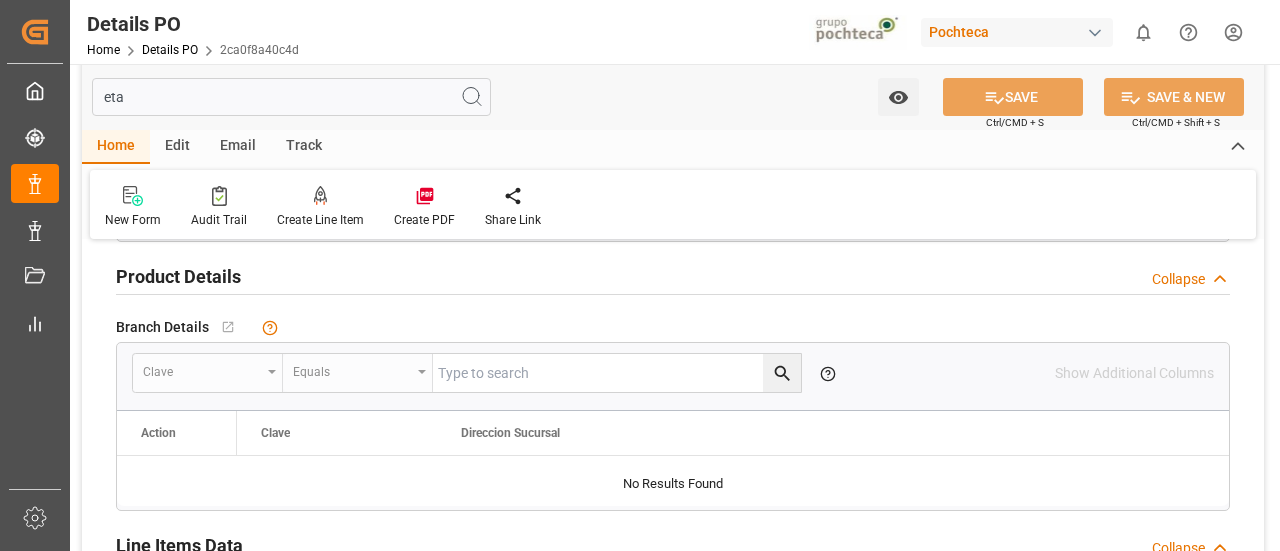 scroll, scrollTop: 500, scrollLeft: 0, axis: vertical 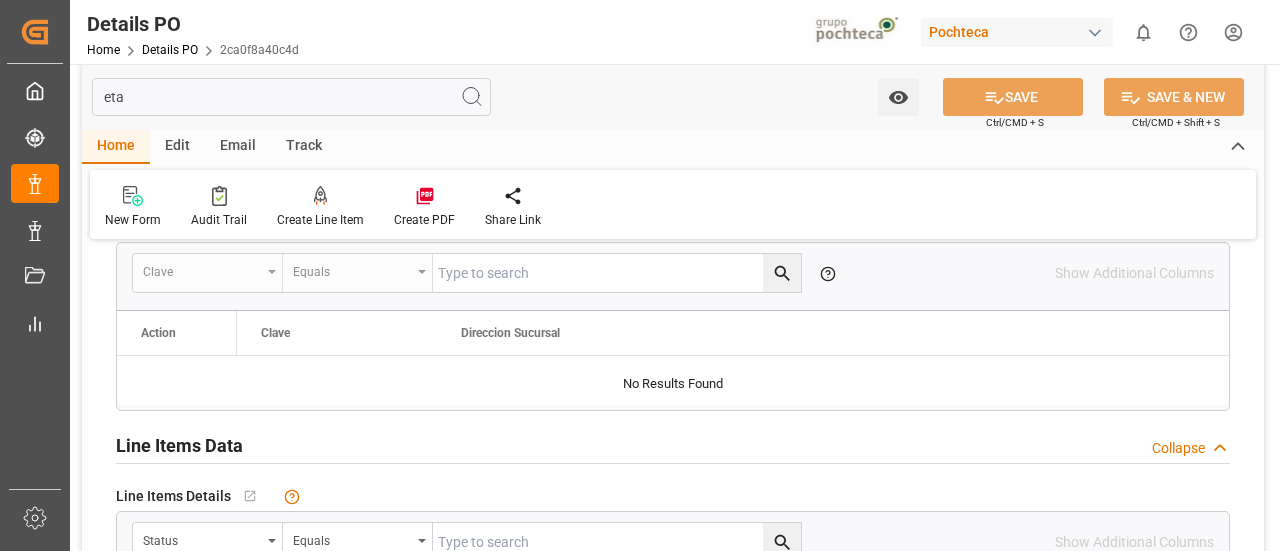 click on "eta" at bounding box center (291, 97) 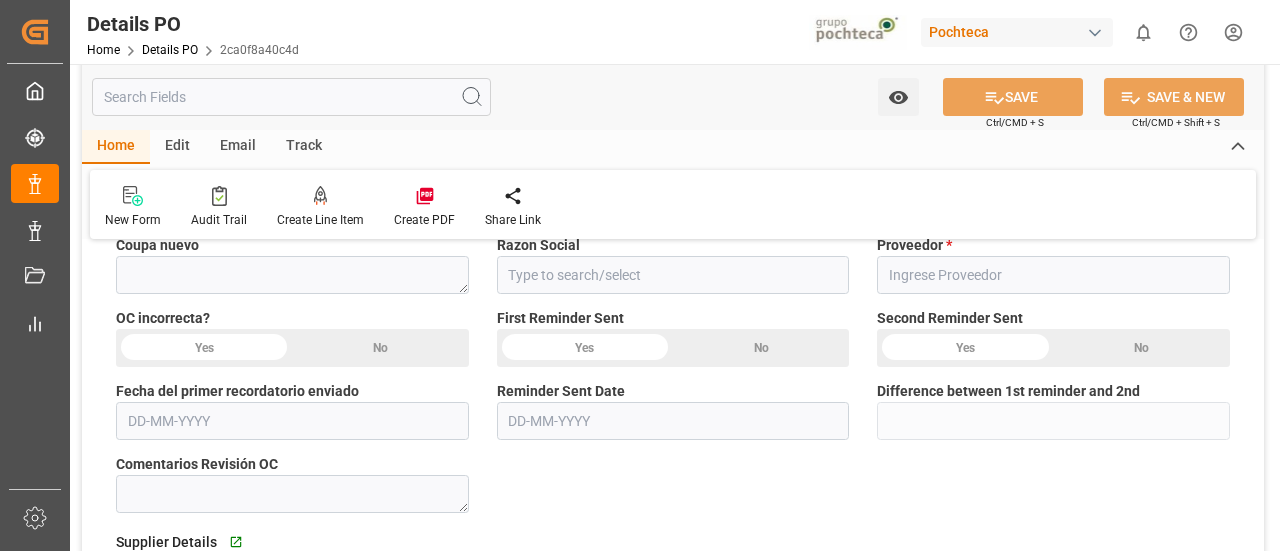 type on "Retraso Documental" 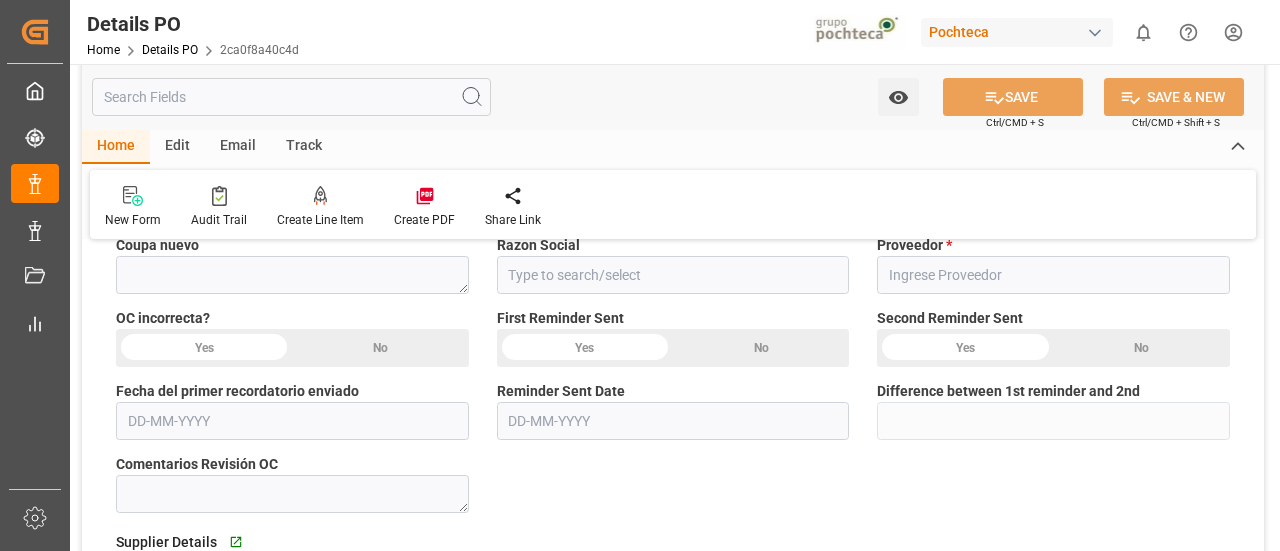 type on "SOLVENTES" 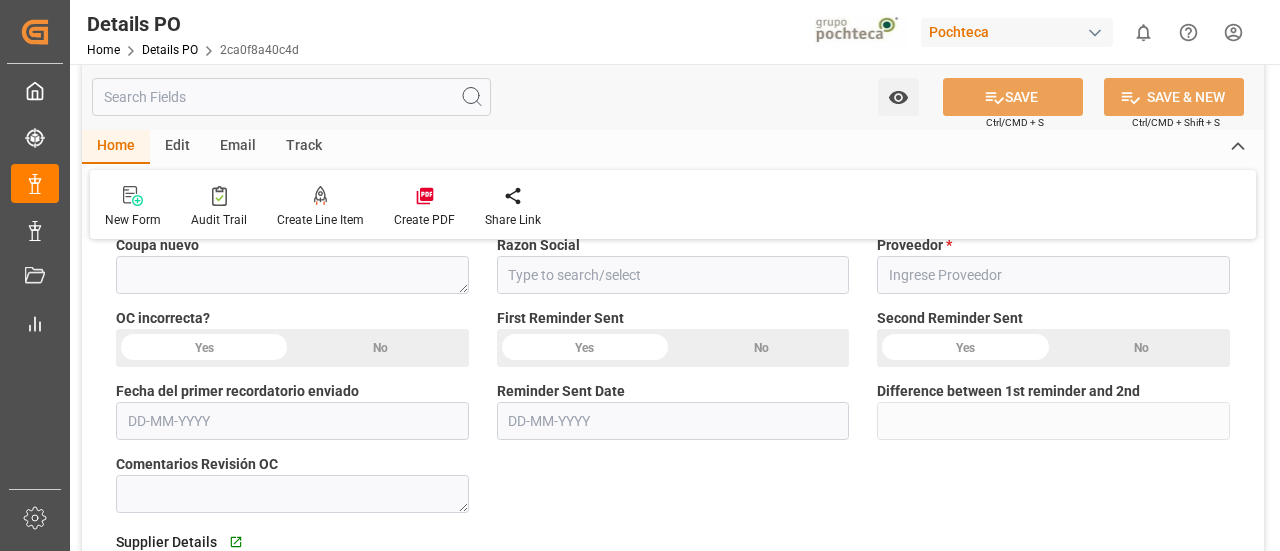 type on "5000306359" 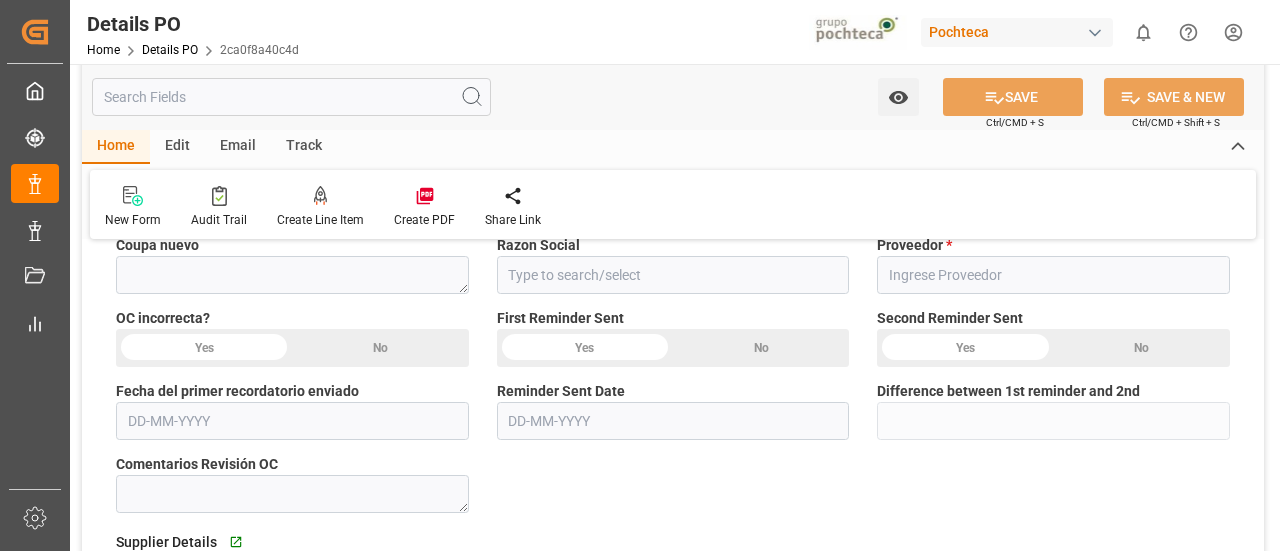 type on "193958" 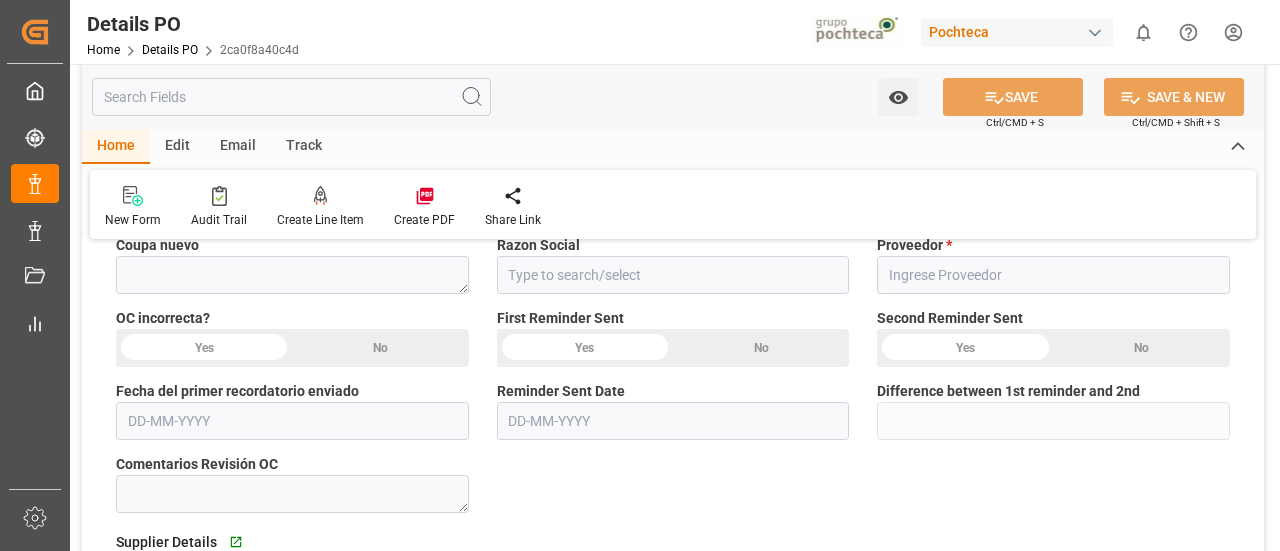 type on "HUBBARD HALL INC" 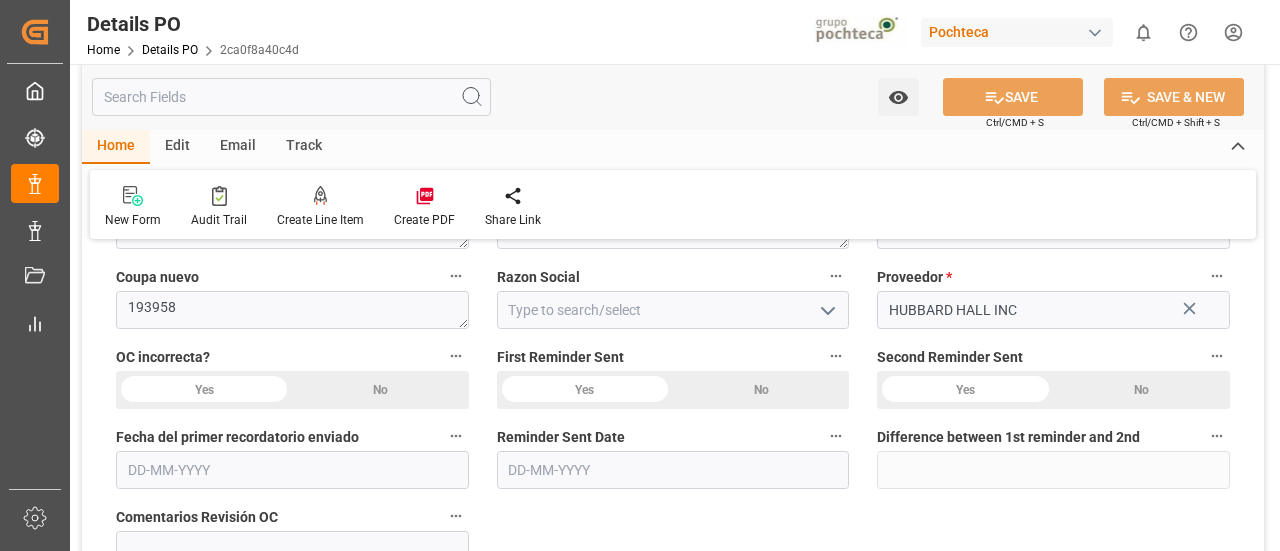 type on "0" 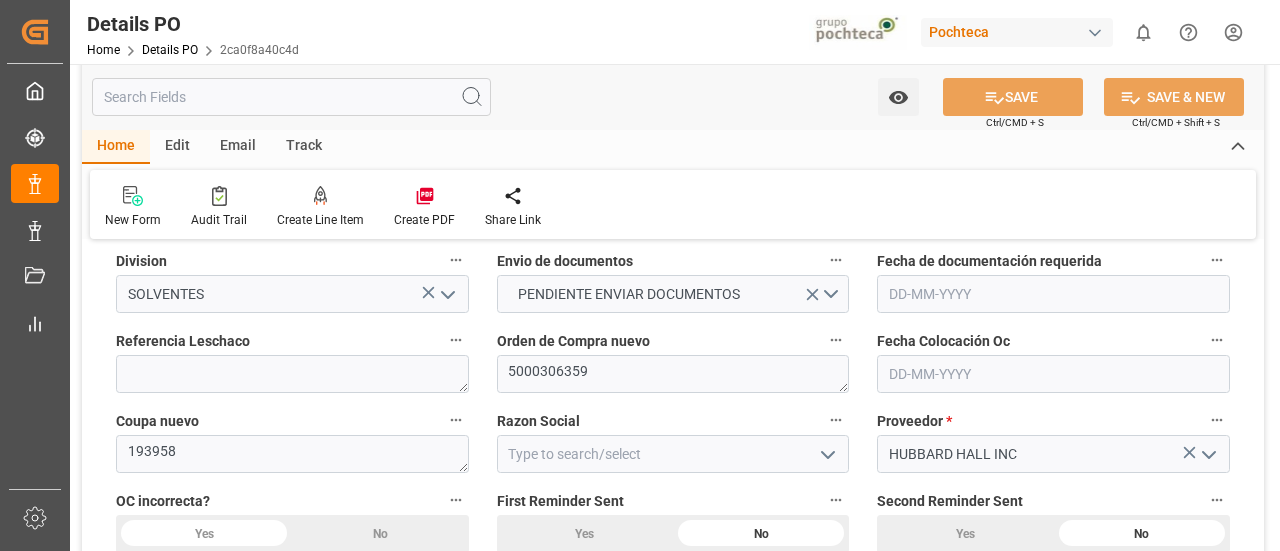 scroll, scrollTop: 400, scrollLeft: 0, axis: vertical 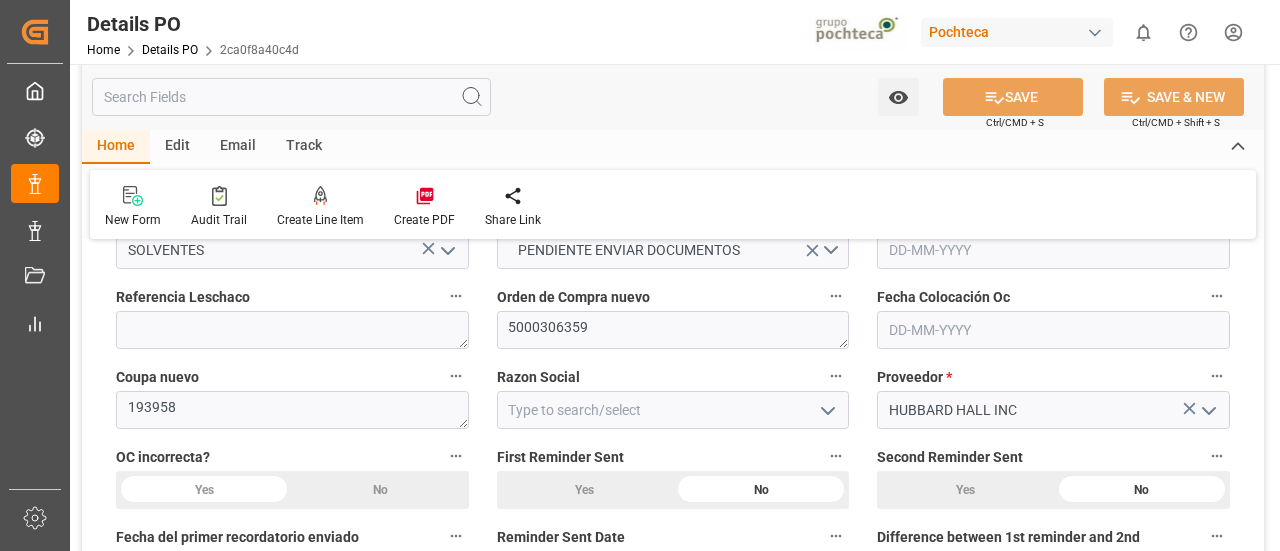 type 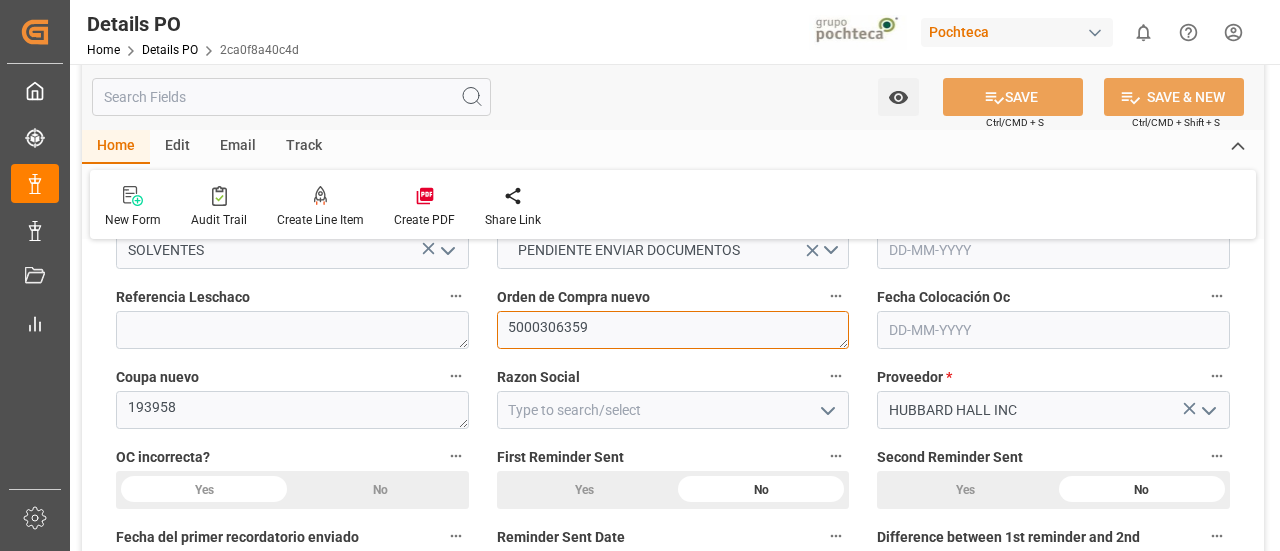 click on "5000306359" at bounding box center [673, 330] 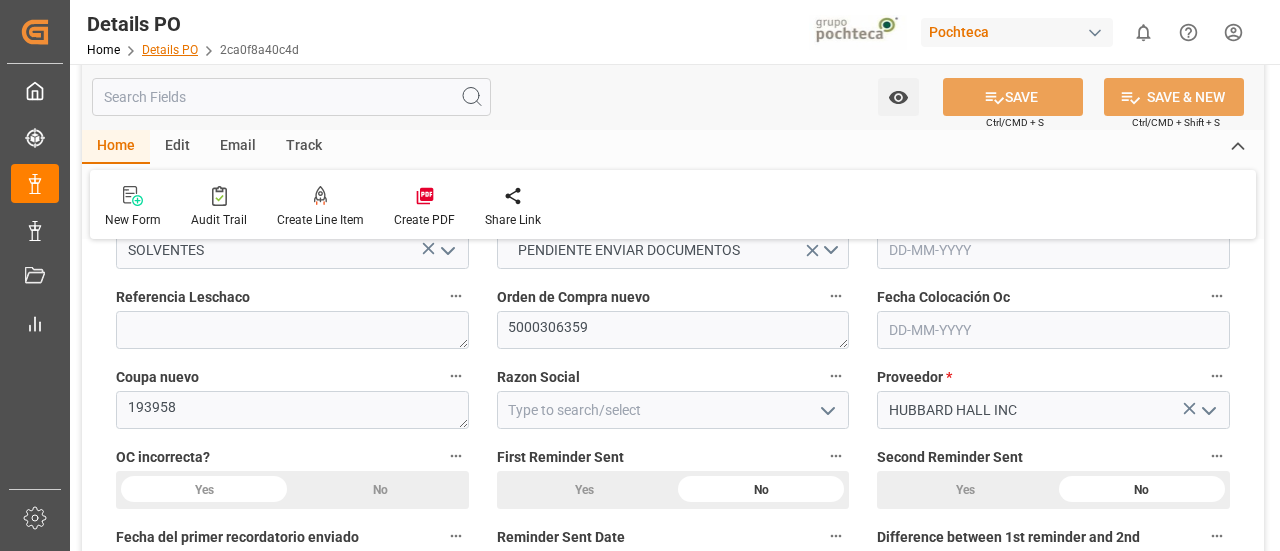 click on "Details PO" at bounding box center [170, 50] 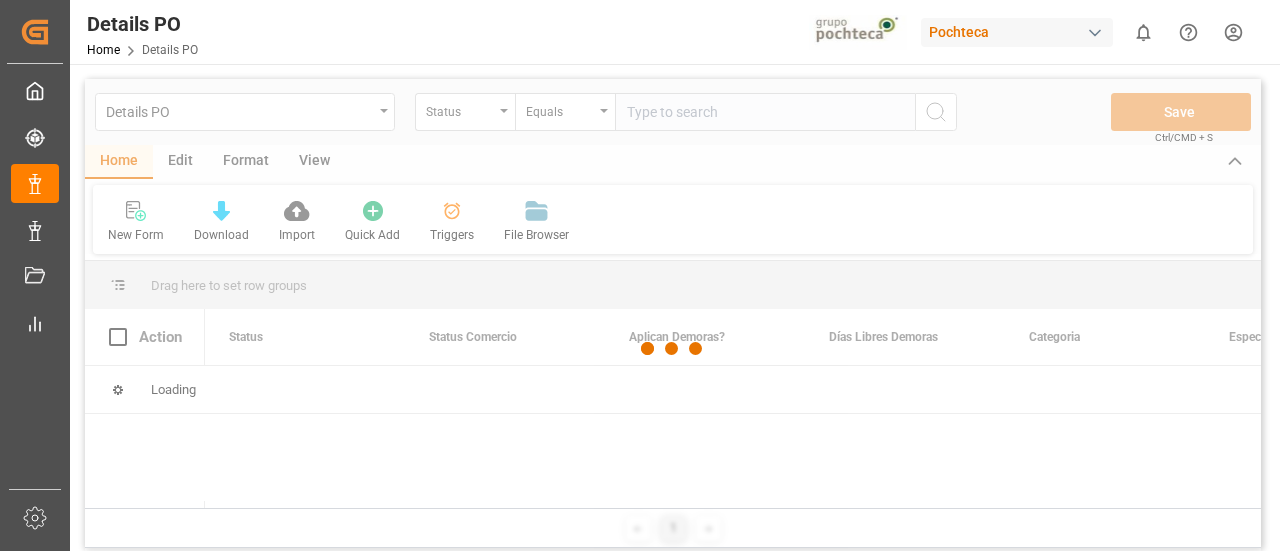 click at bounding box center (673, 348) 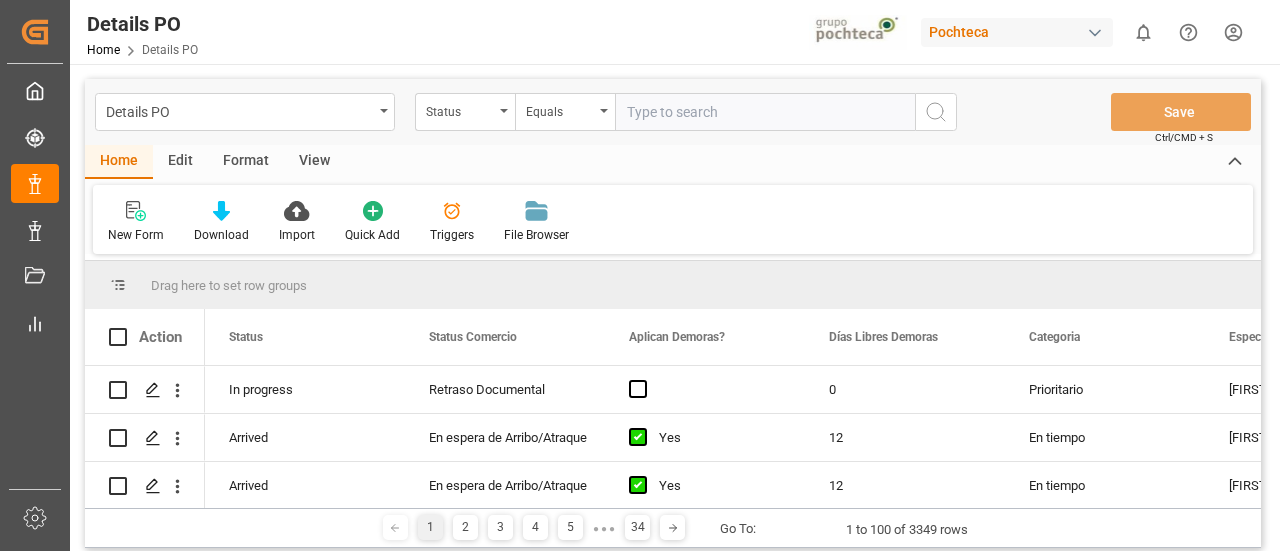 click on "Details PO" at bounding box center [245, 112] 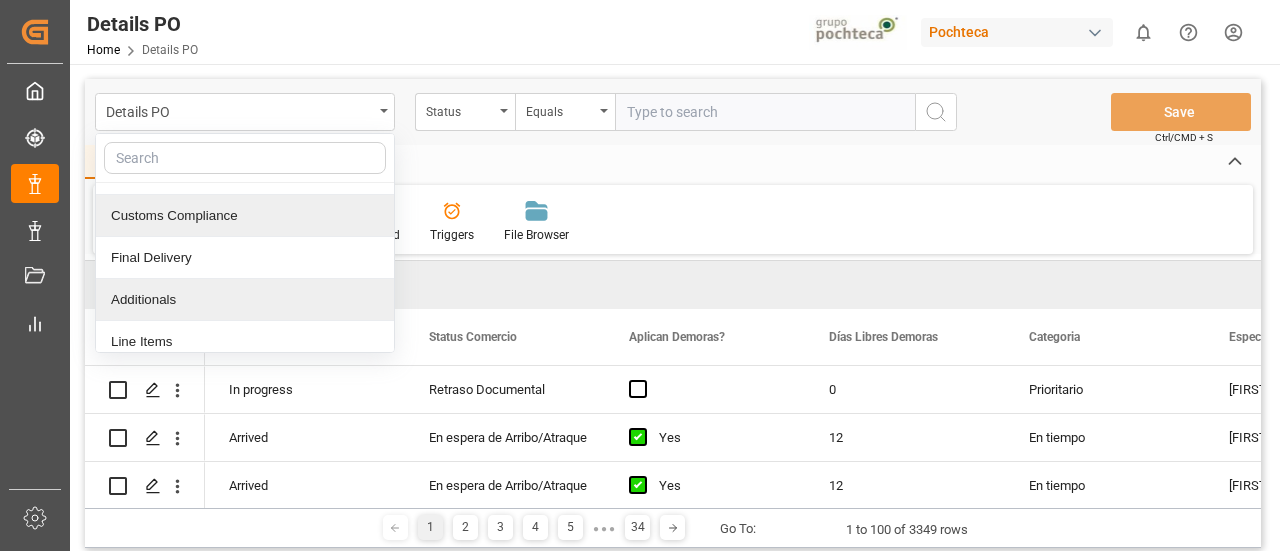 scroll, scrollTop: 100, scrollLeft: 0, axis: vertical 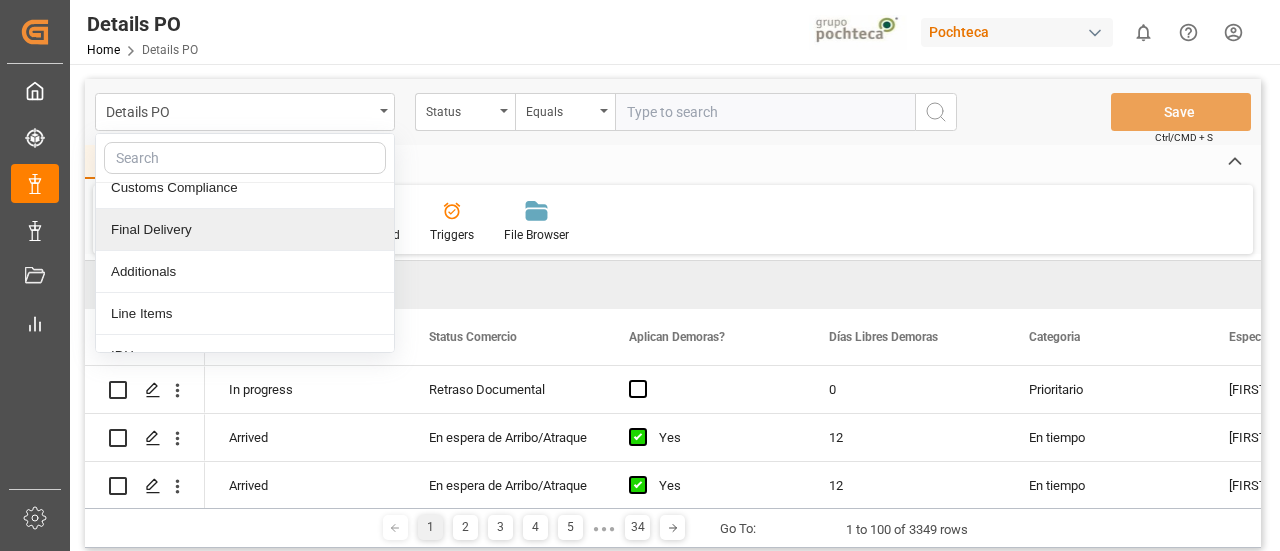 click on "Final Delivery" at bounding box center (245, 230) 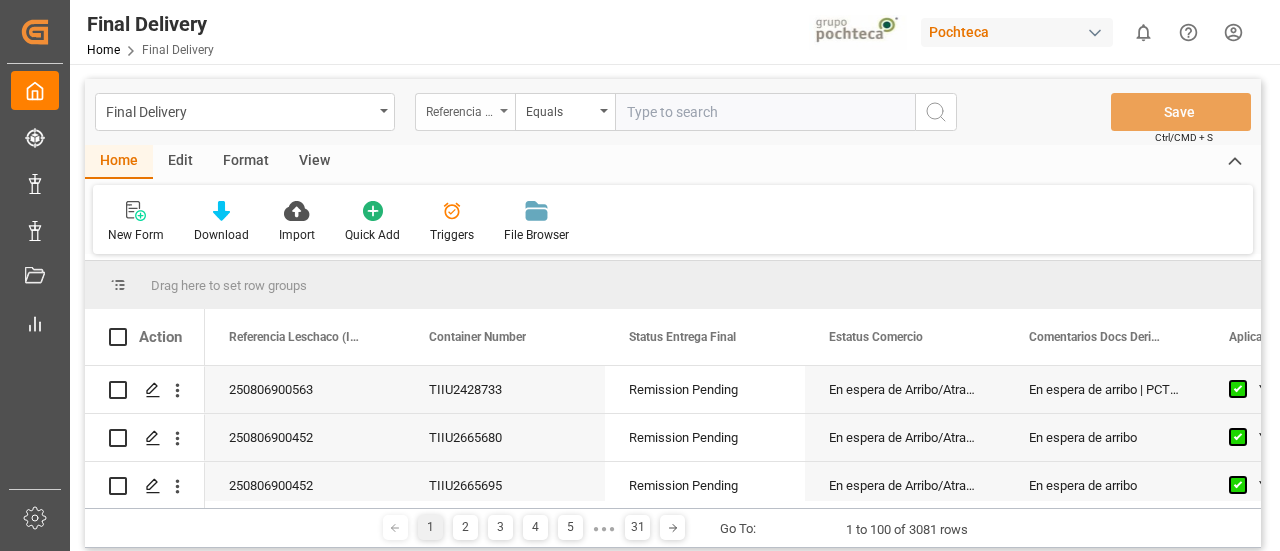 click on "Referencia Leschaco (Impo)" at bounding box center [460, 109] 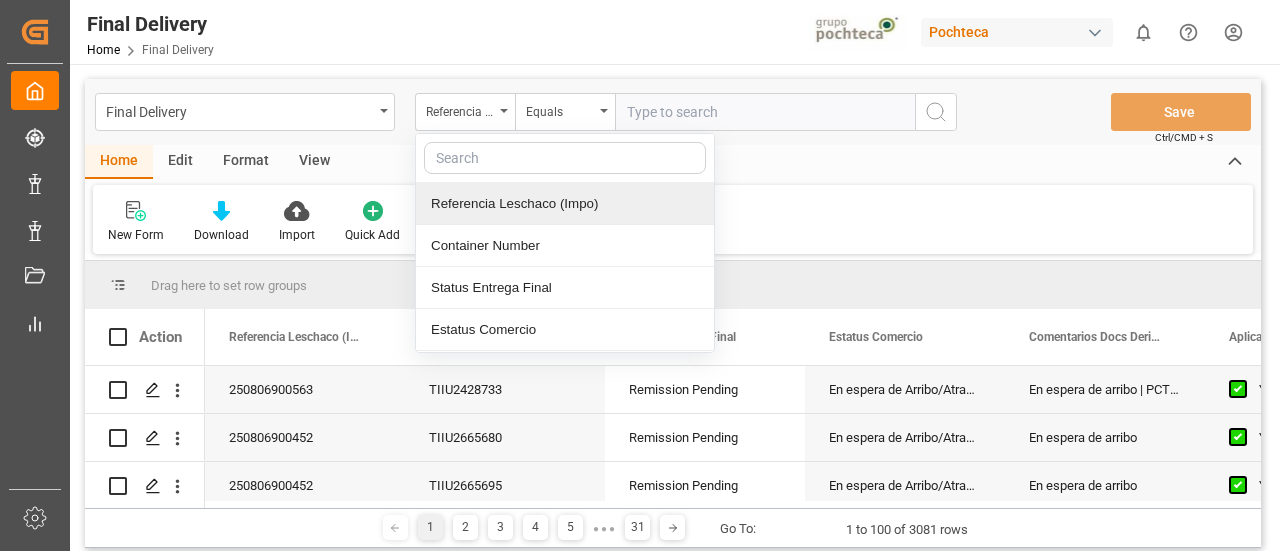 click at bounding box center (565, 158) 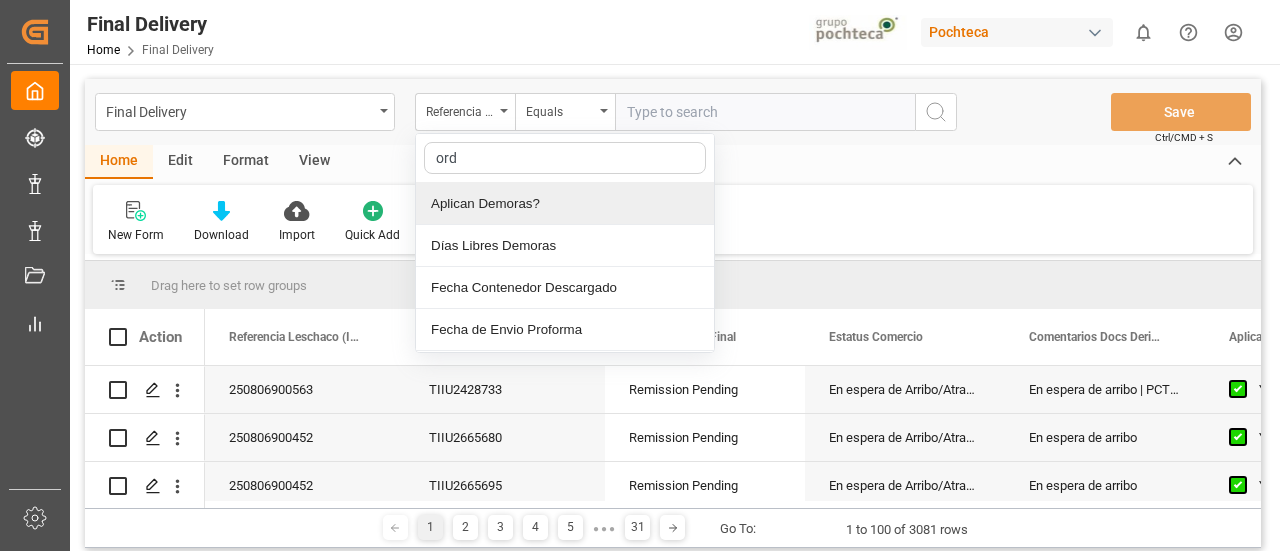 type on "orde" 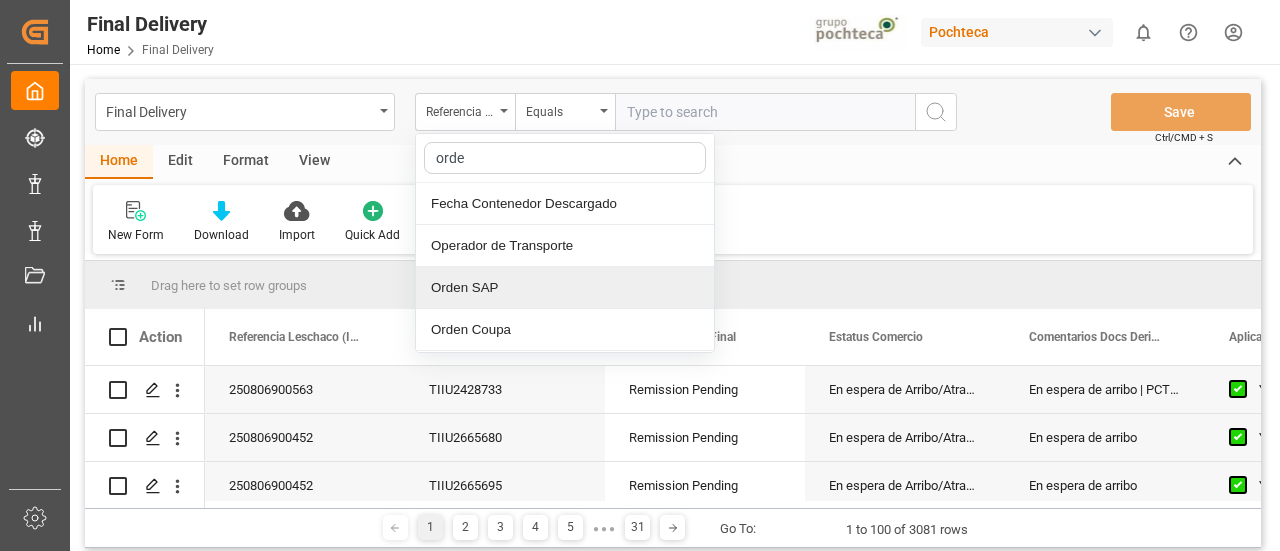 click on "Orden SAP" at bounding box center [565, 288] 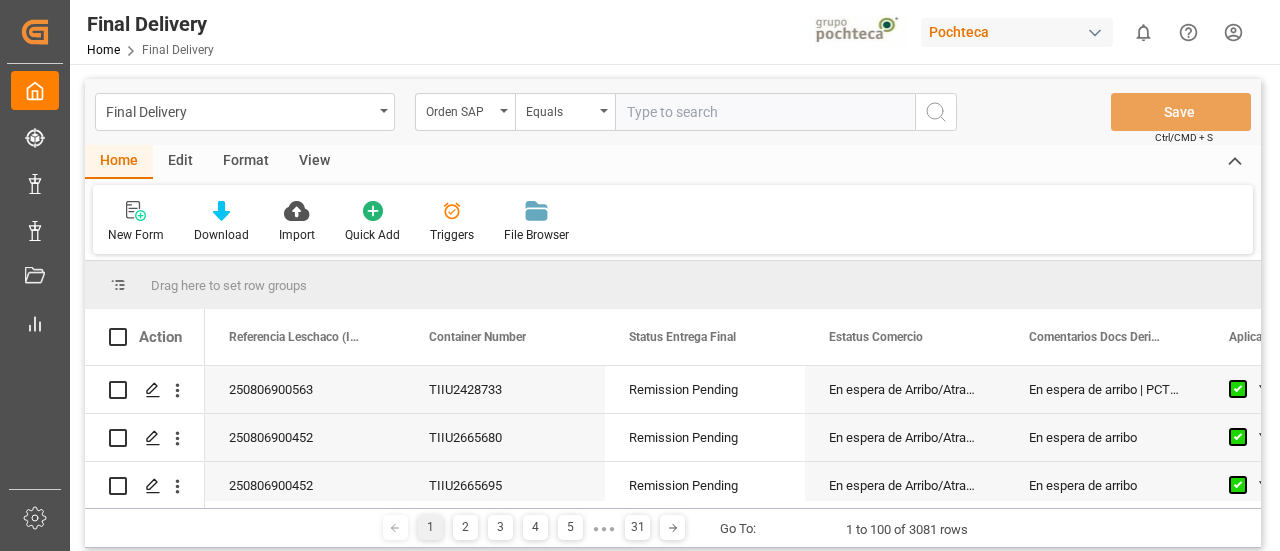 click at bounding box center [765, 112] 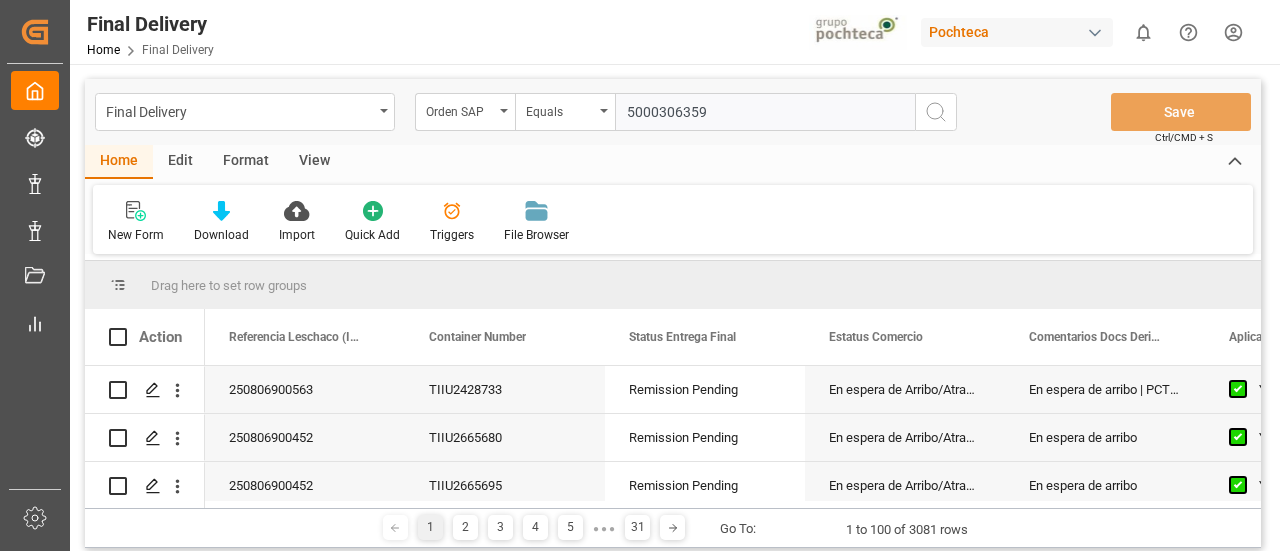 type 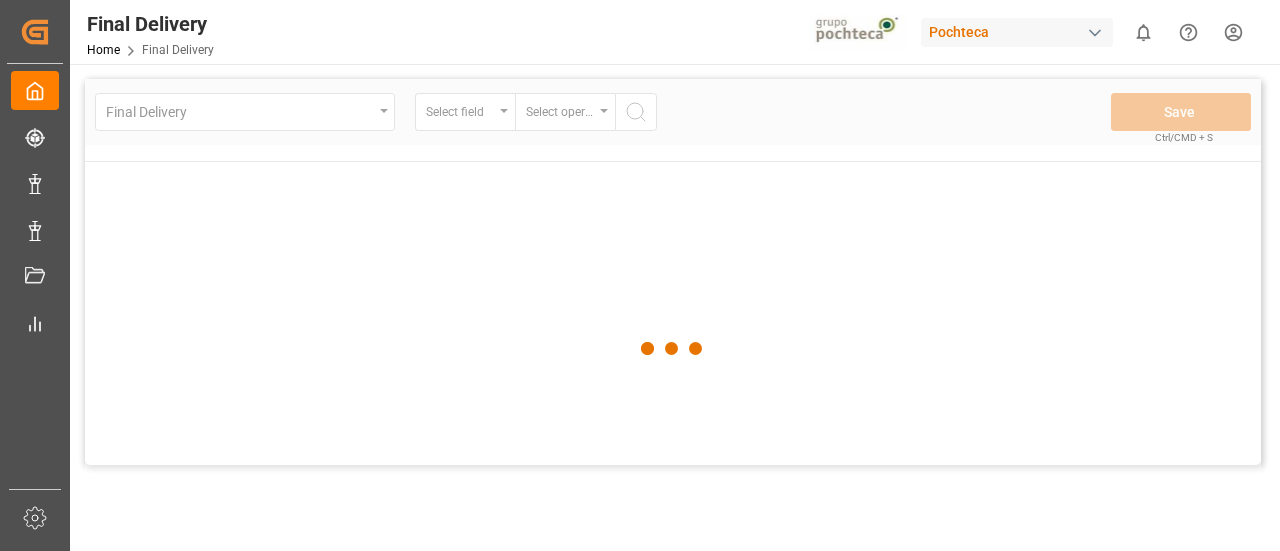 scroll, scrollTop: 0, scrollLeft: 0, axis: both 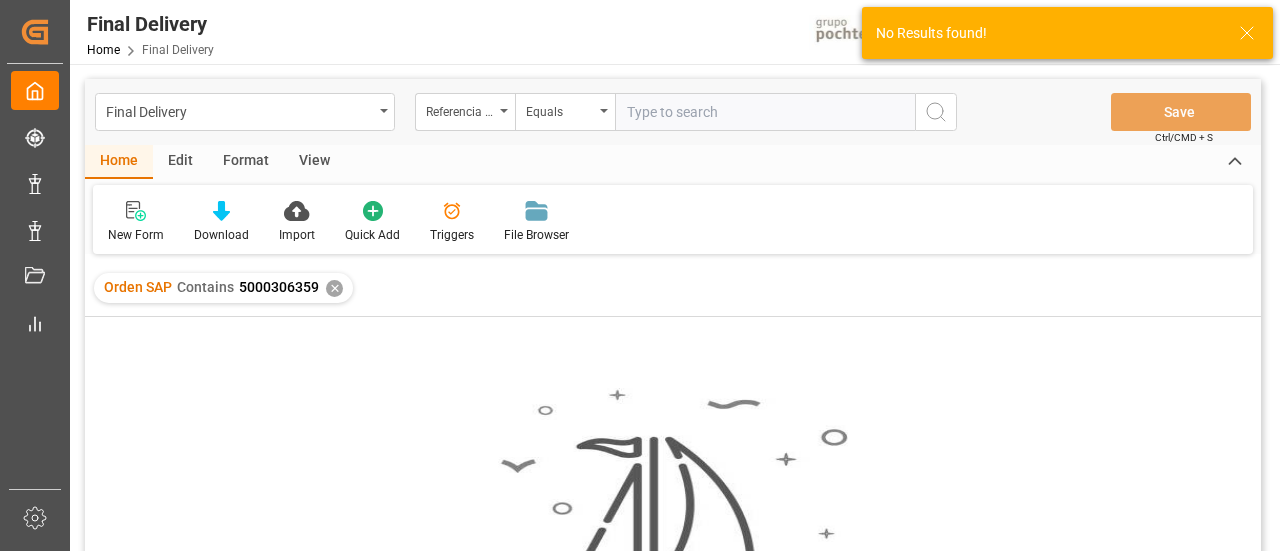 click on "✕" at bounding box center [334, 288] 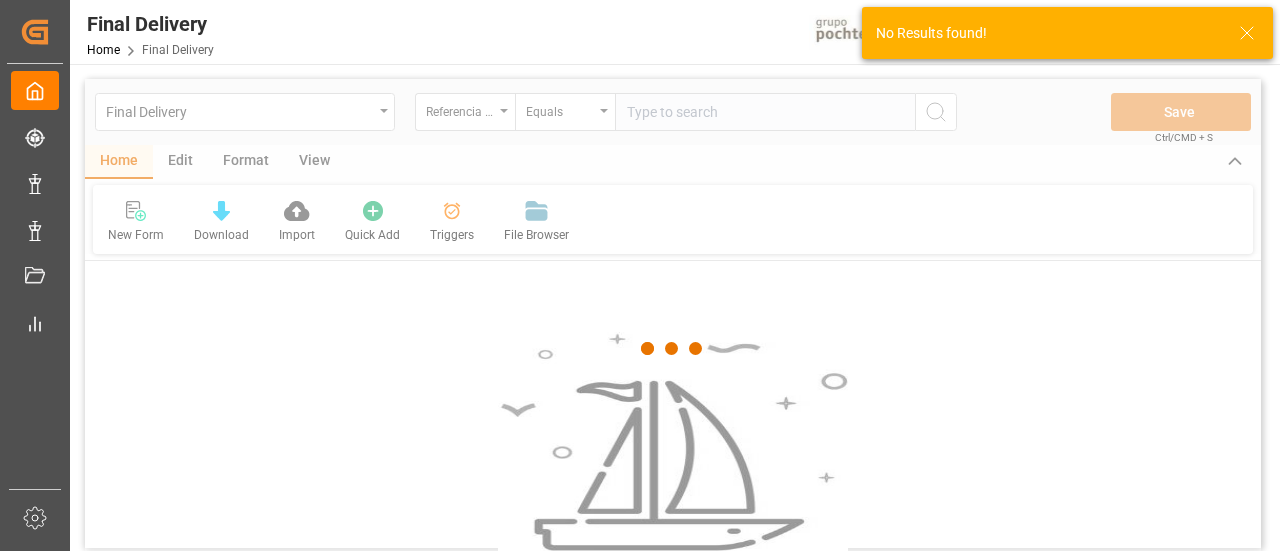 click at bounding box center [673, 348] 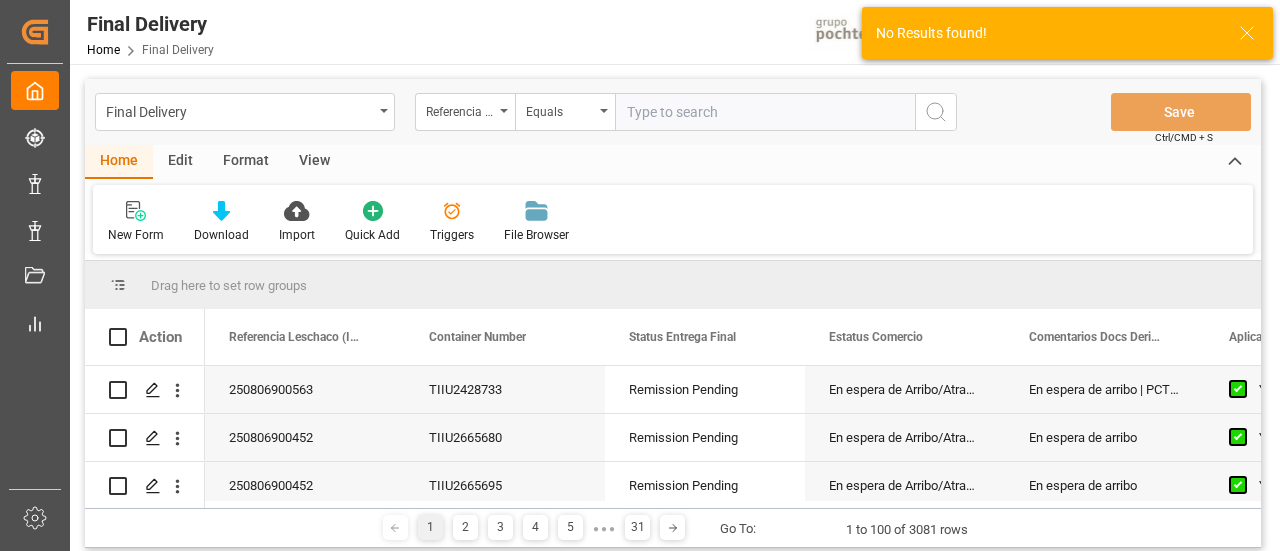 click on "Final Delivery" at bounding box center [245, 112] 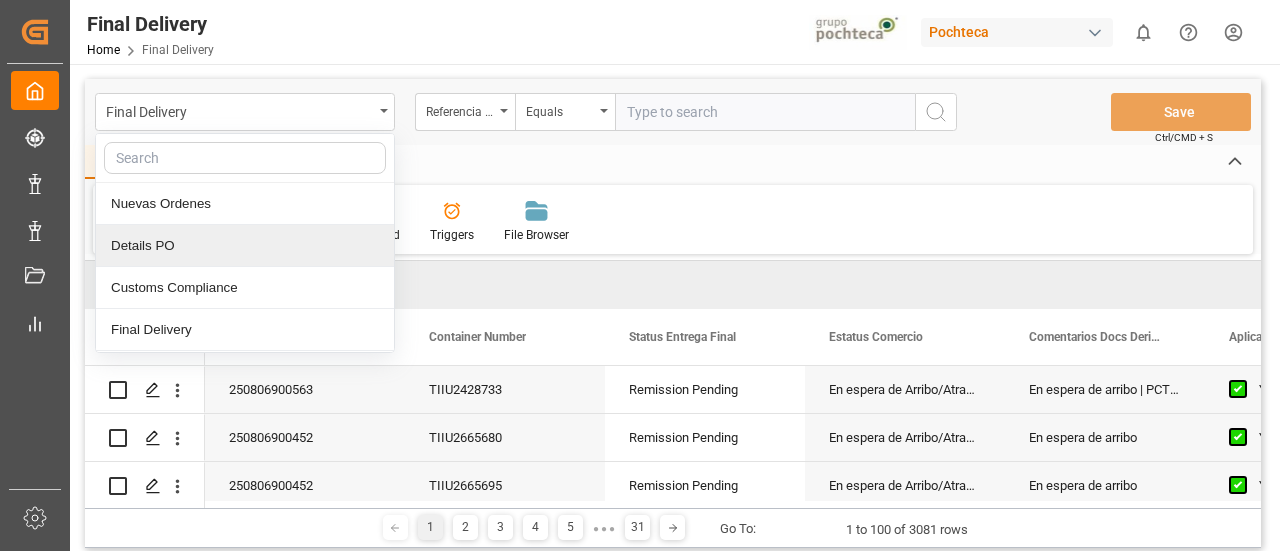 click on "Details PO" at bounding box center [245, 246] 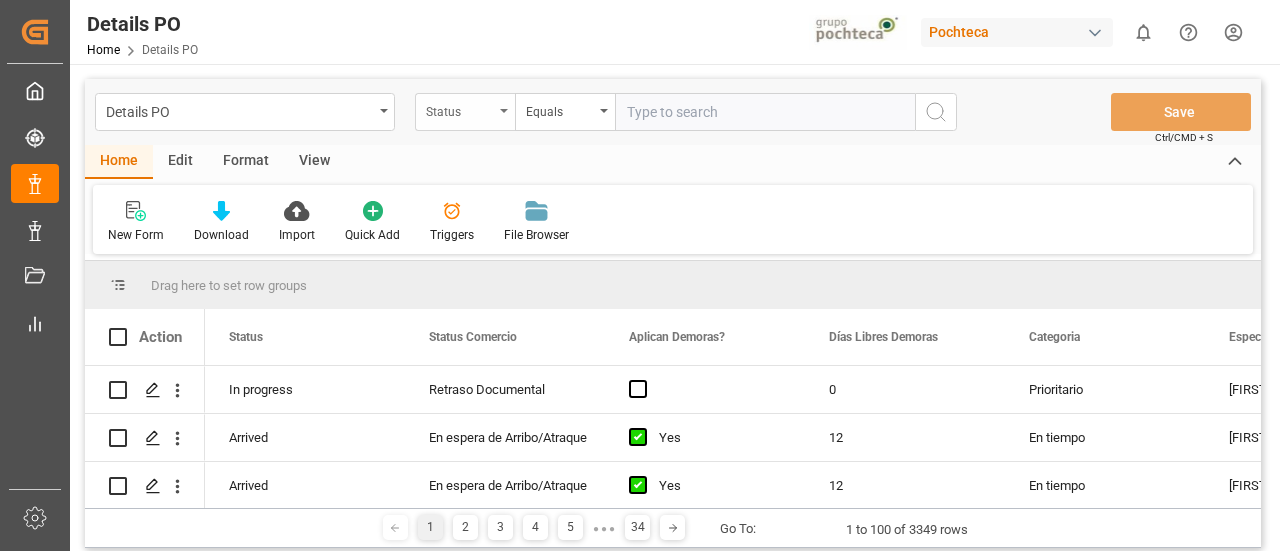 click on "Status" at bounding box center [465, 112] 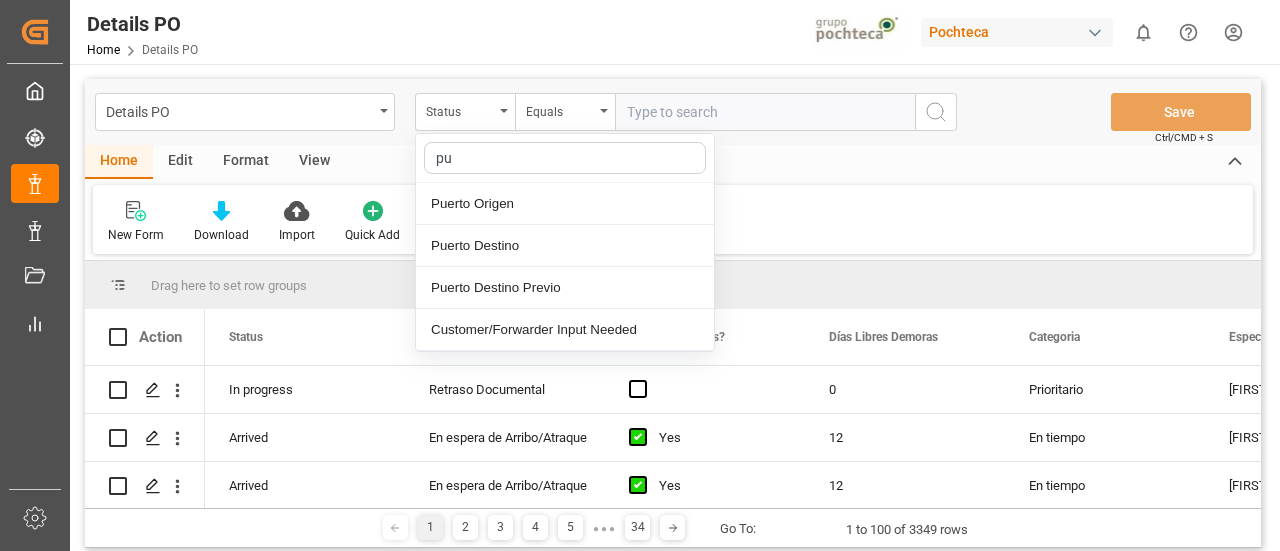 type on "p" 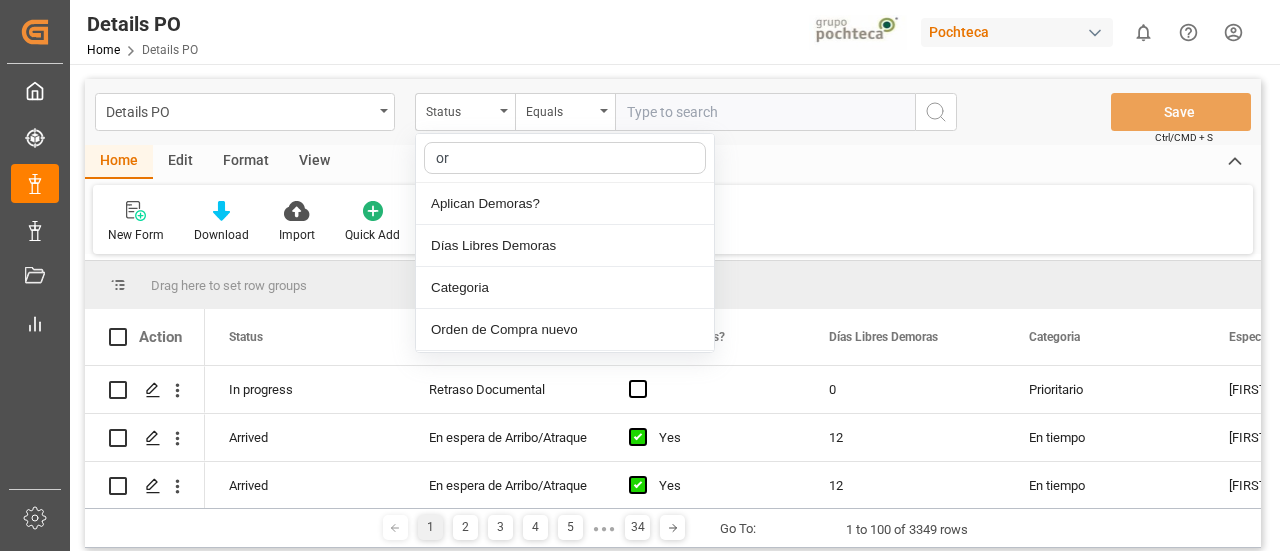 type on "ord" 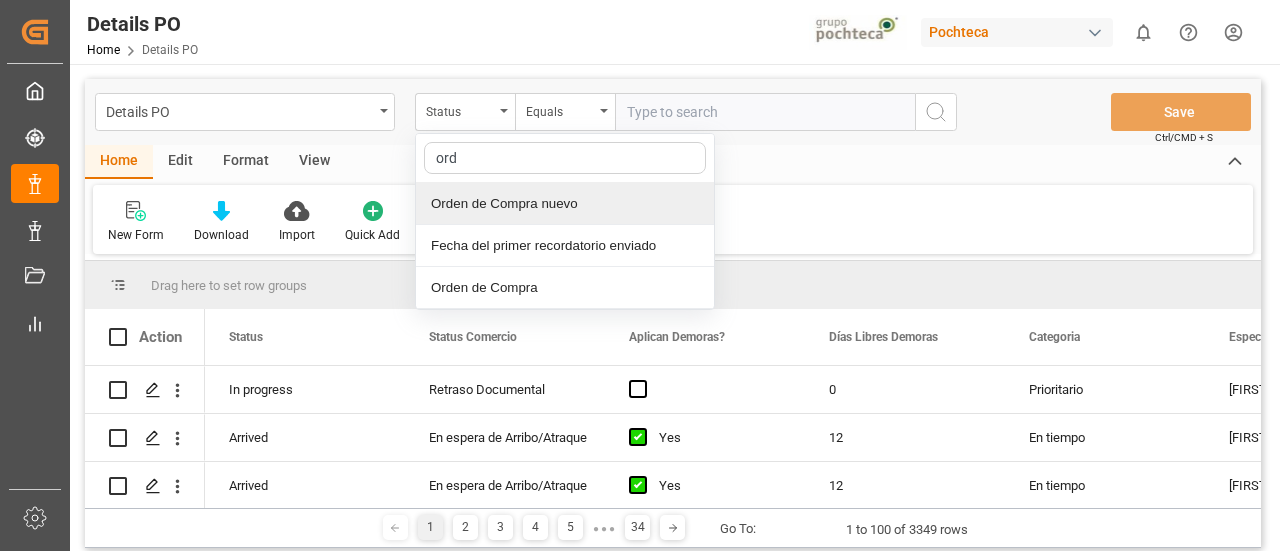 click on "Orden de Compra nuevo" at bounding box center (565, 204) 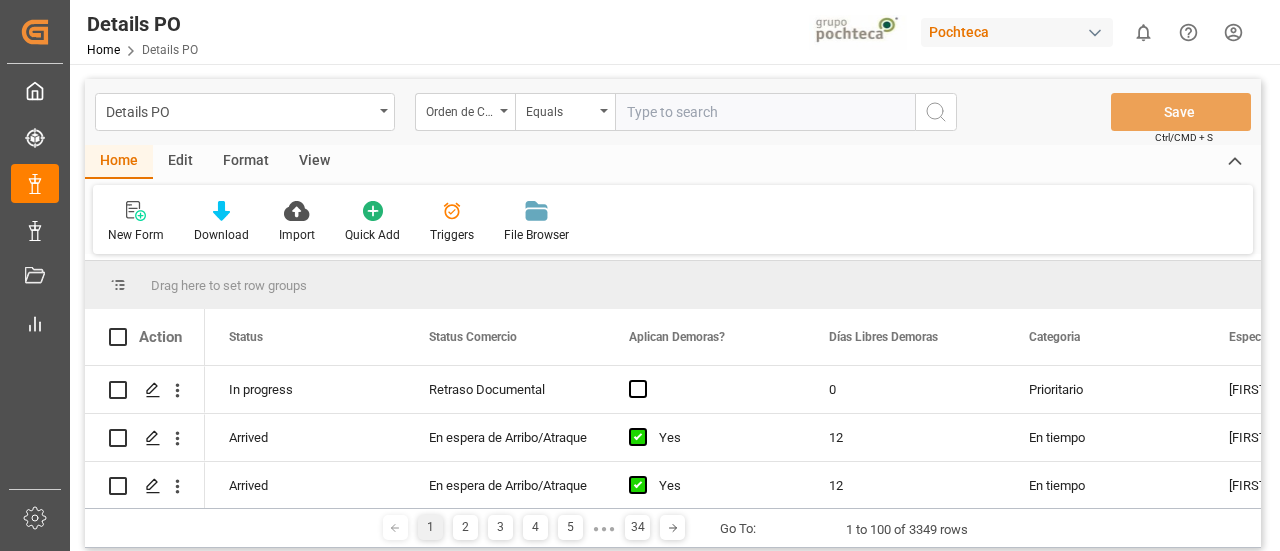 click at bounding box center (765, 112) 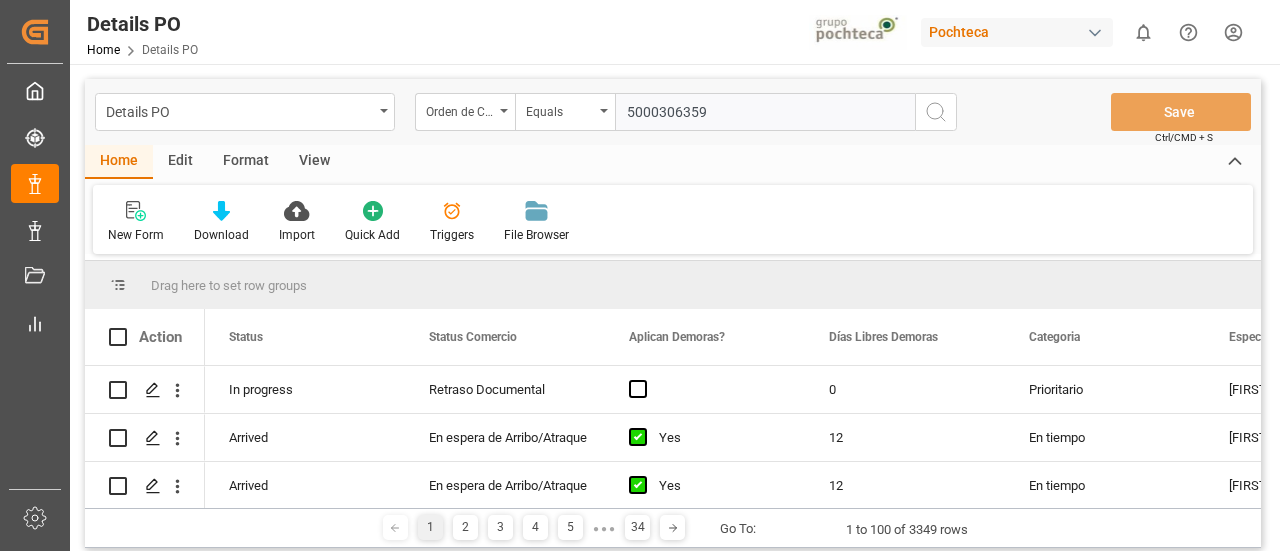 type 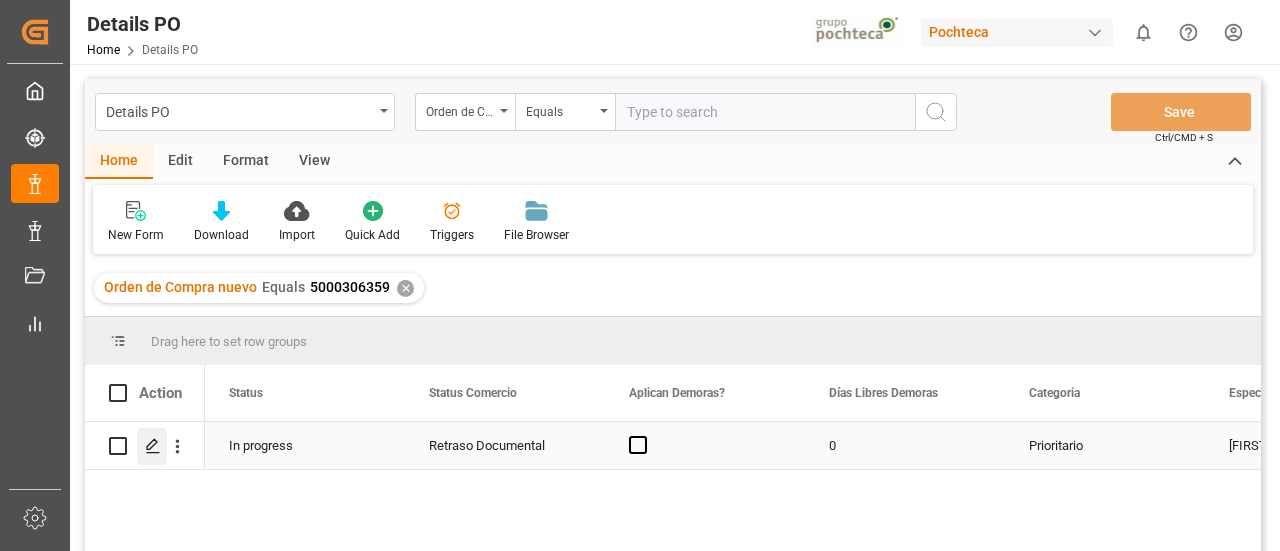 click 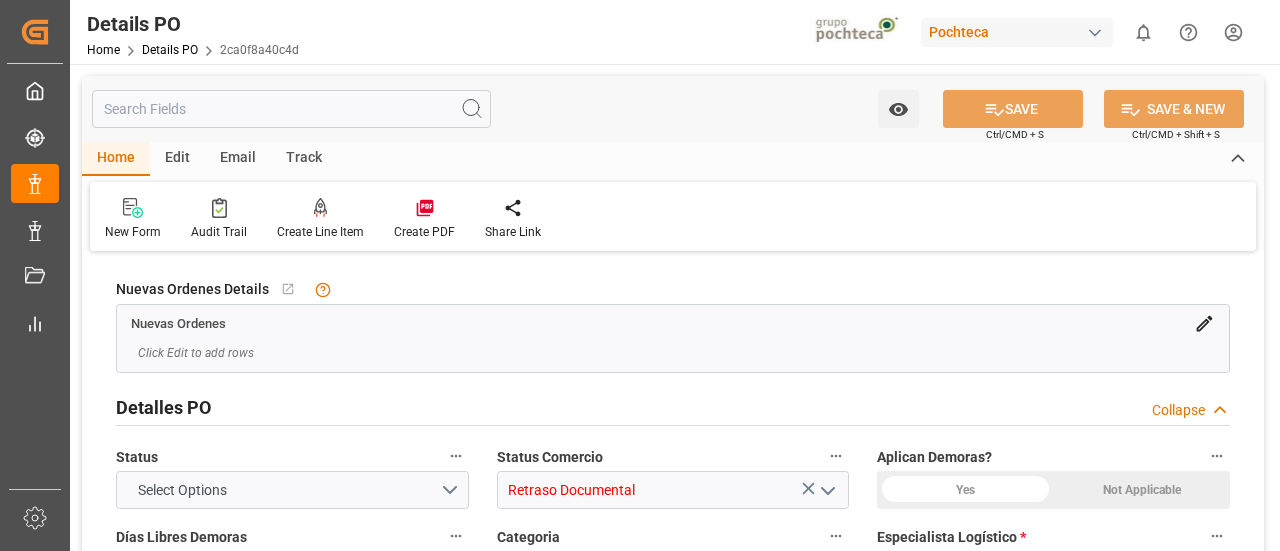 type on "0" 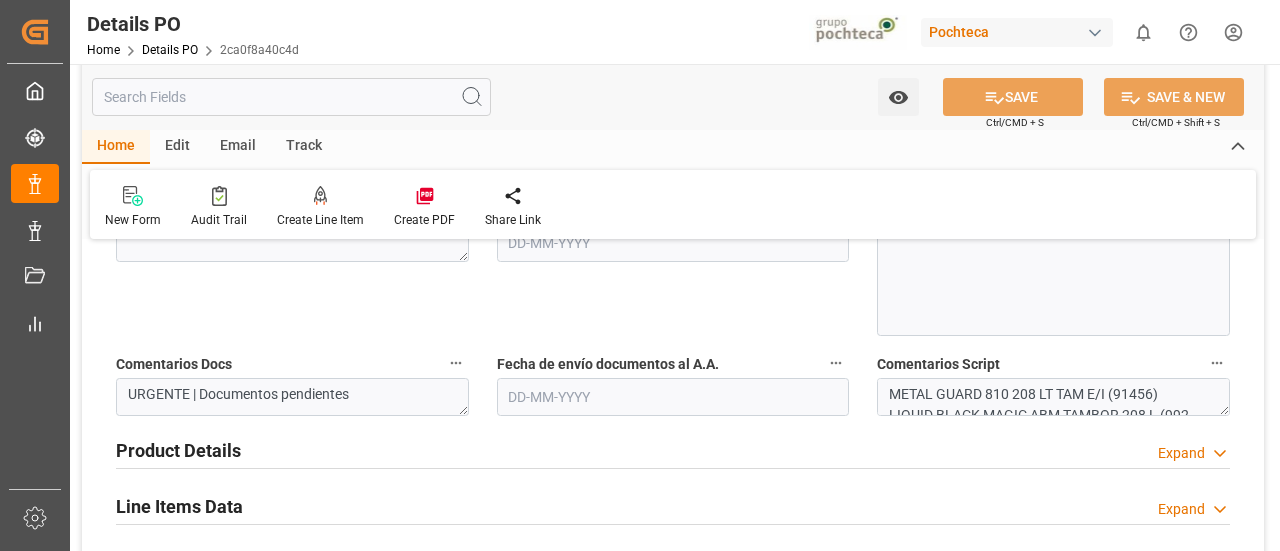 scroll, scrollTop: 1200, scrollLeft: 0, axis: vertical 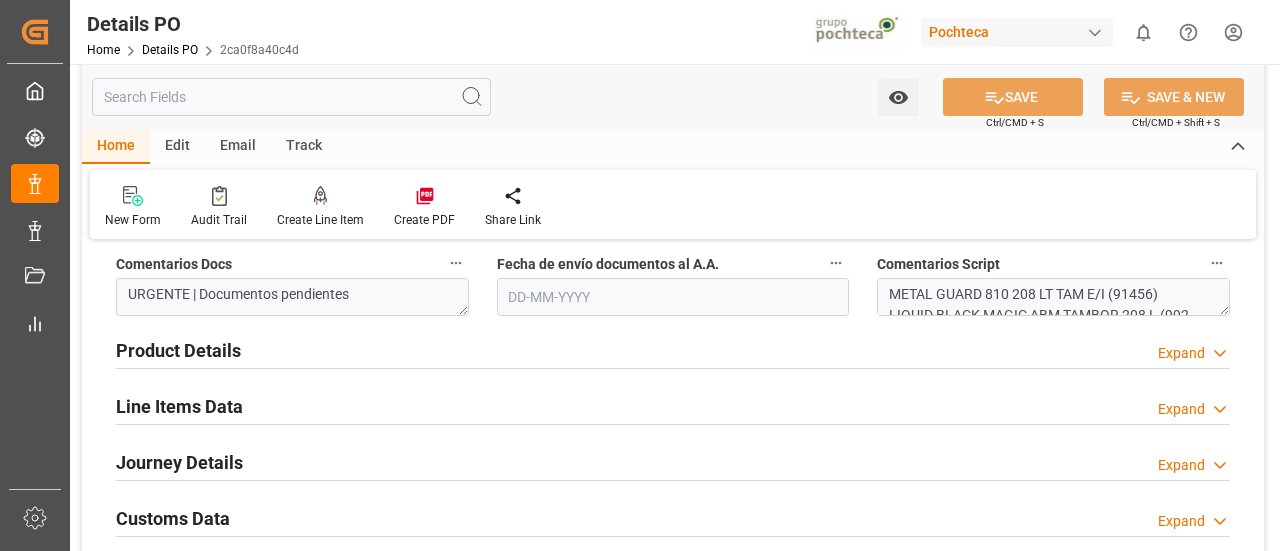 click on "Product Details Expand" at bounding box center (673, 349) 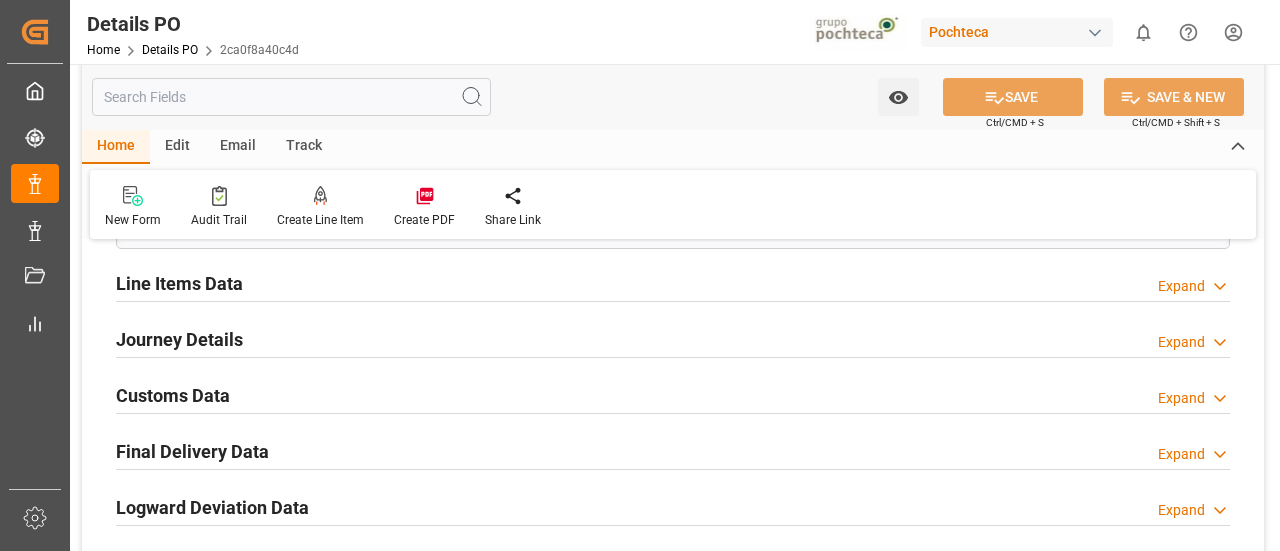 scroll, scrollTop: 1700, scrollLeft: 0, axis: vertical 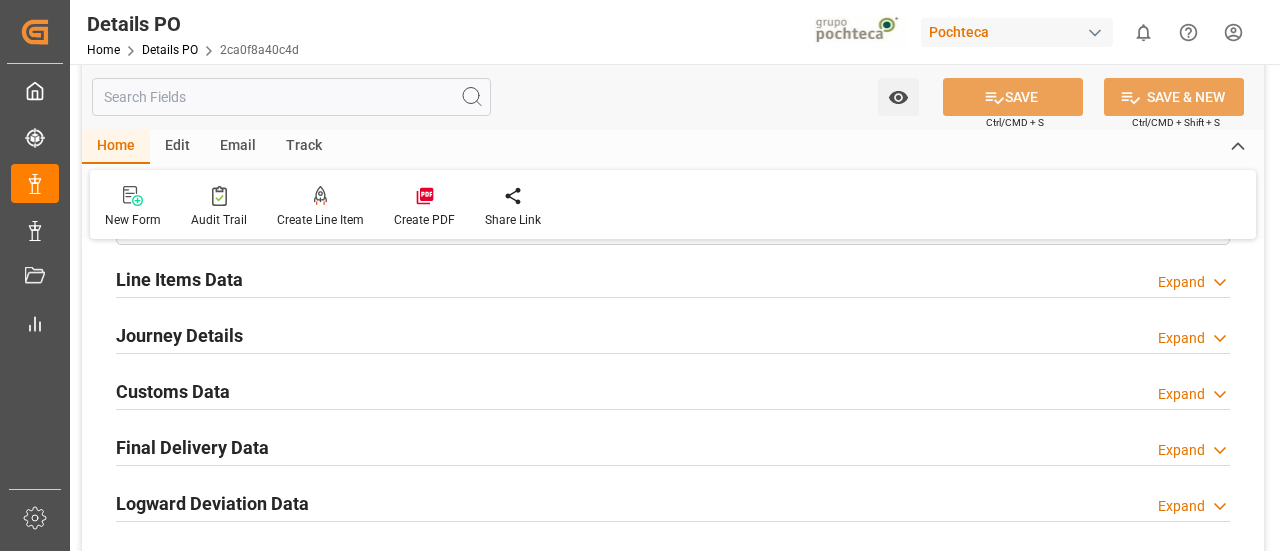 click on "Line Items Data Expand" at bounding box center (673, 278) 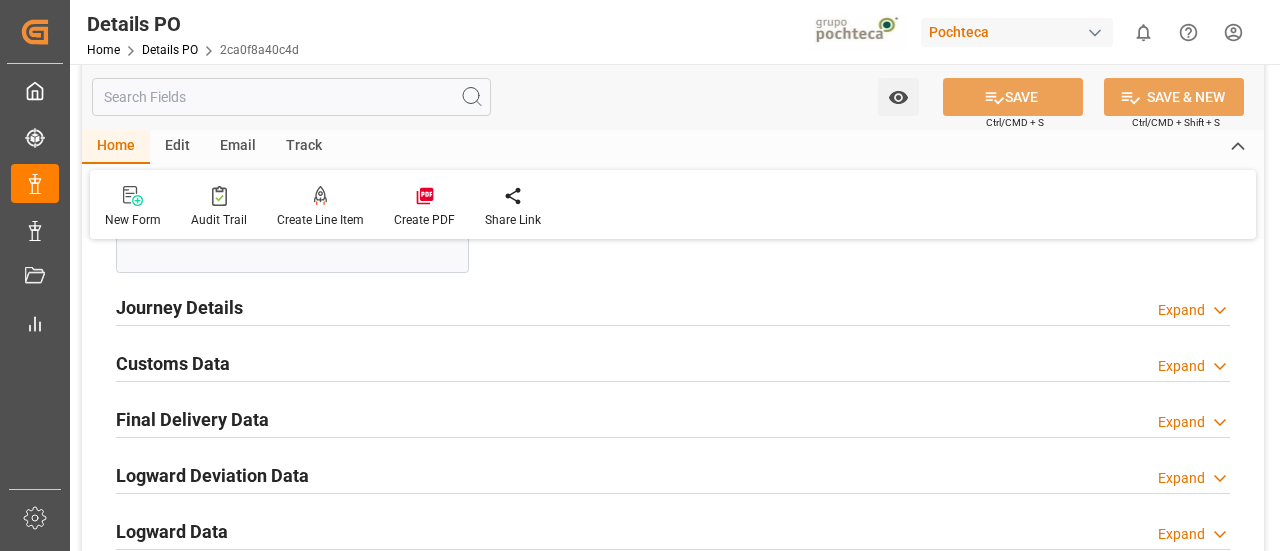 scroll, scrollTop: 2500, scrollLeft: 0, axis: vertical 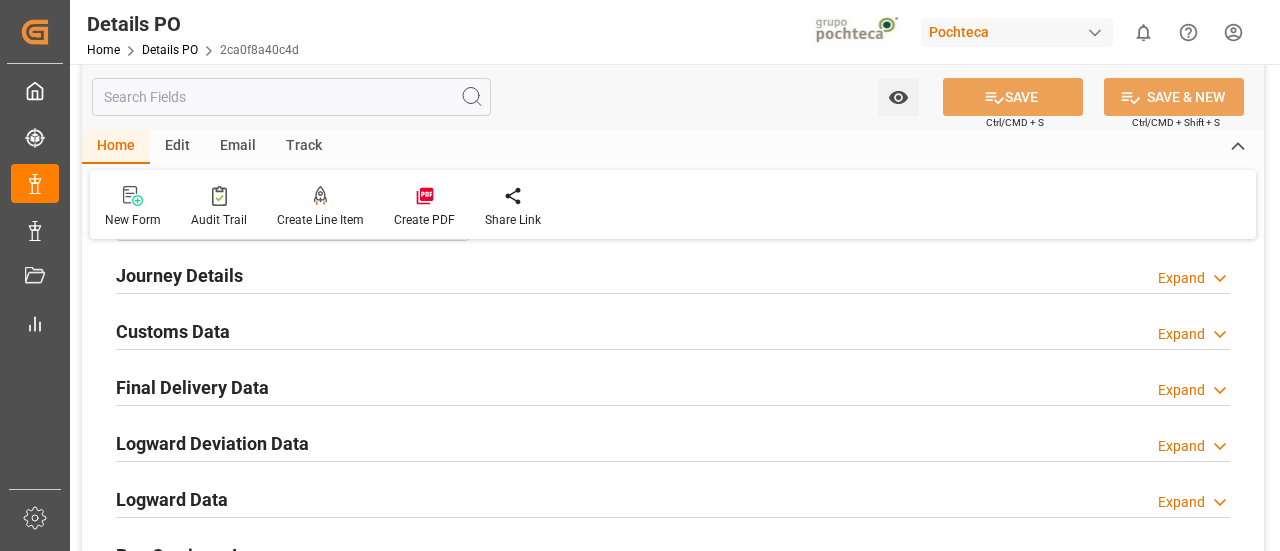 click on "Journey Details Expand" at bounding box center (673, 274) 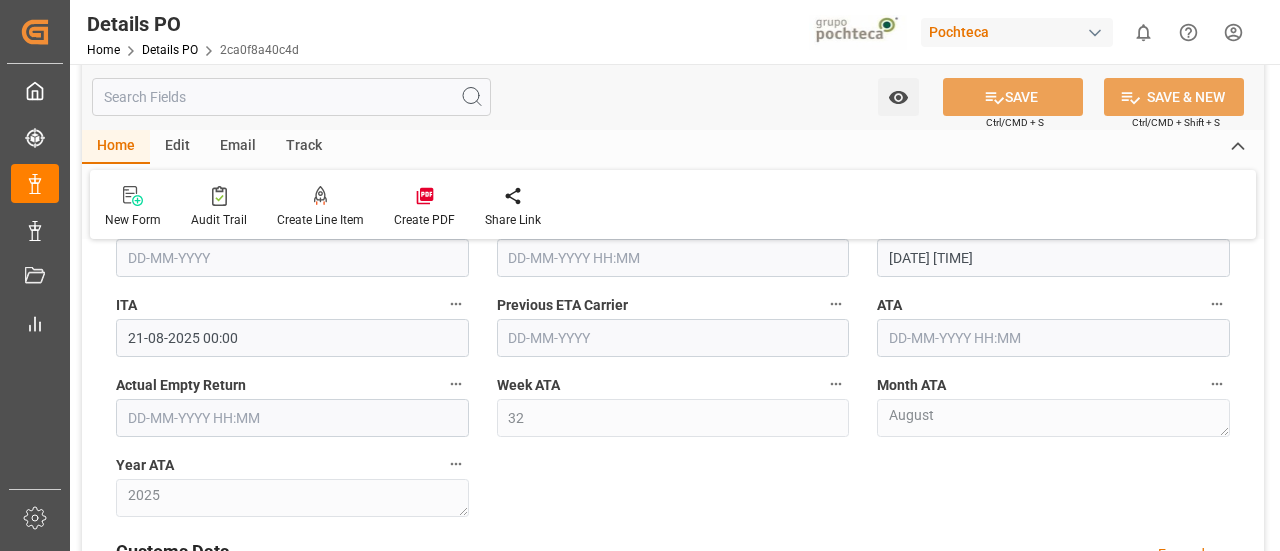 scroll, scrollTop: 3100, scrollLeft: 0, axis: vertical 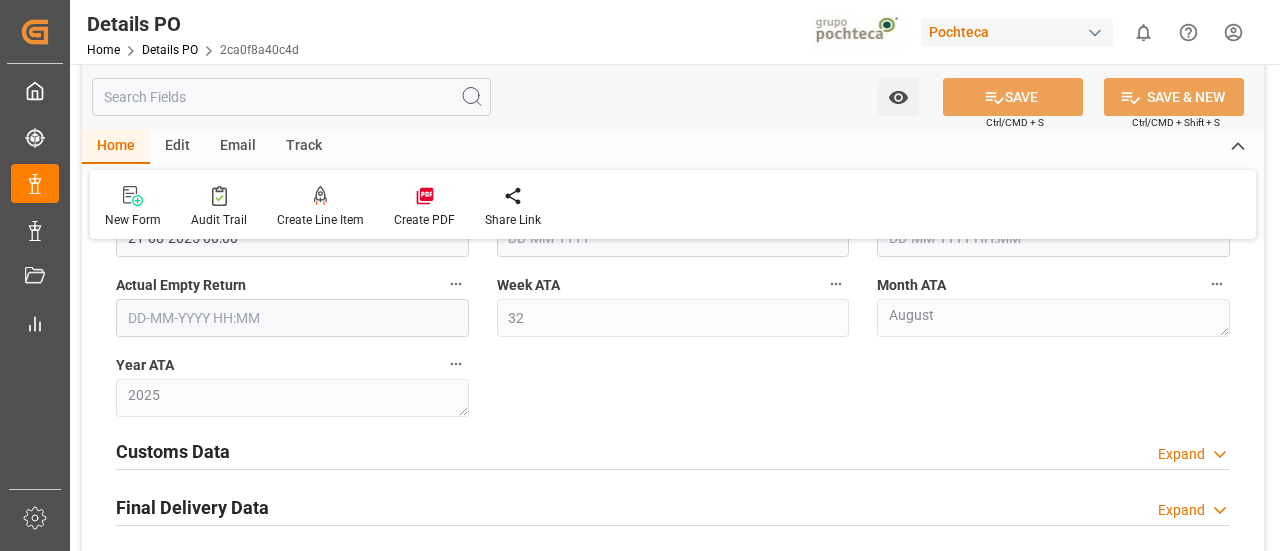 click on "Customs Data Expand" at bounding box center [673, 450] 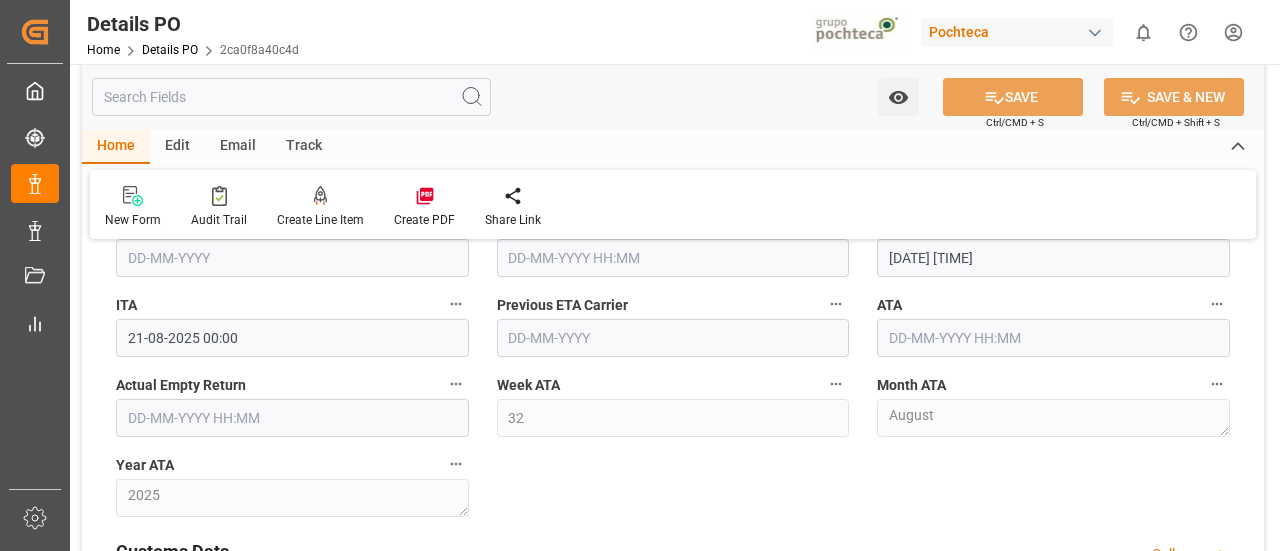 scroll, scrollTop: 2900, scrollLeft: 0, axis: vertical 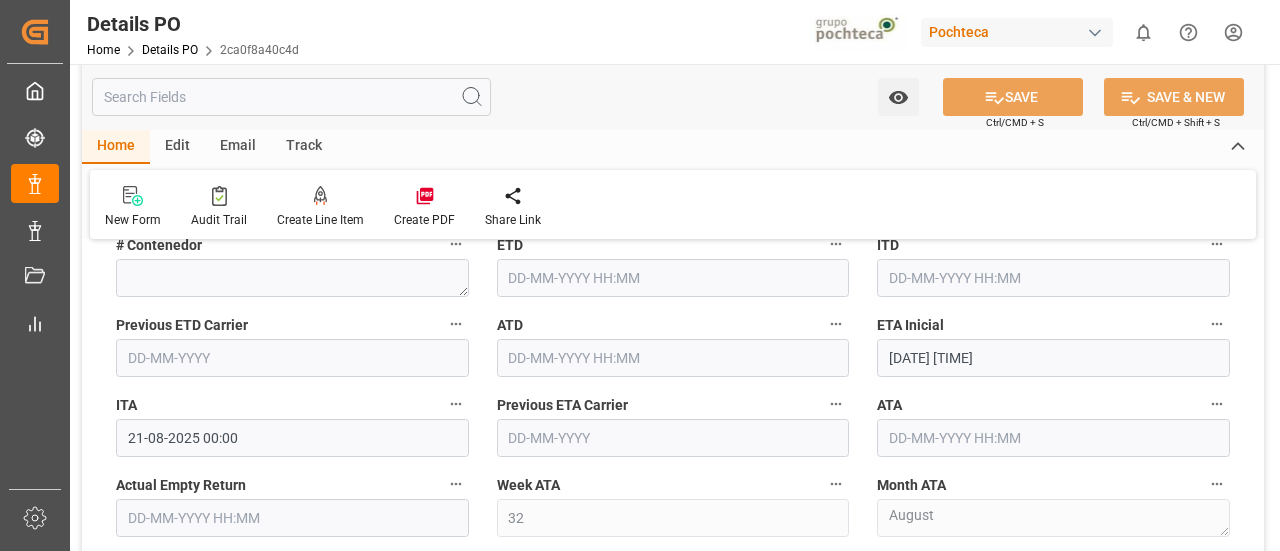 click on "Previous ETA Carrier" at bounding box center (673, 424) 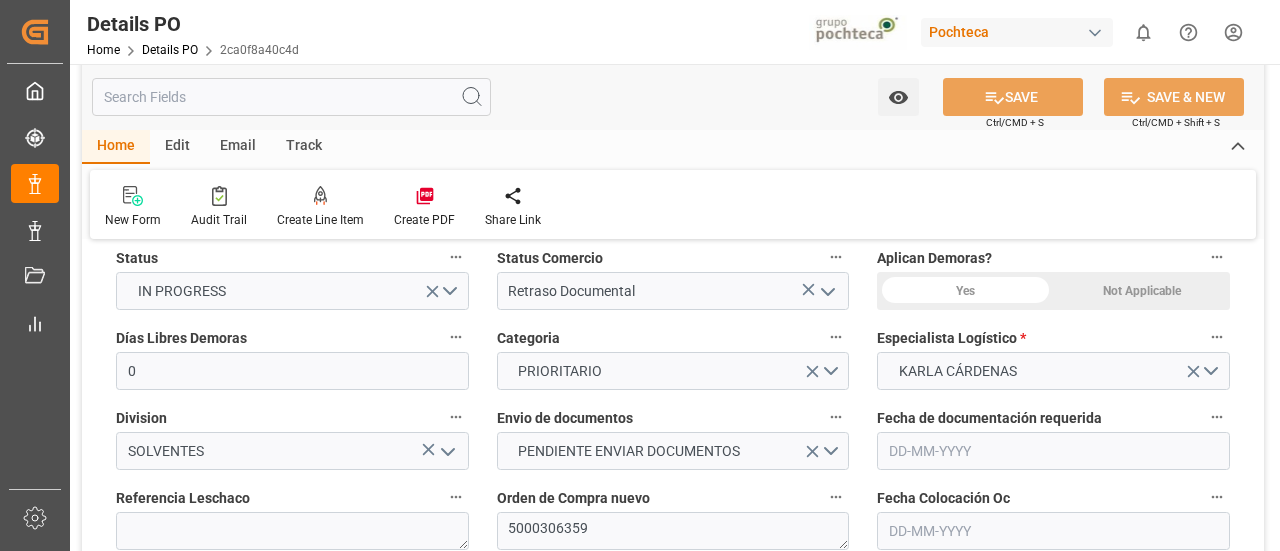 scroll, scrollTop: 200, scrollLeft: 0, axis: vertical 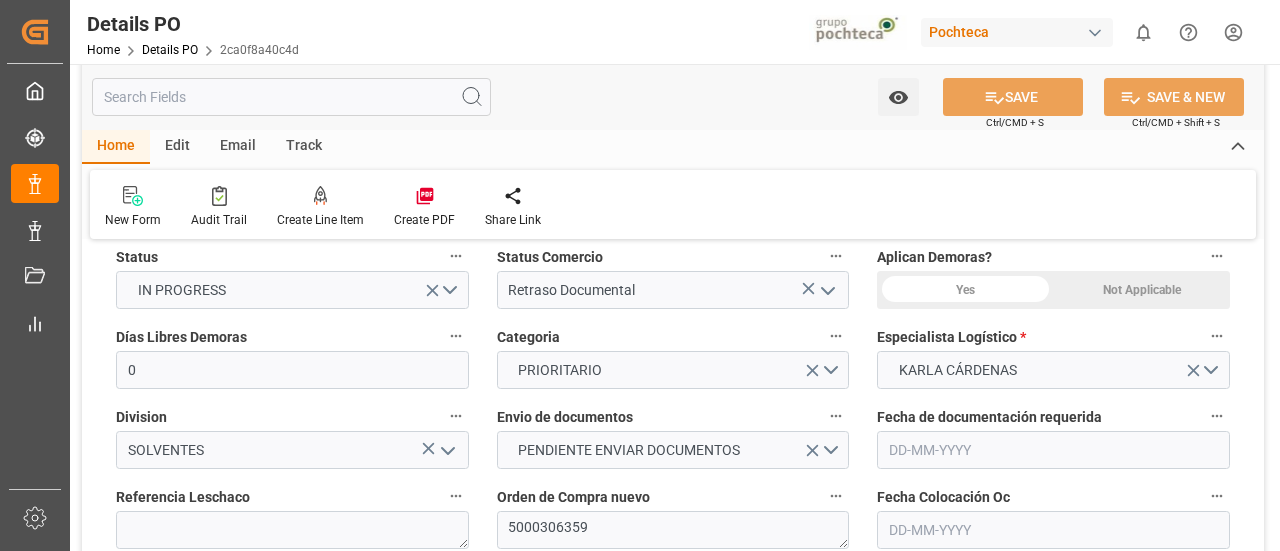 click on "Aplican Demoras?     Yes Not Applicable" at bounding box center [1053, 276] 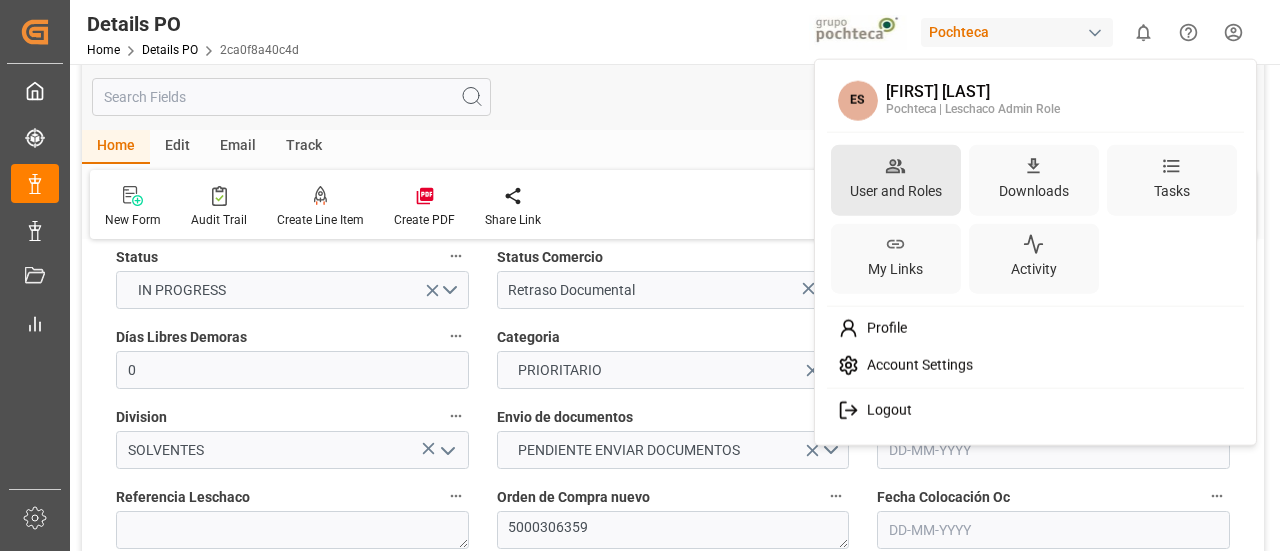 click on "User and Roles" at bounding box center [896, 190] 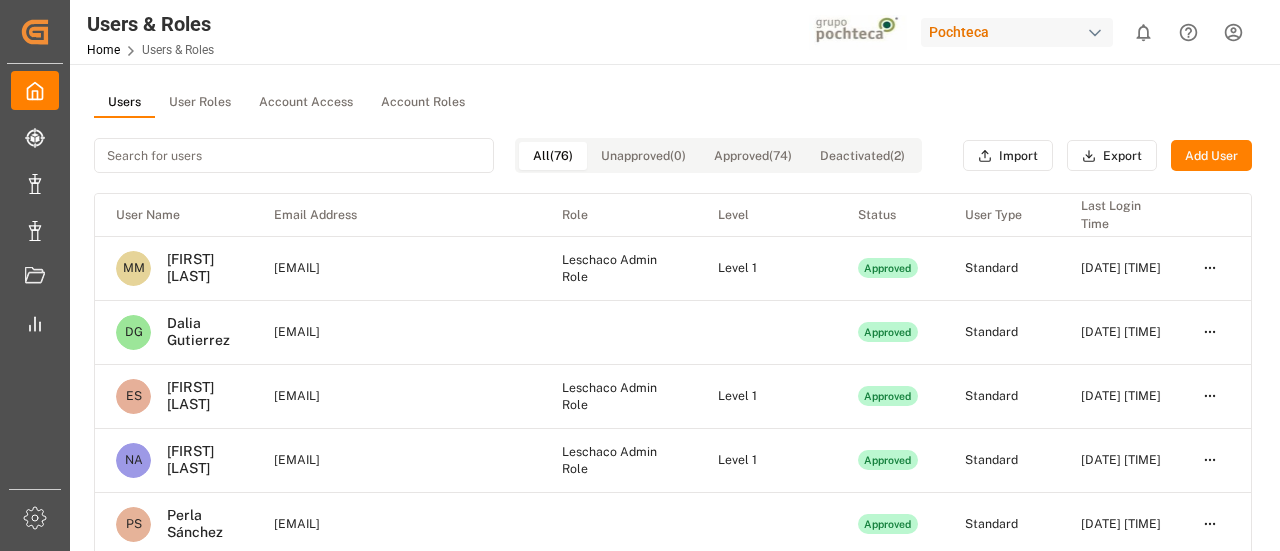 click on "User Roles" at bounding box center [200, 103] 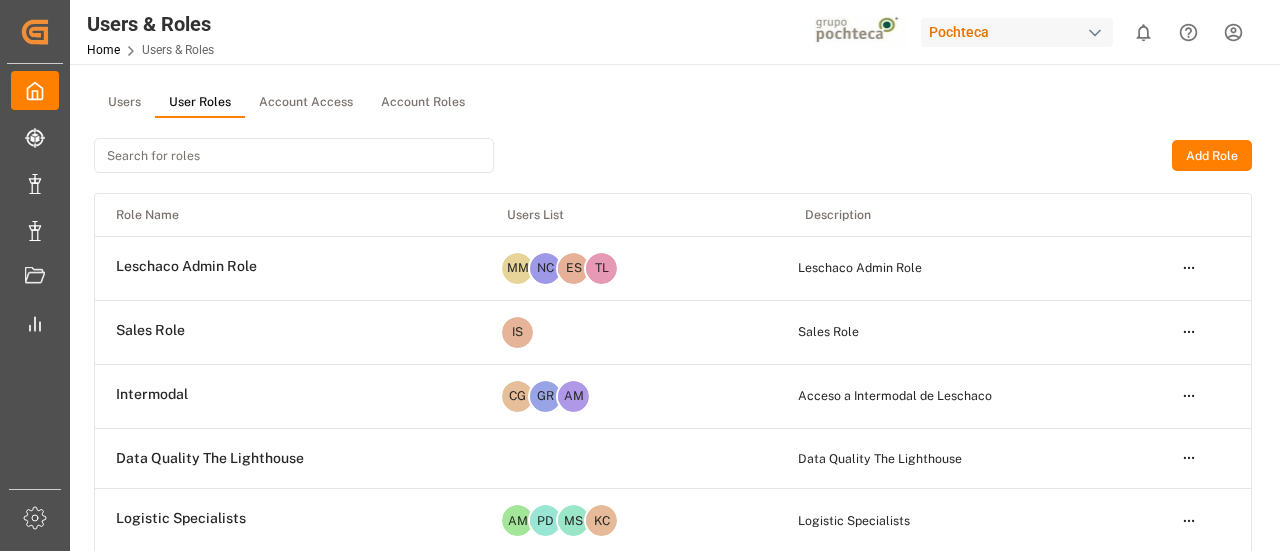 click at bounding box center (294, 155) 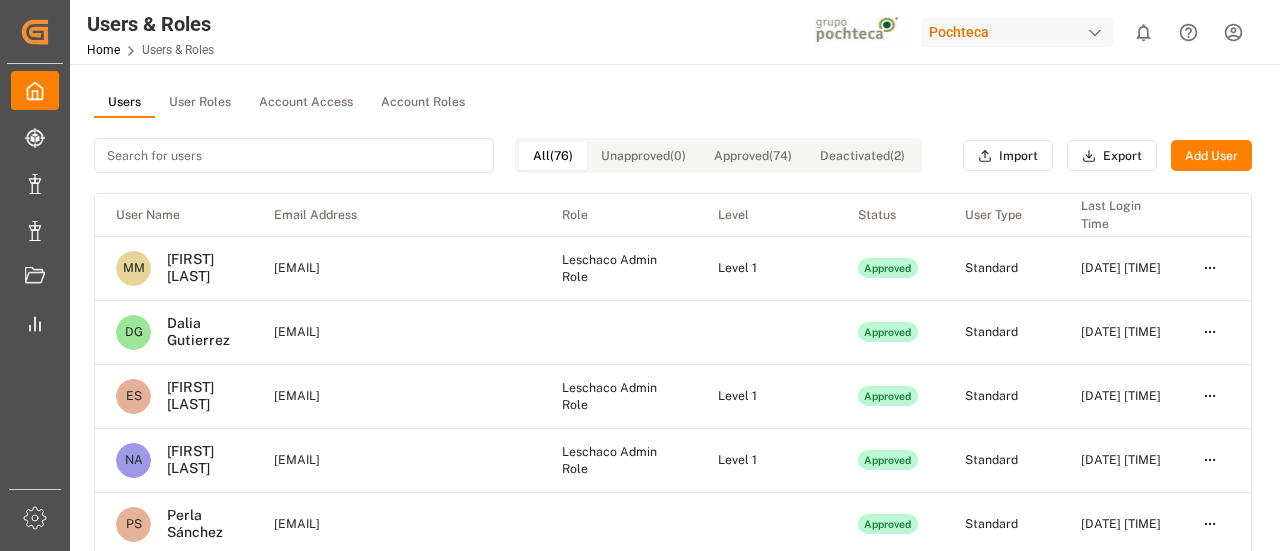 click at bounding box center [294, 155] 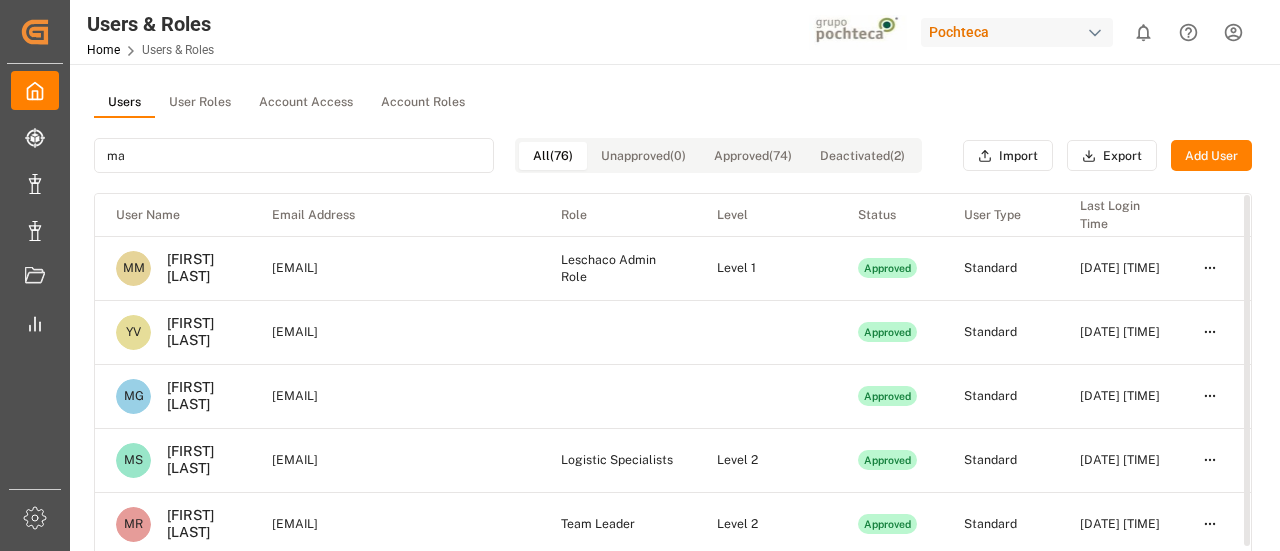type on "m" 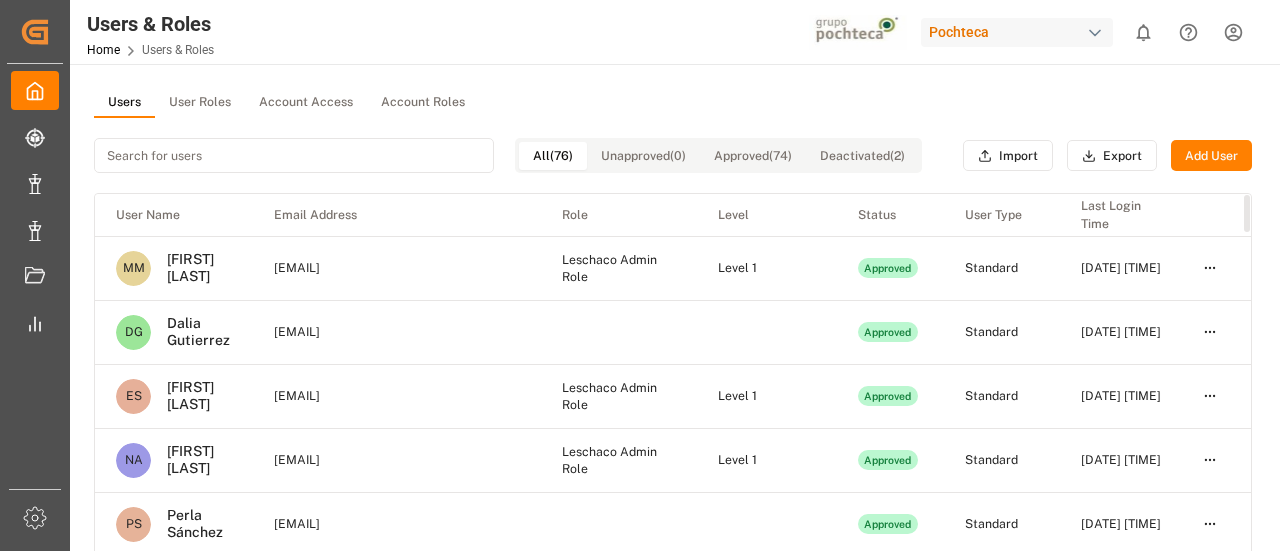 paste on "mgonzalezd@pochteca.net" 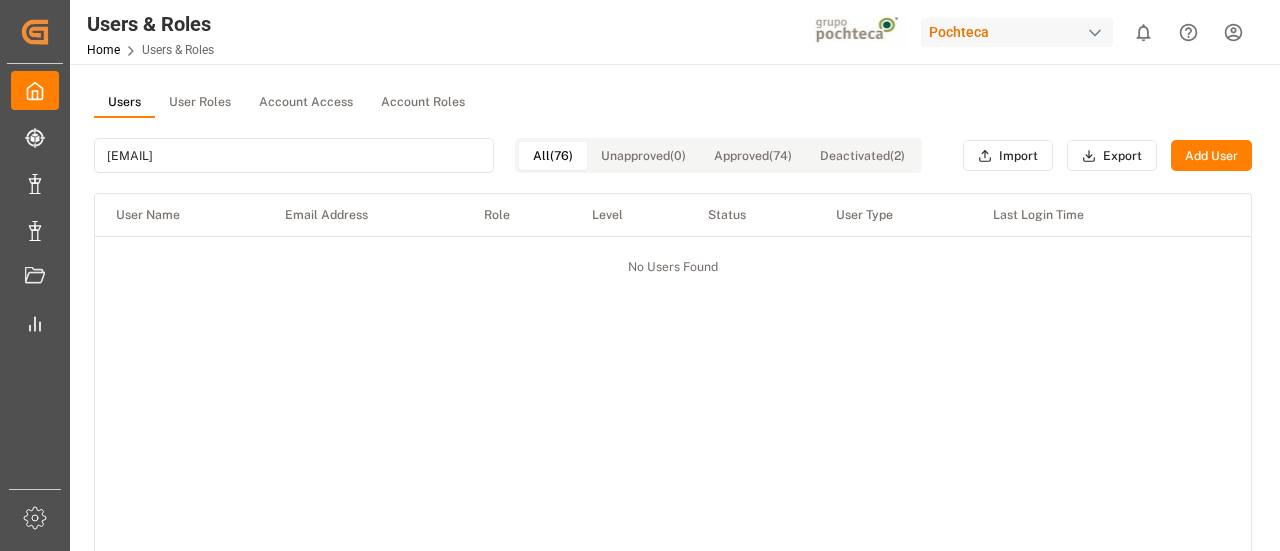 click on "mgonzalezd@pochteca.net" at bounding box center (294, 155) 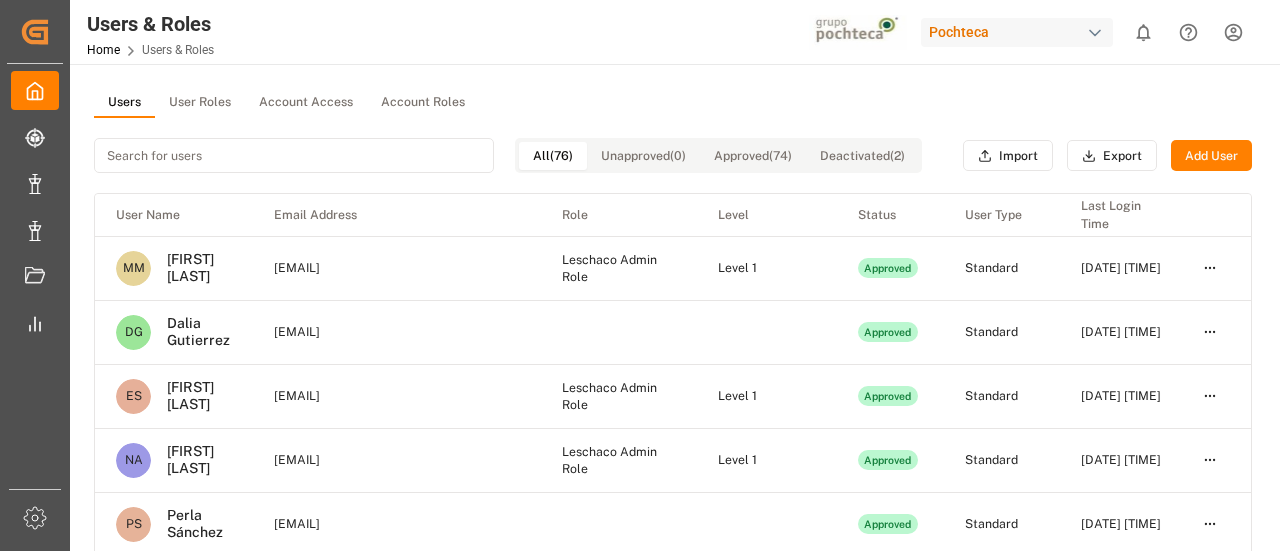 click on "All  (76) Unapproved  (0) Approved  (74) Deactivated  (2)" at bounding box center [508, 155] 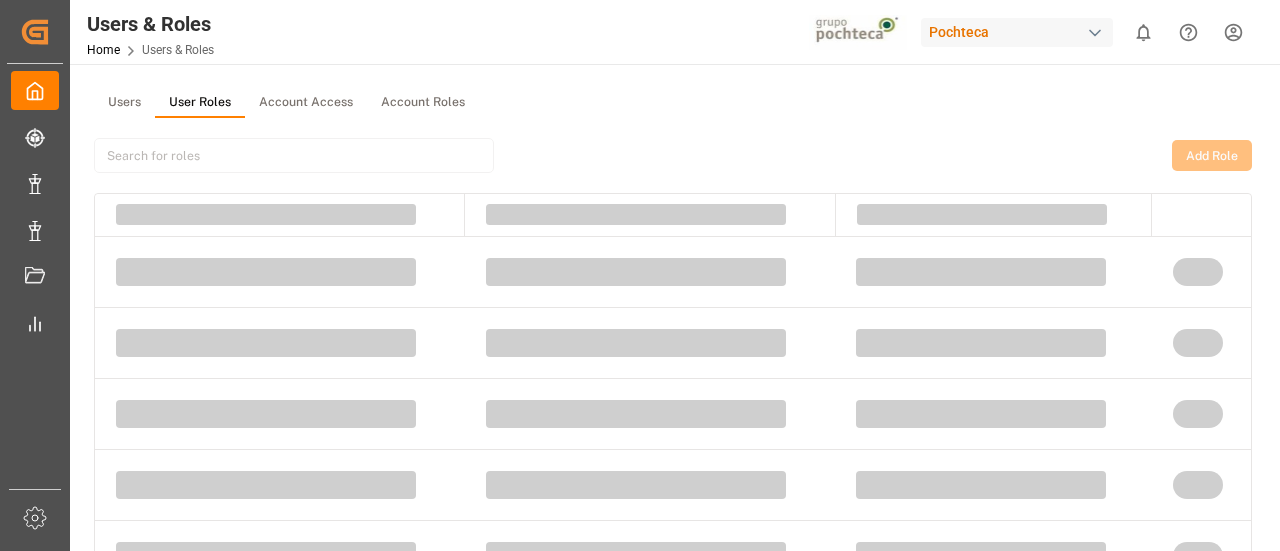 click on "User Roles" at bounding box center (200, 103) 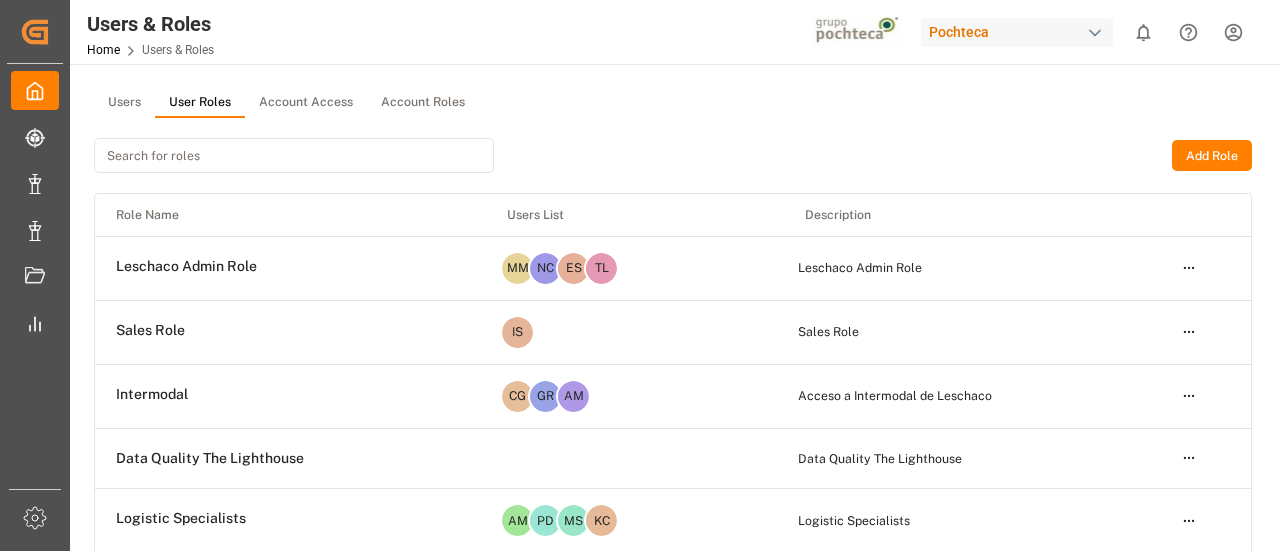 click at bounding box center (294, 155) 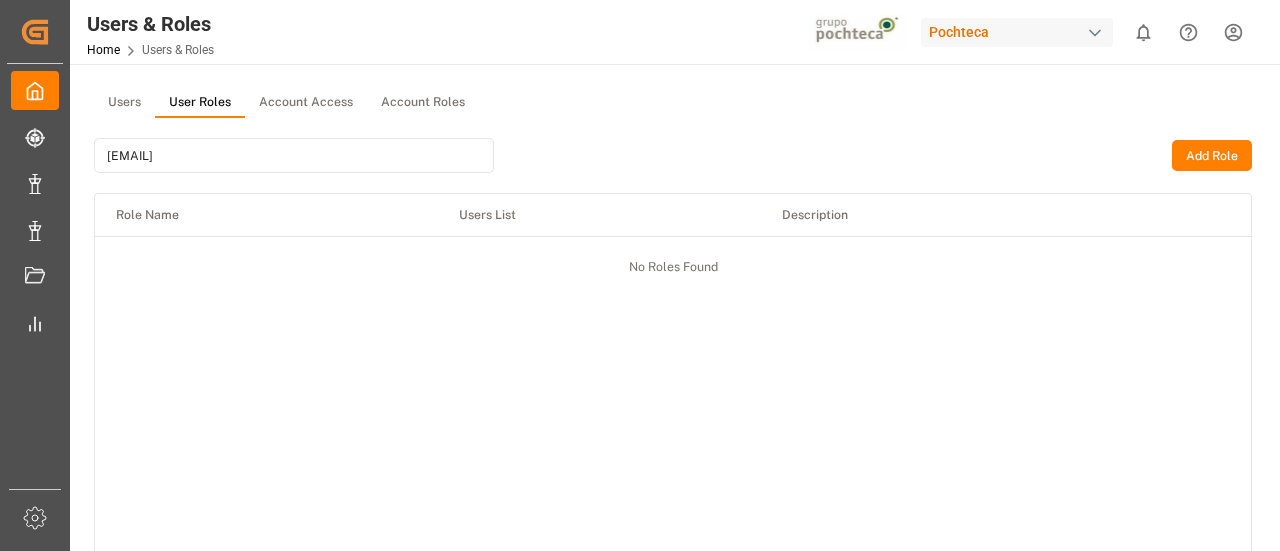 click on "mgonzalezd@pochteca.net" at bounding box center (294, 155) 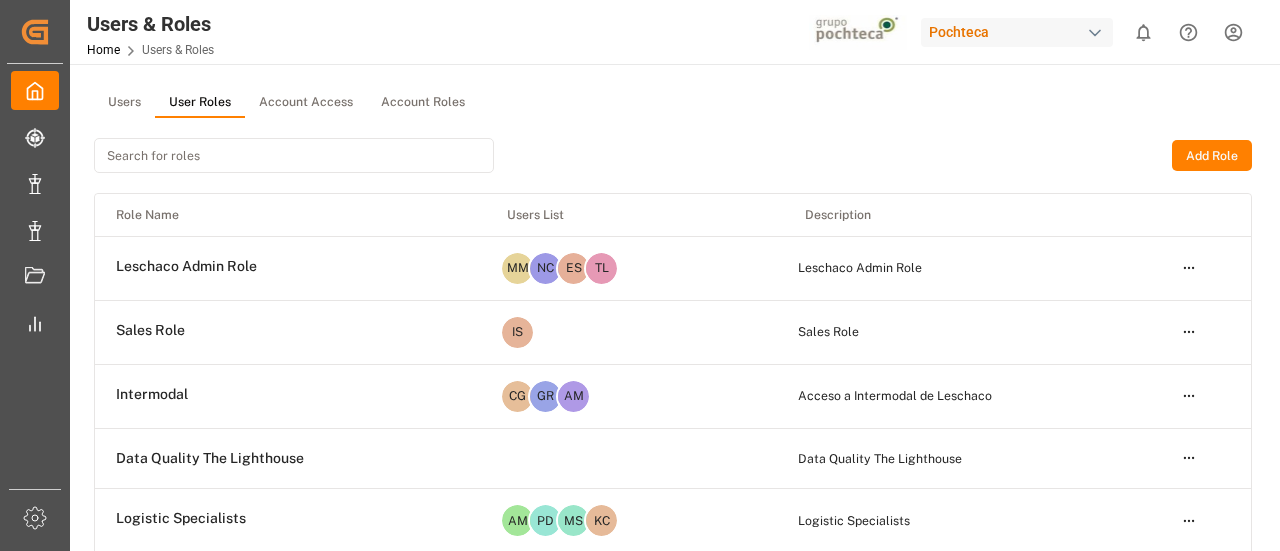 click on "Users User Roles Account Access Account Roles" at bounding box center (673, 103) 